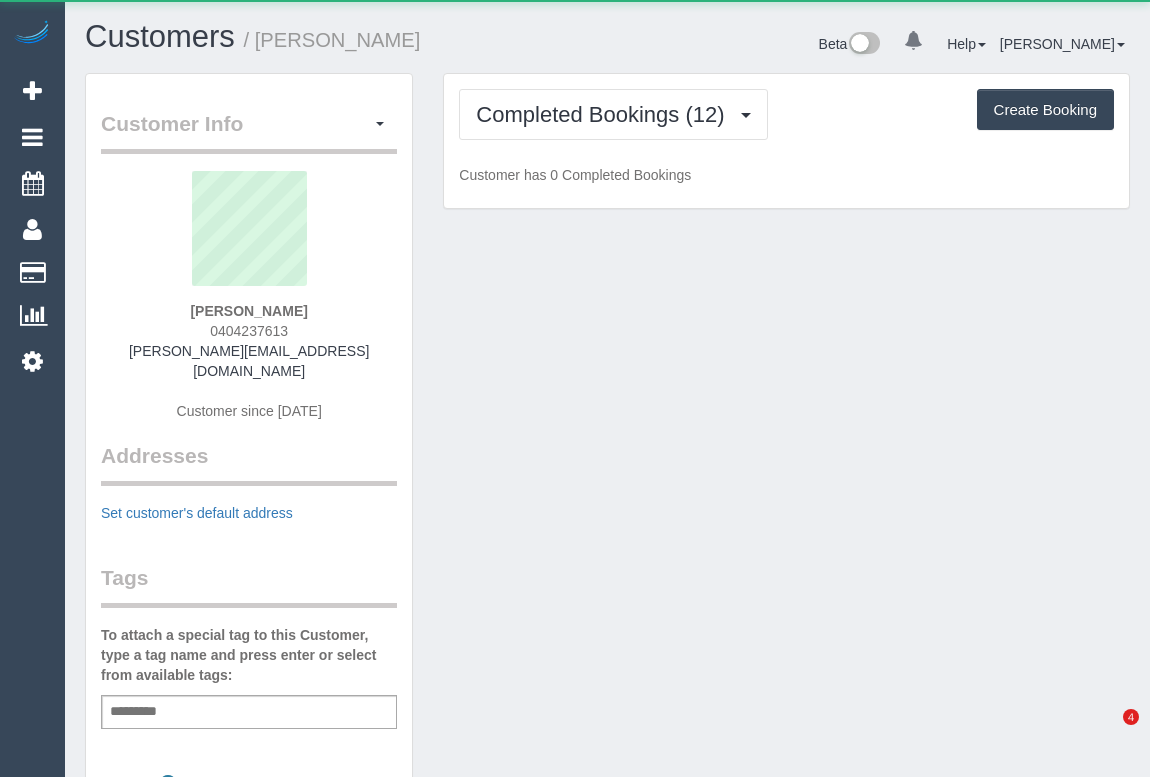 scroll, scrollTop: 0, scrollLeft: 0, axis: both 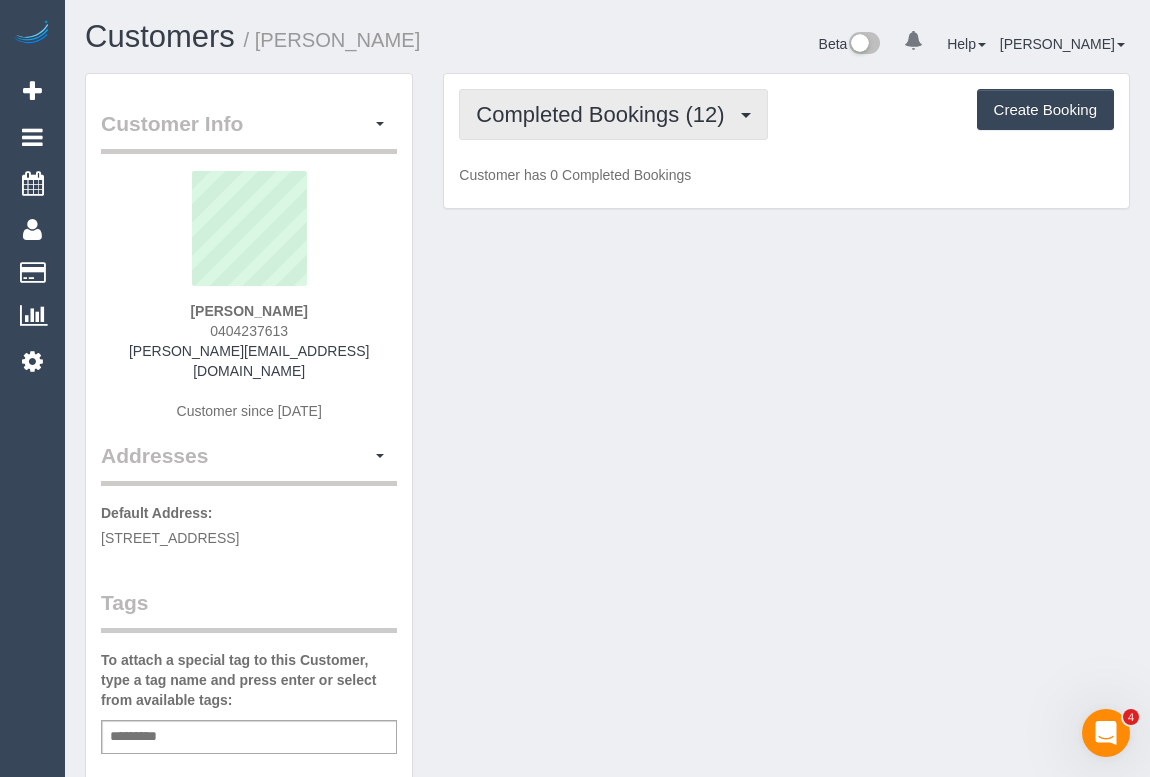 click on "Completed Bookings (12)" at bounding box center (605, 114) 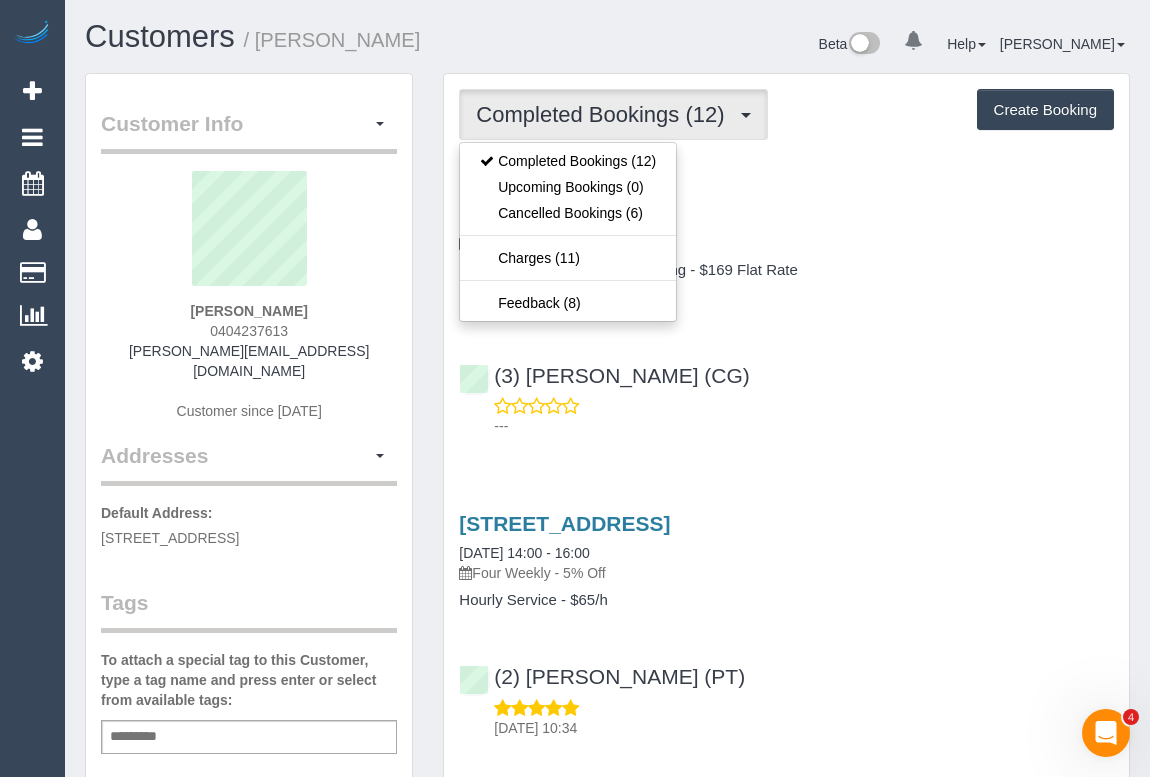 click on "321 Chapel St, 29, Prahran, VIC 3181
30/06/2025 13:00 - 14:00
One Time Cleaning
One Bedroom Apt/Home Cleaning - $169 Flat Rate
1 x Spring Clean - $60
(3) Ashish Patel (CG)
---" at bounding box center [786, 305] 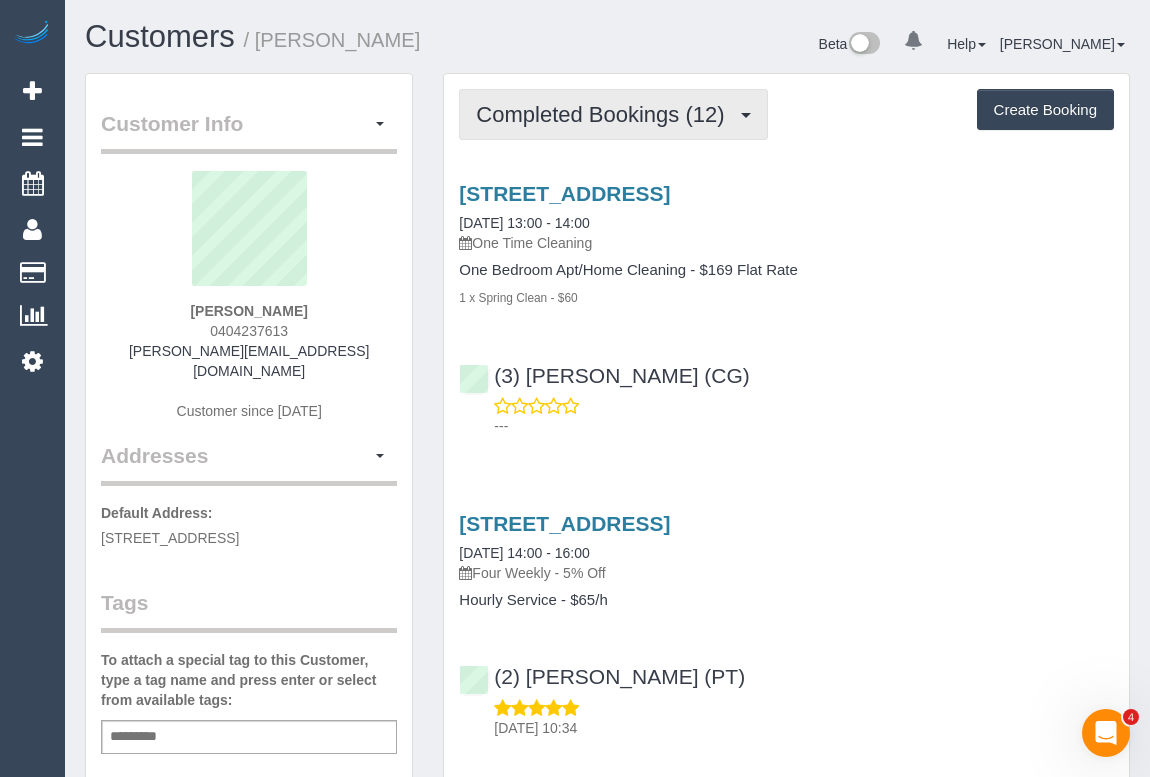 click on "Completed Bookings (12)" at bounding box center [605, 114] 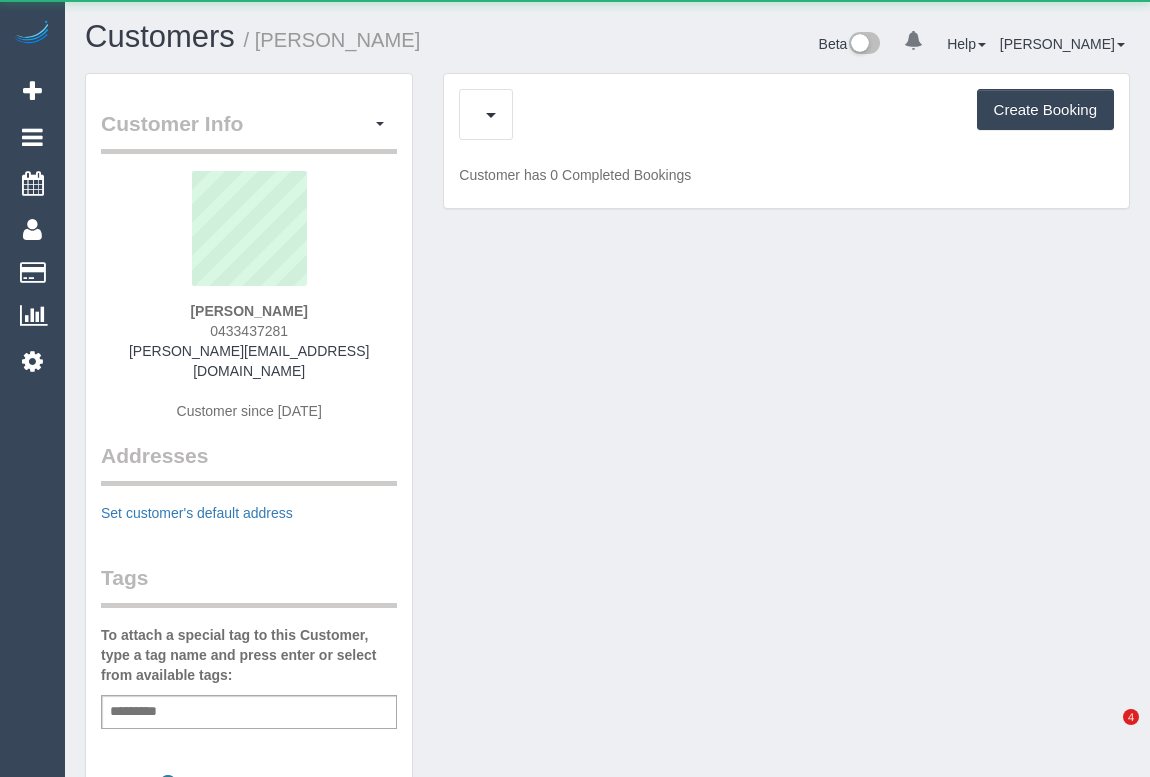scroll, scrollTop: 0, scrollLeft: 0, axis: both 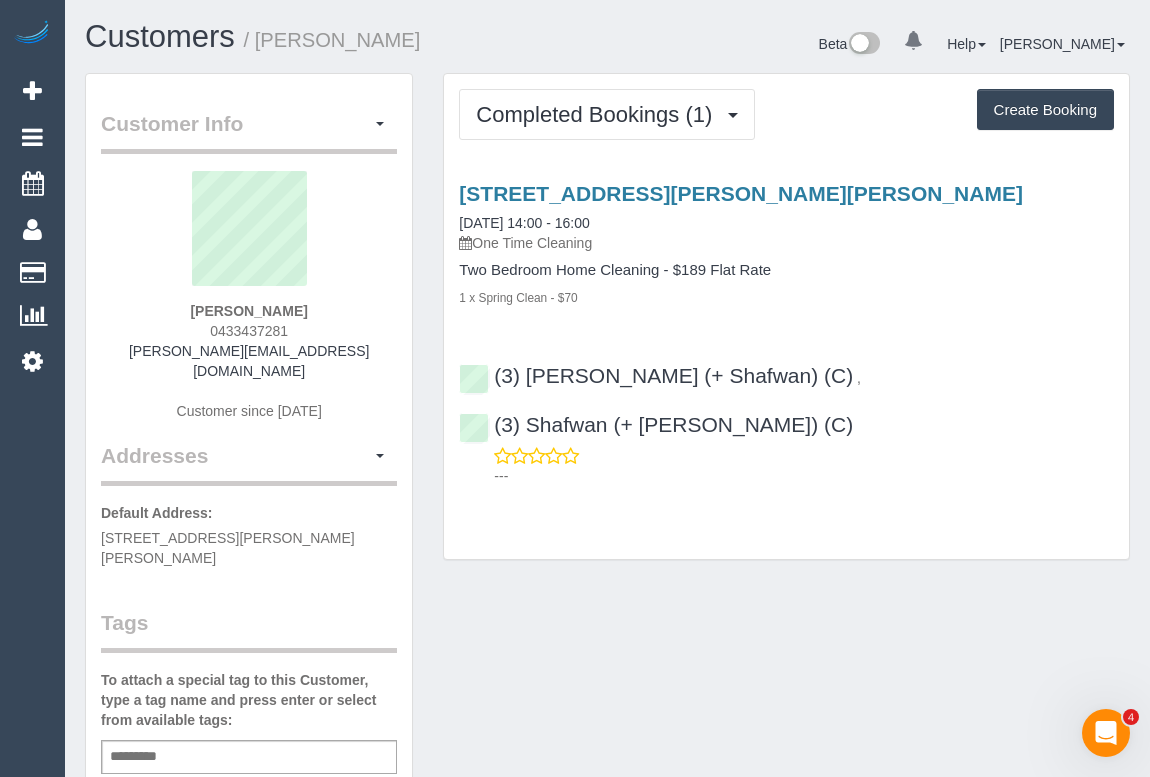 click on "Two Bedroom Home Cleaning - $189 Flat Rate" at bounding box center [786, 270] 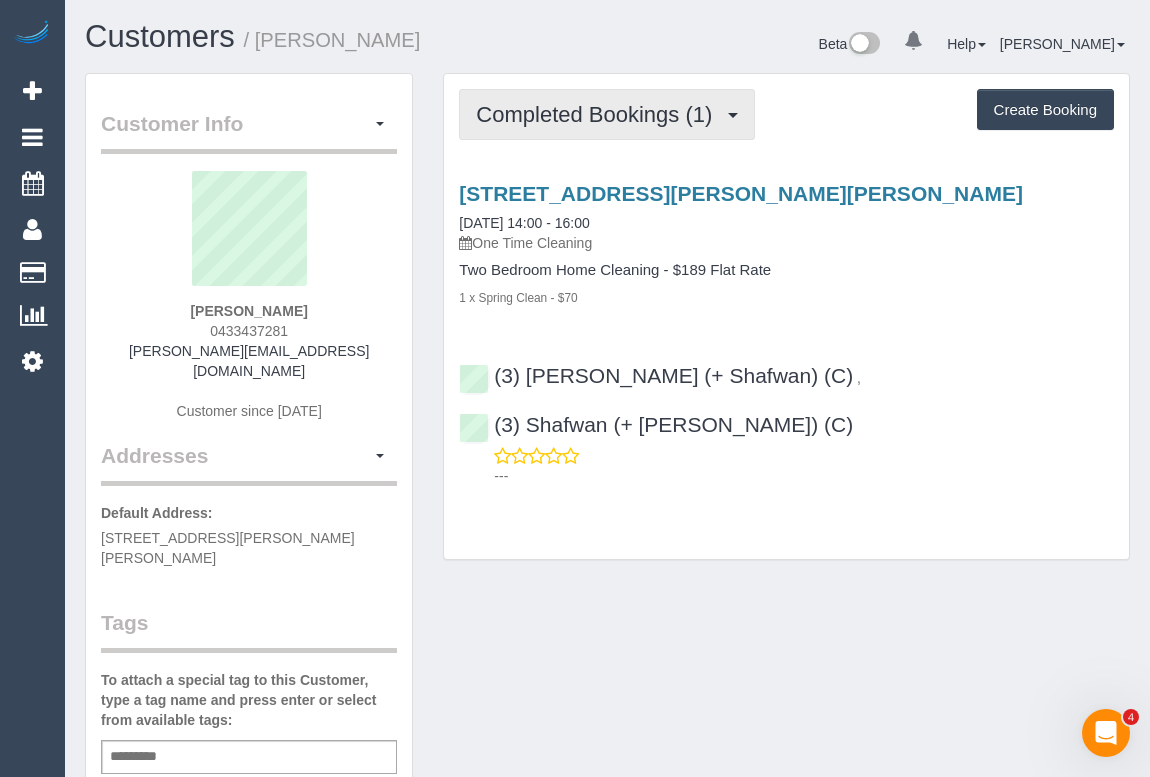 click on "Completed Bookings (1)" at bounding box center [607, 114] 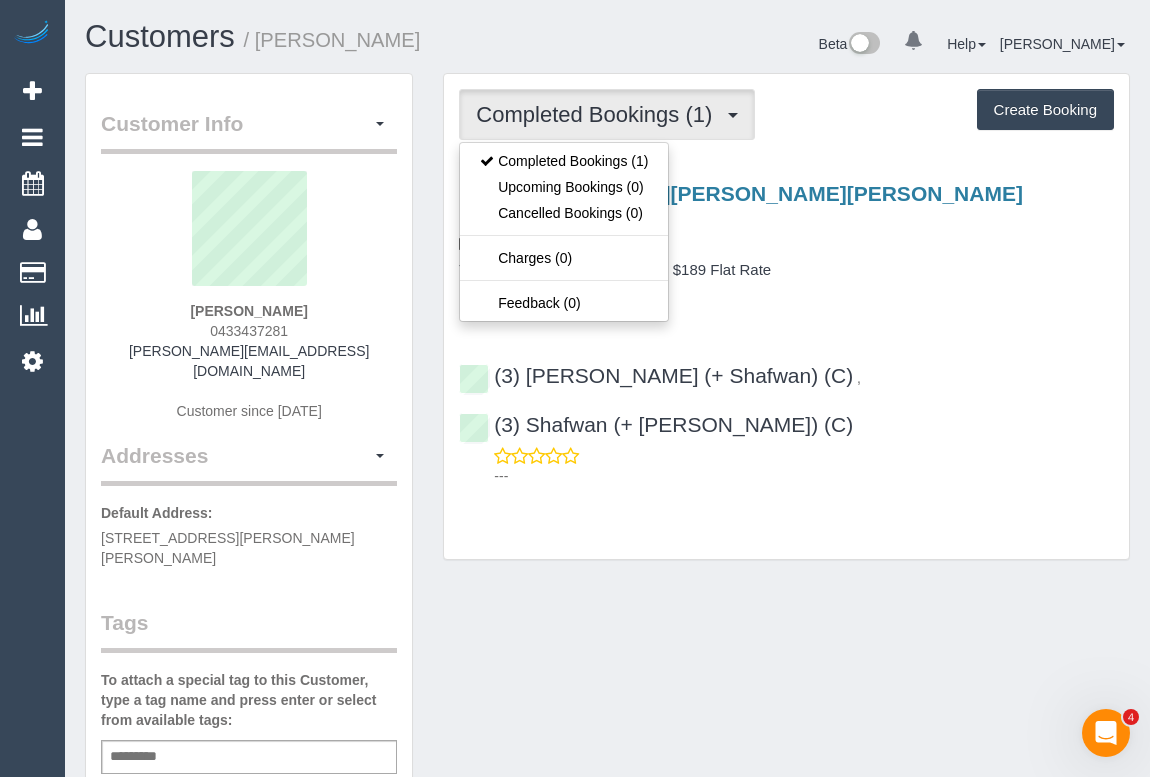 click on "1 x Spring Clean - $70" at bounding box center (786, 297) 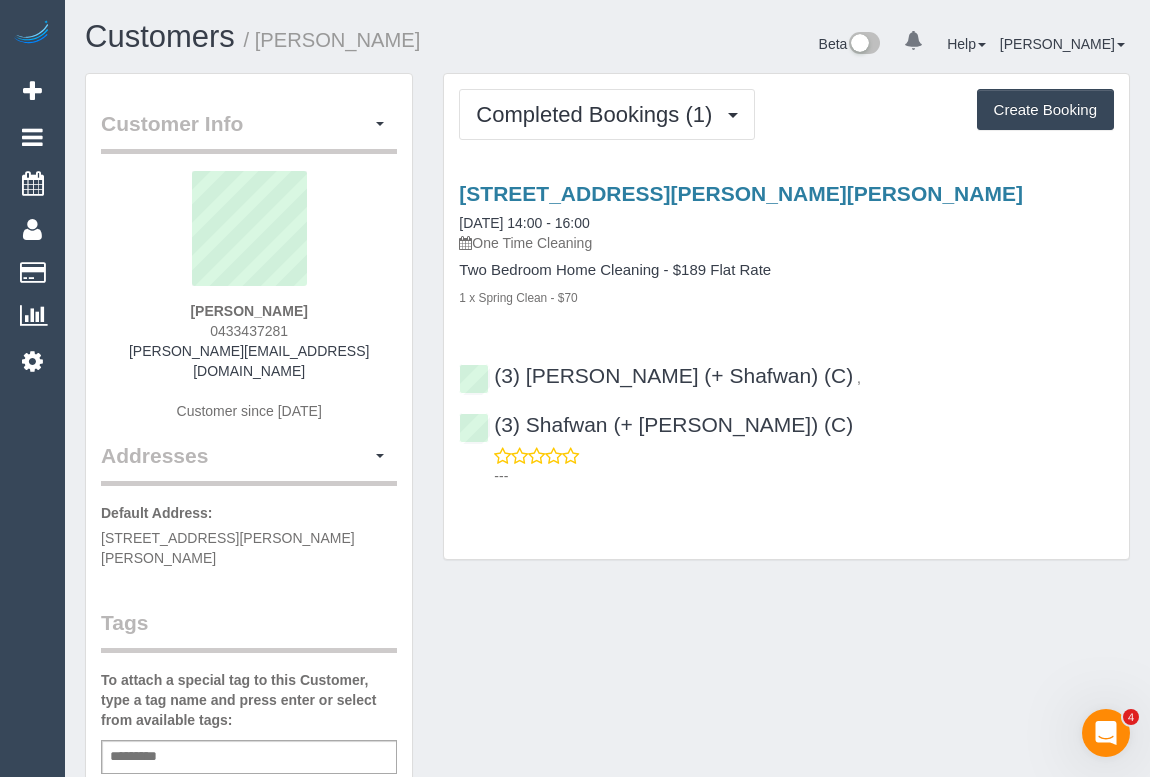 click on "Completed Bookings (1)
Completed Bookings (1)
Upcoming Bookings (0)
Cancelled Bookings (0)
Charges (0)
Feedback (0)
Create Booking
Service
Feedback" at bounding box center (786, 317) 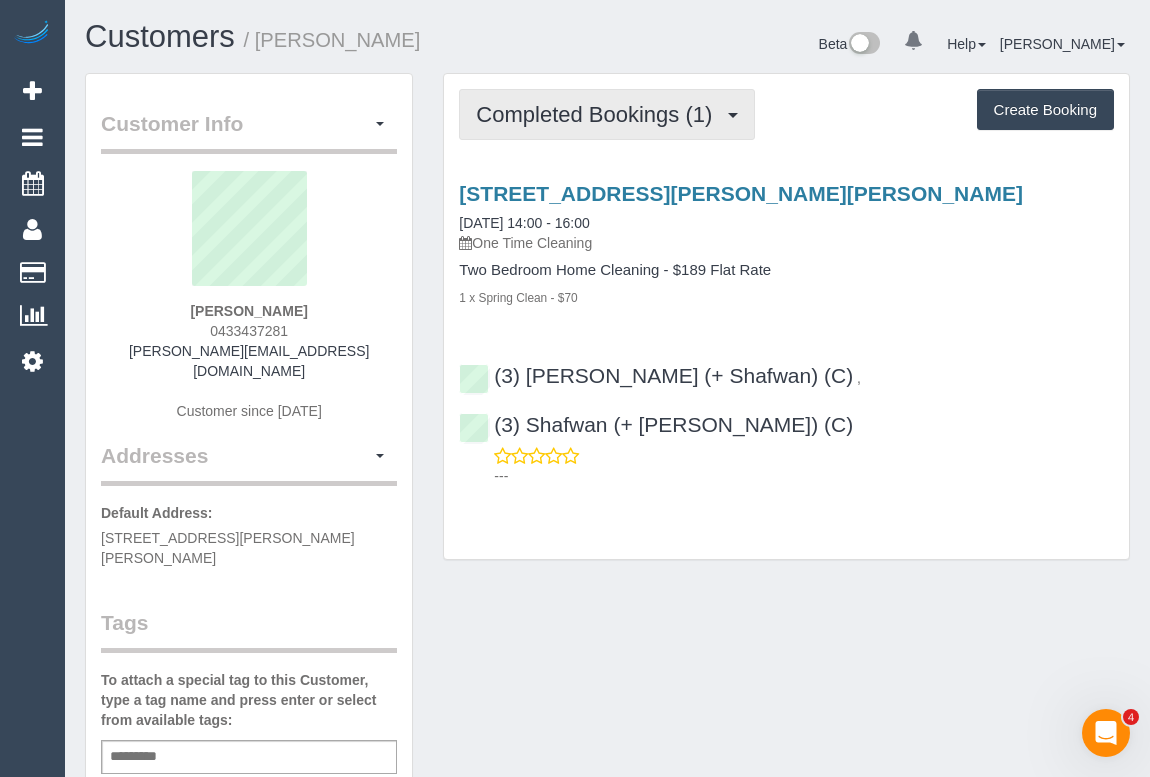 click on "Completed Bookings (1)" at bounding box center [607, 114] 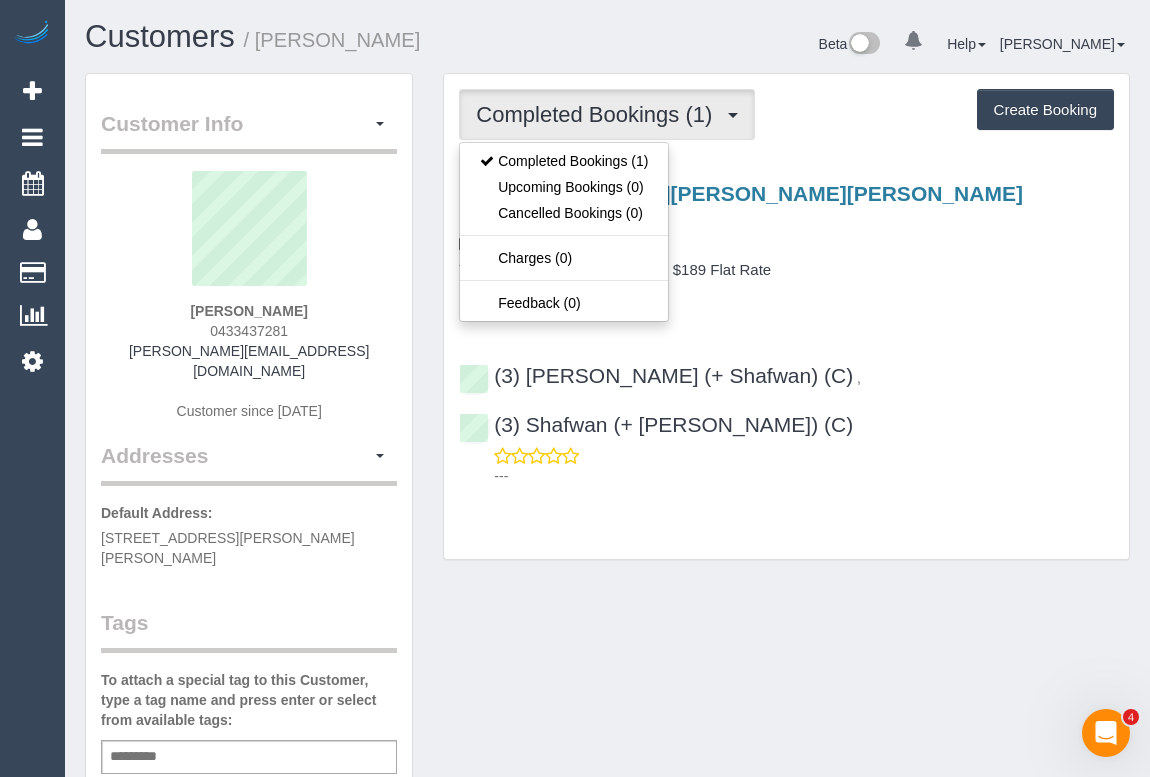 click on "15 Cooley Avenue, 7, Macleod, VIC 3085
30/06/2025 14:00 - 16:00
One Time Cleaning
Two Bedroom Home Cleaning - $189 Flat Rate
1 x Spring Clean - $70
(3) Farhan (+ Shafwan) (C)
,
(3) Shafwan (+ Farhan) (C)
---" at bounding box center (786, 330) 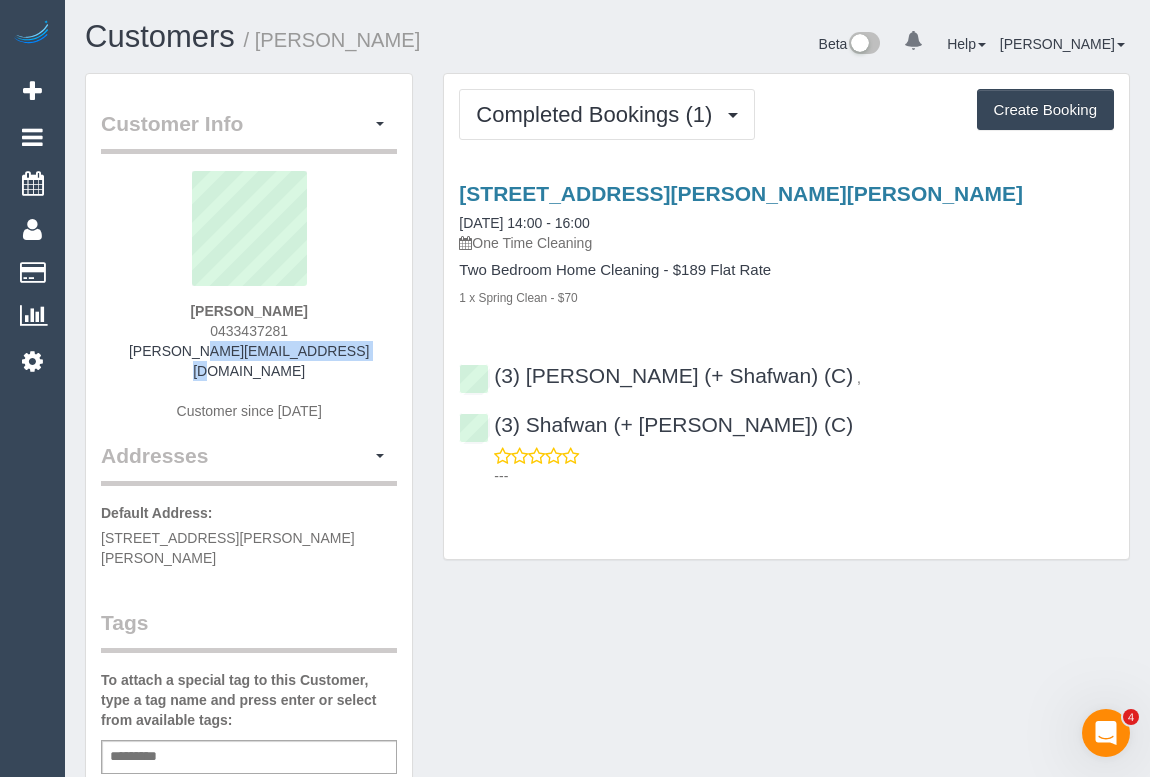 drag, startPoint x: 164, startPoint y: 350, endPoint x: 395, endPoint y: 351, distance: 231.00217 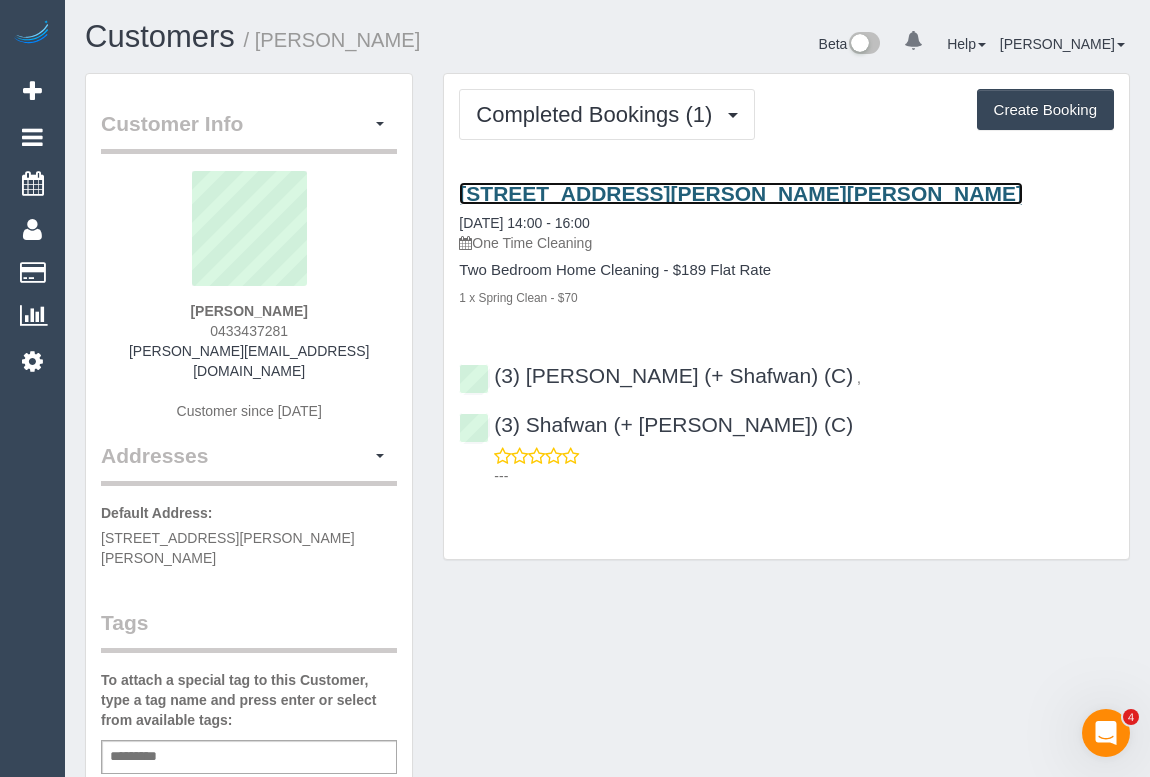 click on "15 Cooley Avenue, 7, Macleod, VIC 3085" at bounding box center (741, 193) 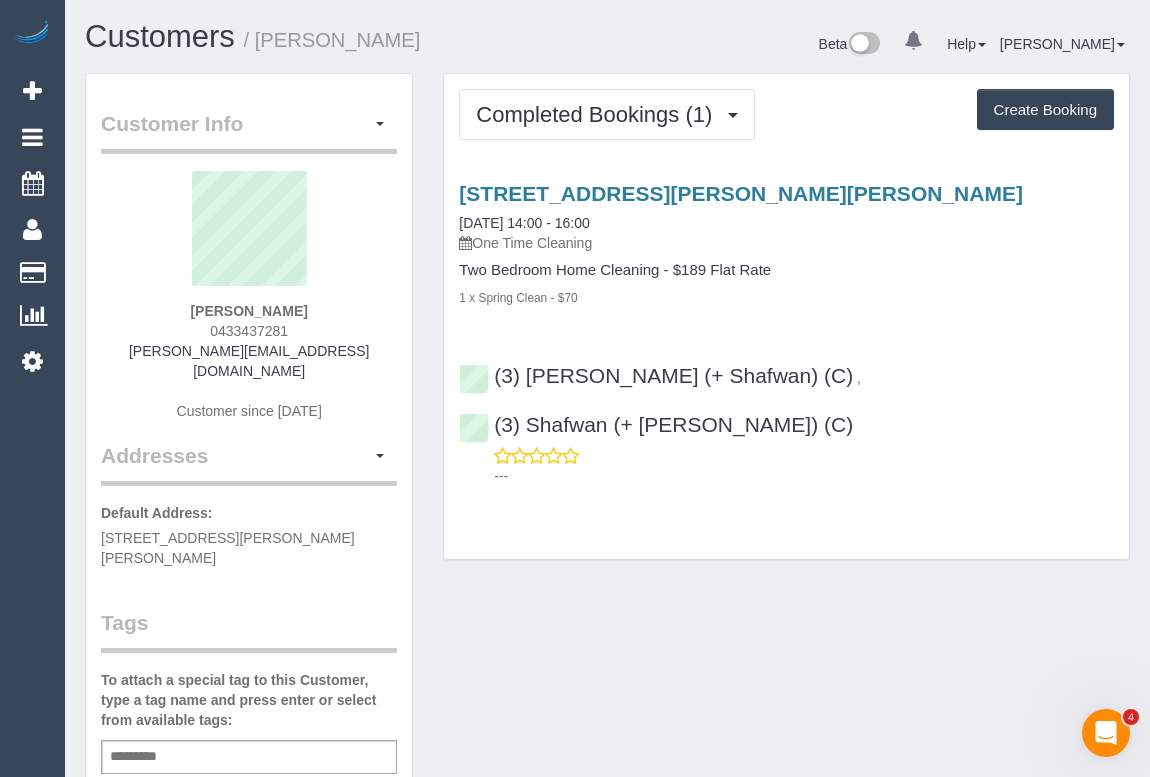 click on "Two Bedroom Home Cleaning - $189 Flat Rate" at bounding box center [786, 270] 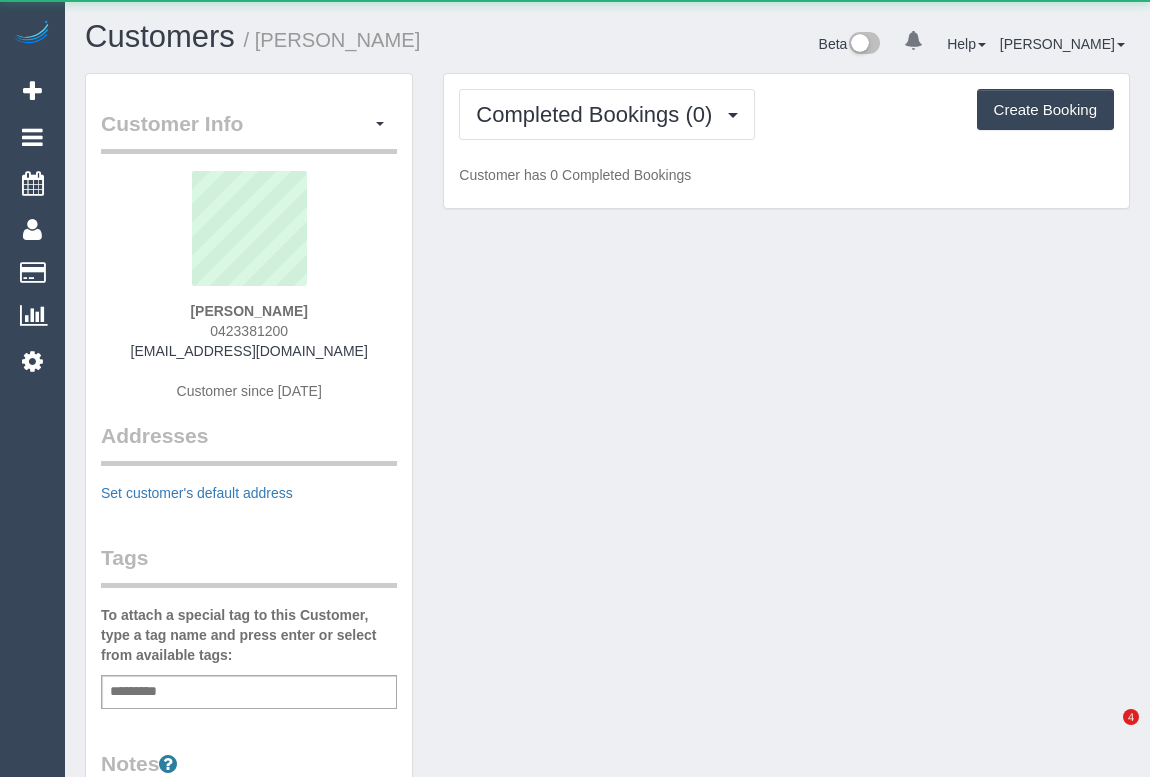 scroll, scrollTop: 0, scrollLeft: 0, axis: both 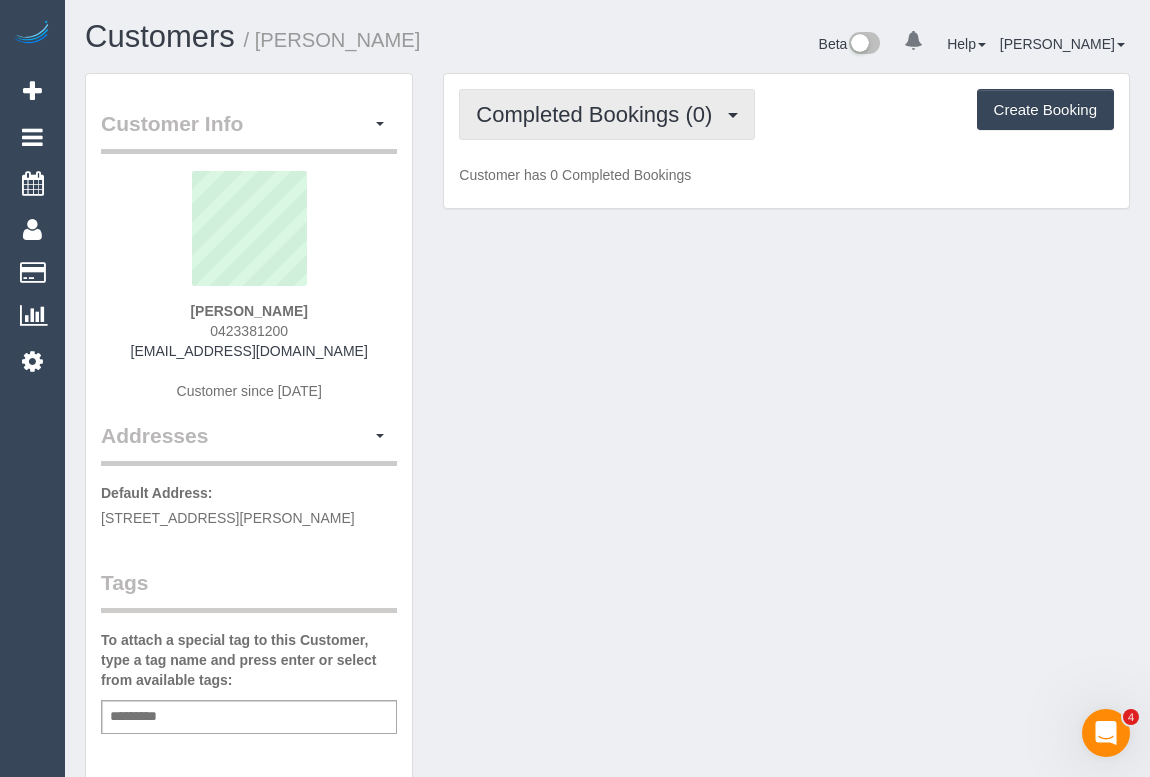 click on "Completed Bookings (0)" at bounding box center [599, 114] 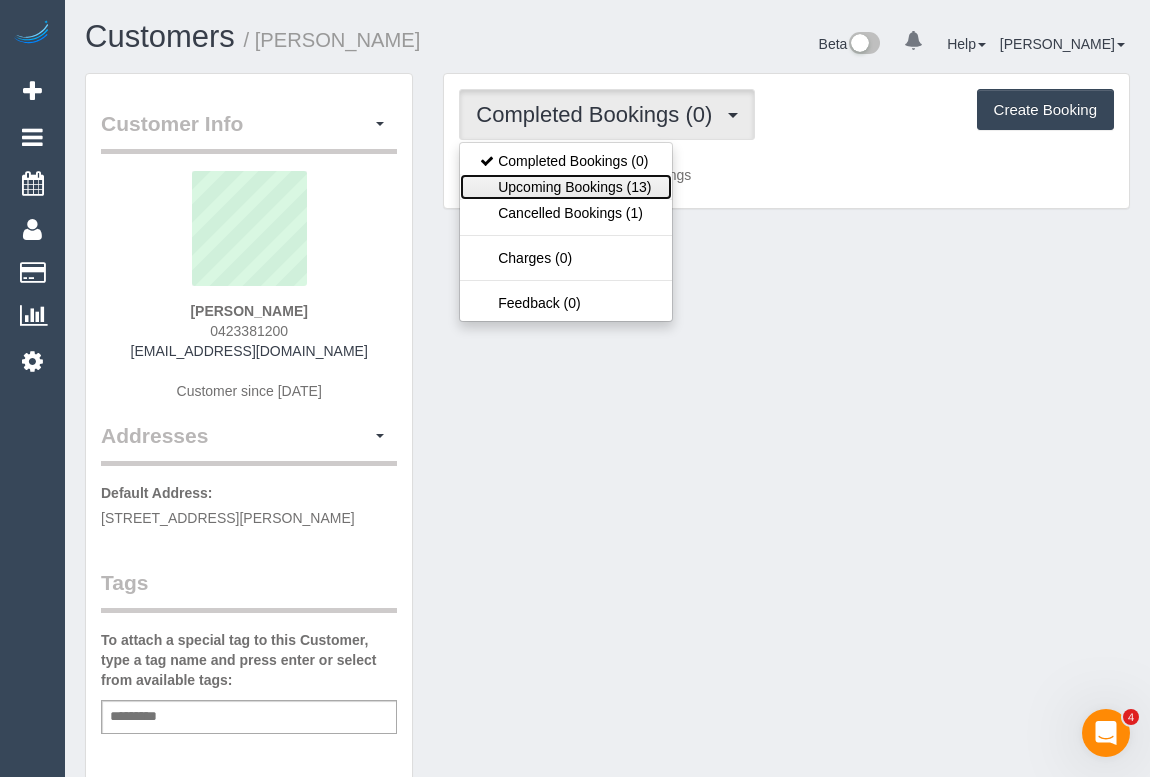 click on "Upcoming Bookings (13)" at bounding box center (565, 187) 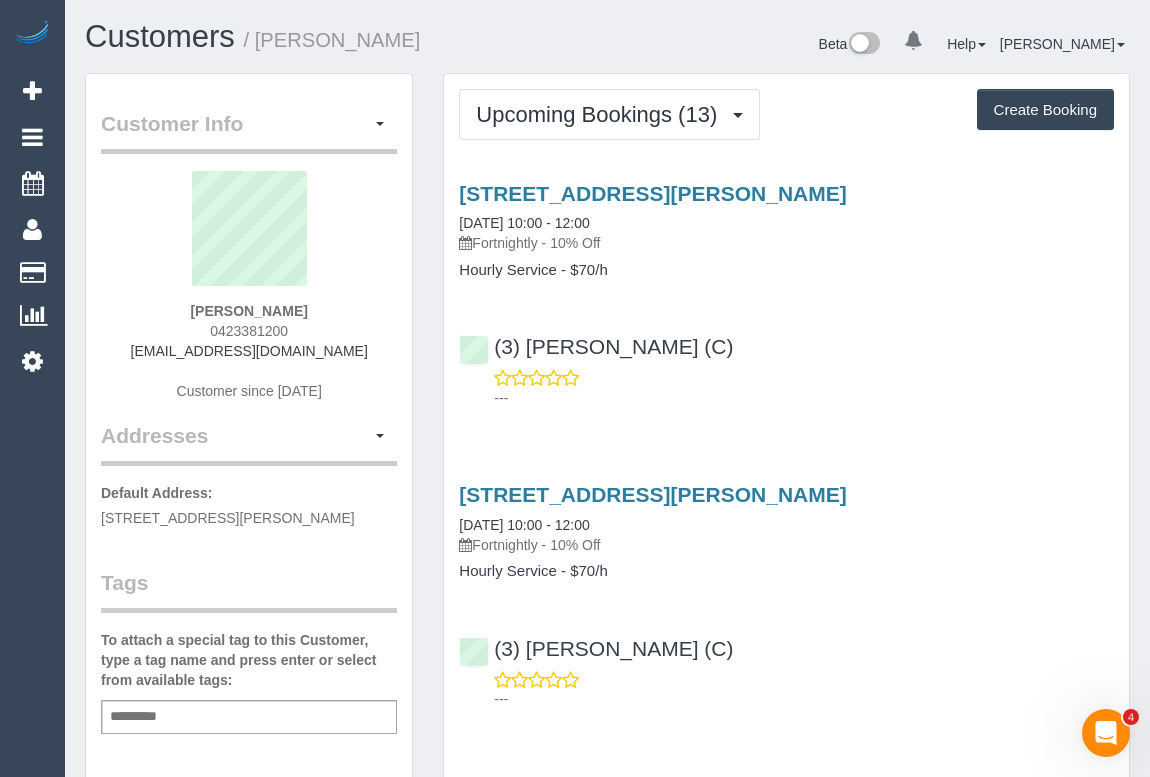 click on "---" at bounding box center [786, 388] 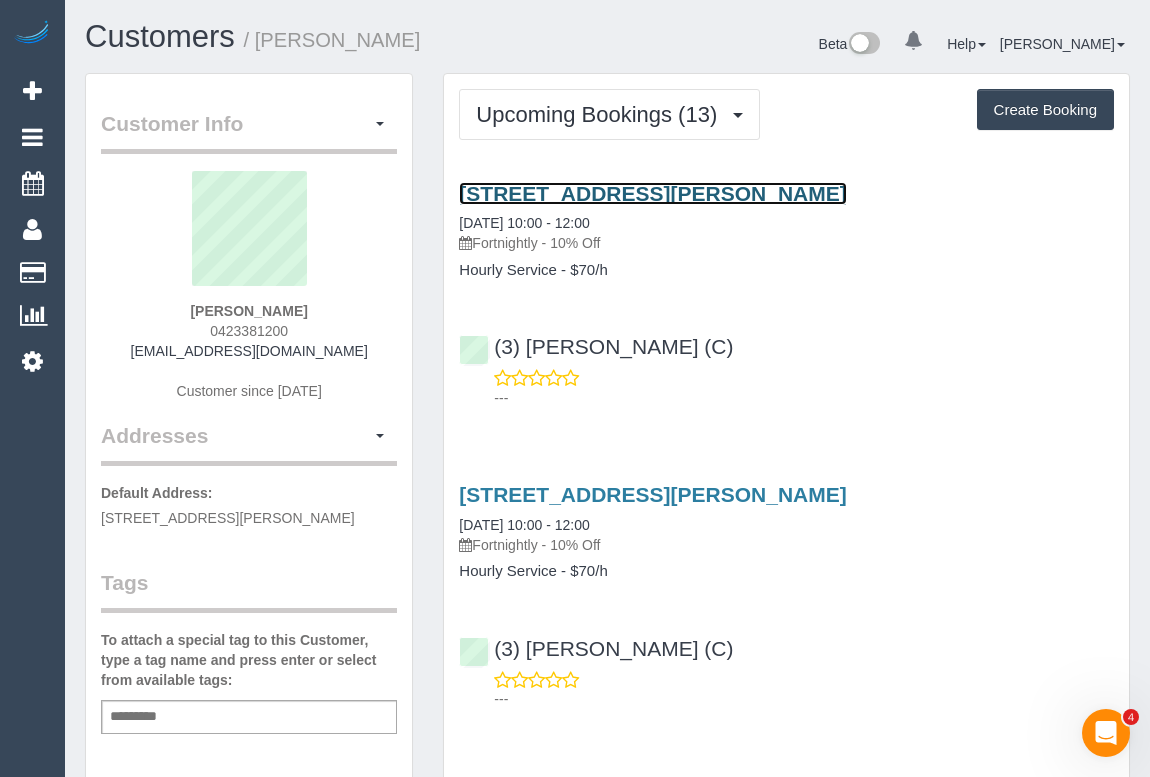 click on "1 Moreland Street, Apt 223, Footscray, VIC 3011" at bounding box center [652, 193] 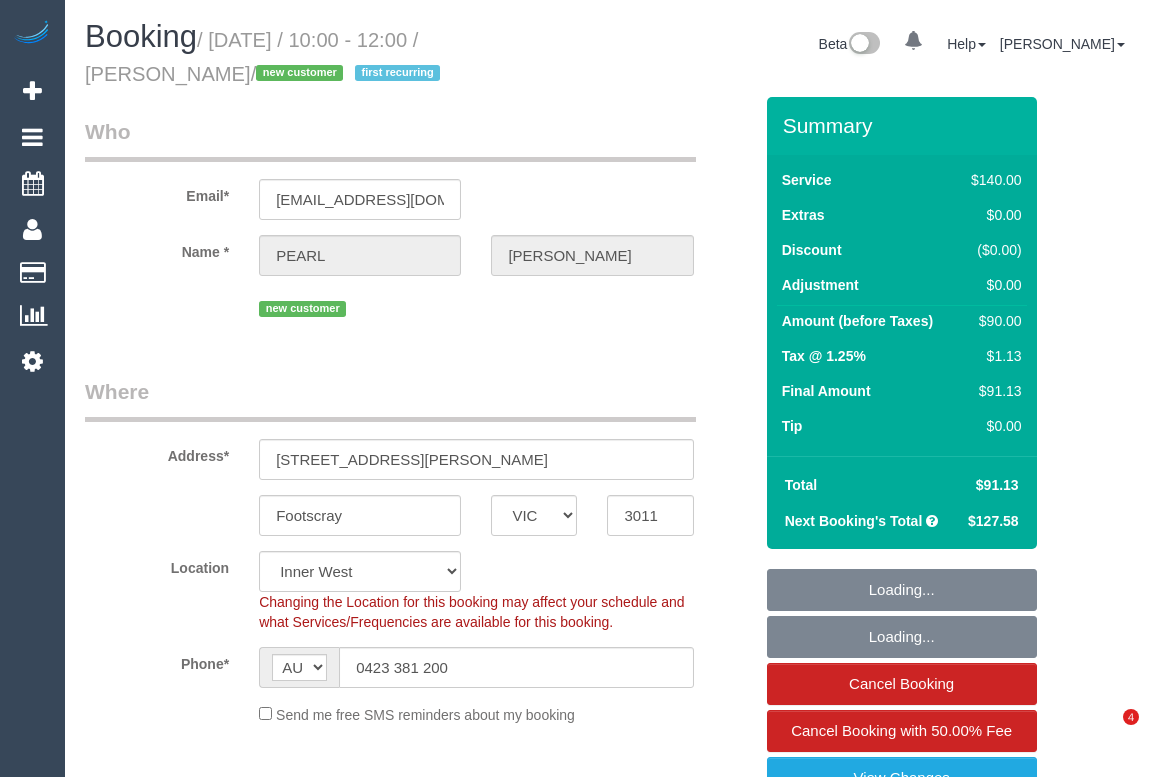 select on "VIC" 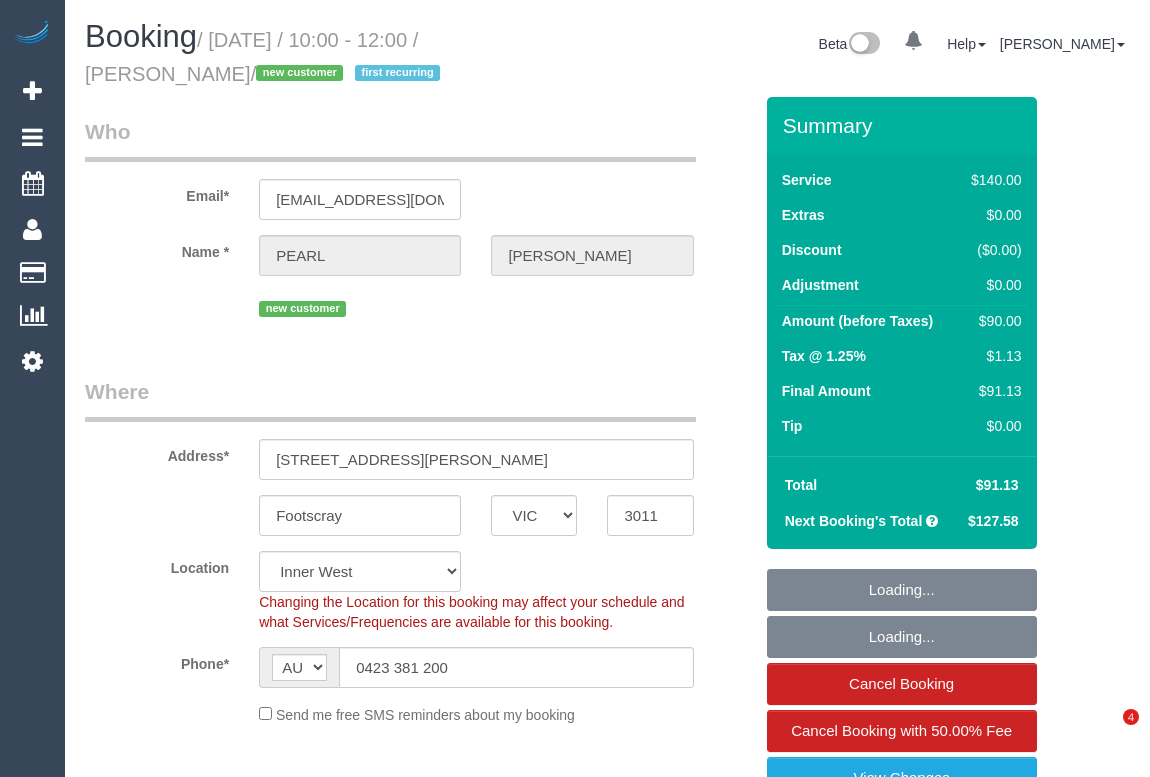 scroll, scrollTop: 0, scrollLeft: 0, axis: both 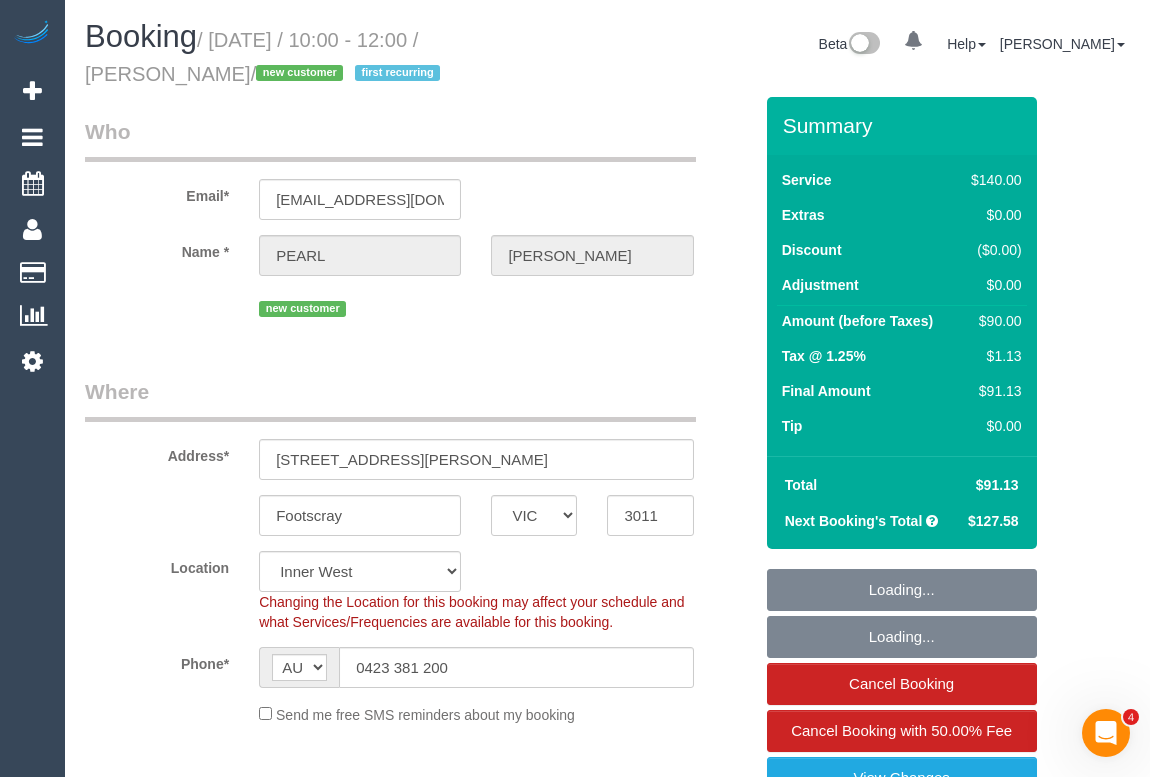 select on "number:28" 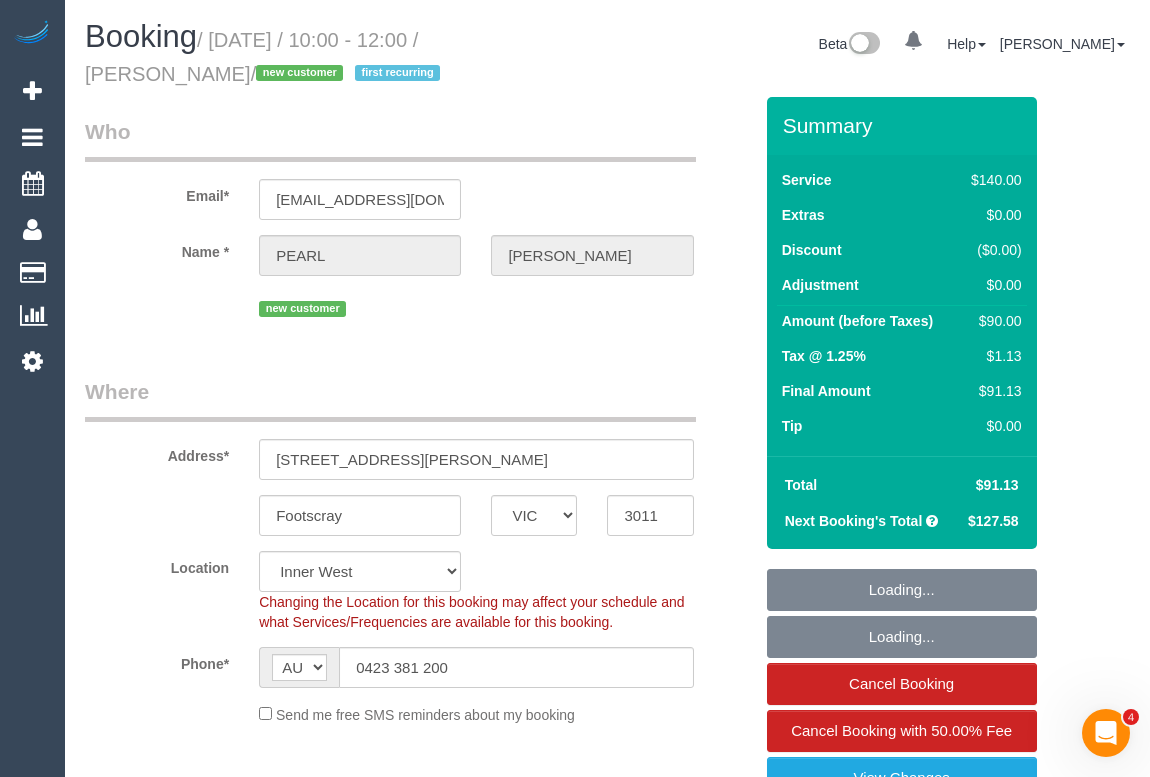 select on "object:906" 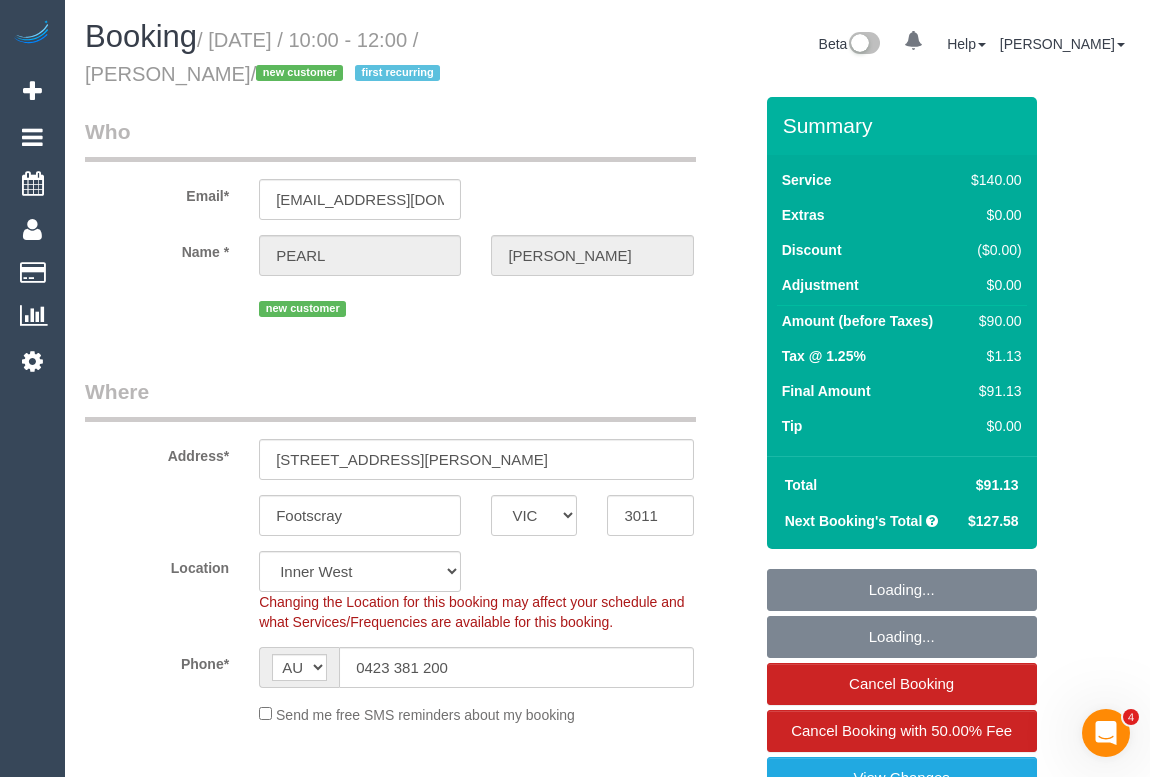 select on "spot1" 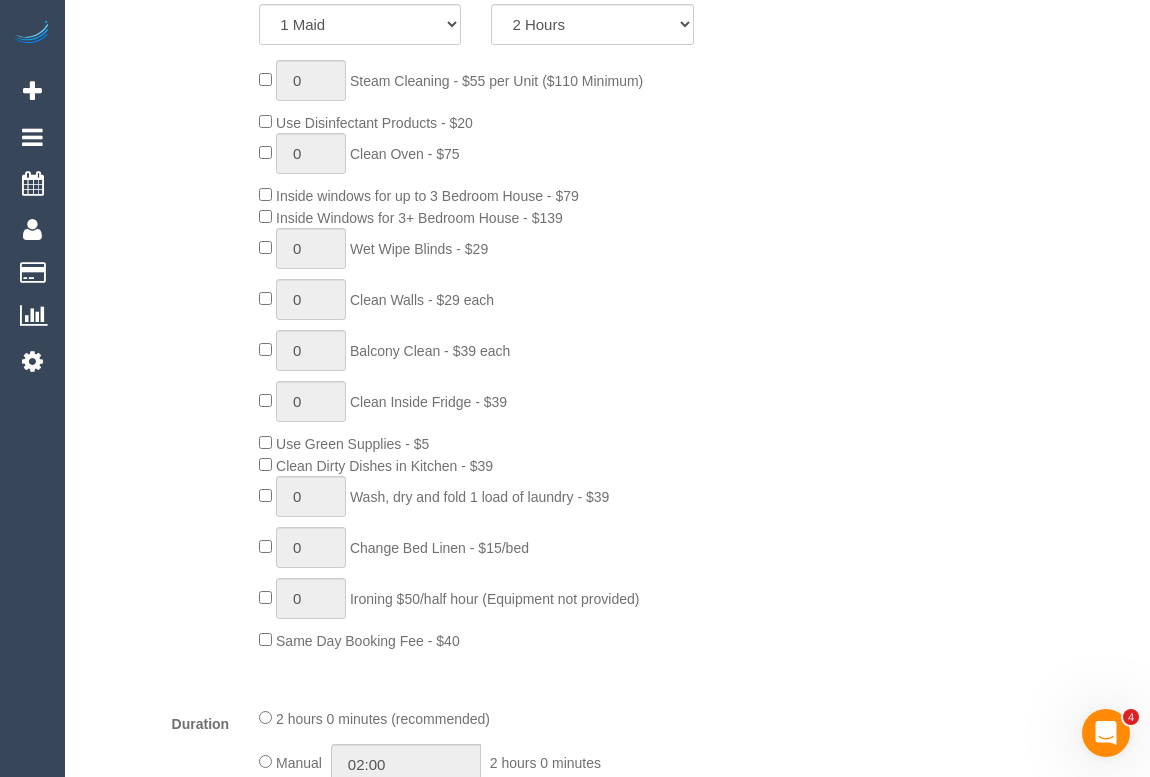 scroll, scrollTop: 909, scrollLeft: 0, axis: vertical 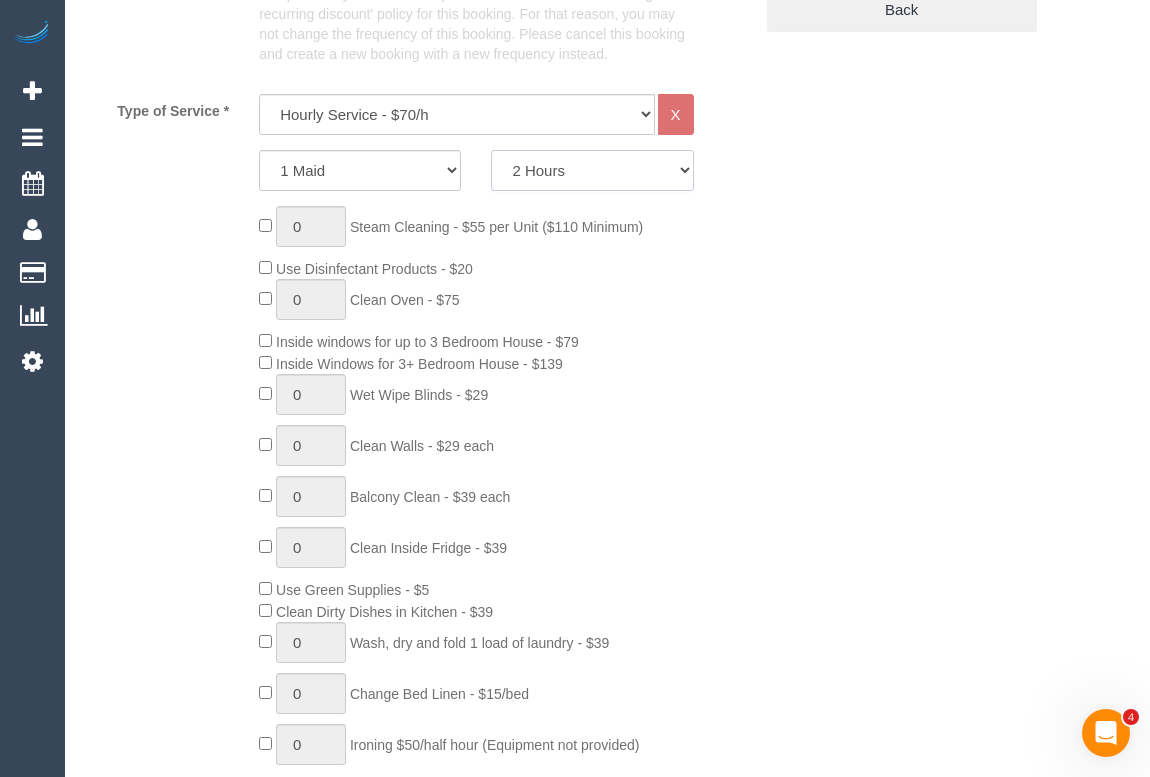 click on "2 Hours
2.5 Hours
3 Hours
3.5 Hours
4 Hours
4.5 Hours
5 Hours
5.5 Hours
6 Hours
6.5 Hours
7 Hours
7.5 Hours
8 Hours
8.5 Hours
9 Hours
9.5 Hours
10 Hours
10.5 Hours
11 Hours
11.5 Hours
12 Hours
12.5 Hours
13 Hours
13.5 Hours
14 Hours
14.5 Hours
15 Hours
15.5 Hours
16 Hours
16.5 Hours" 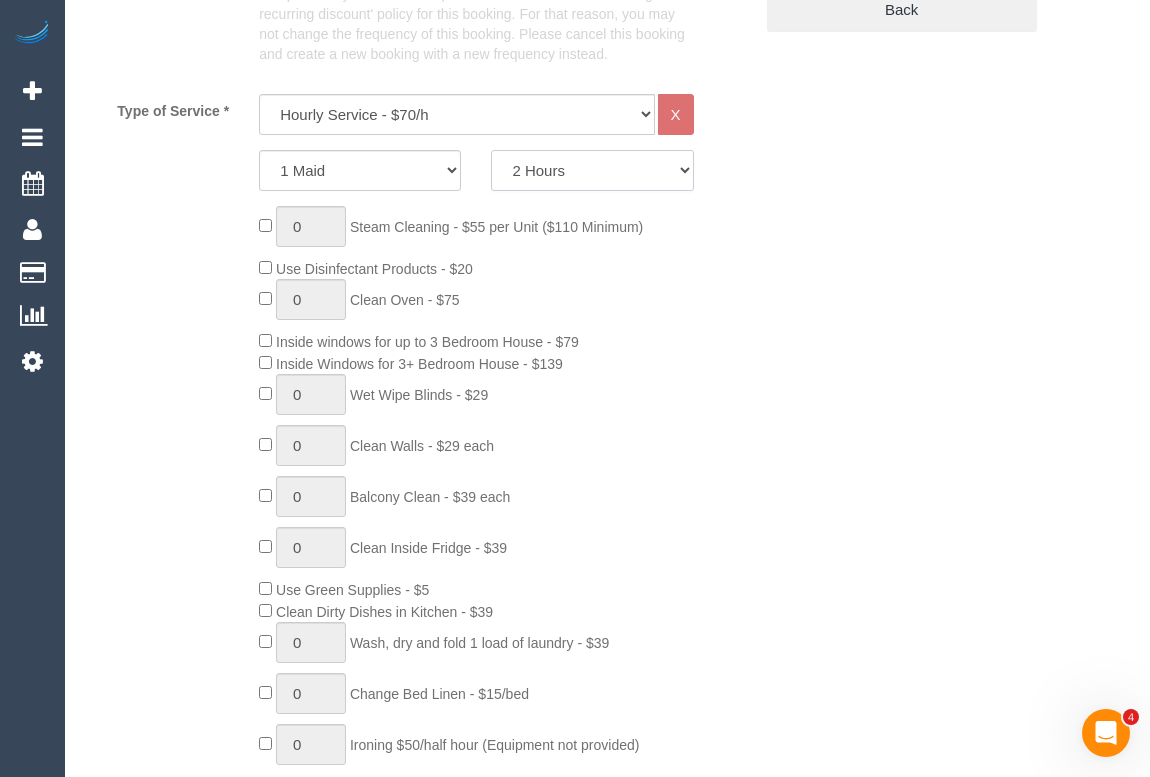 select on "150" 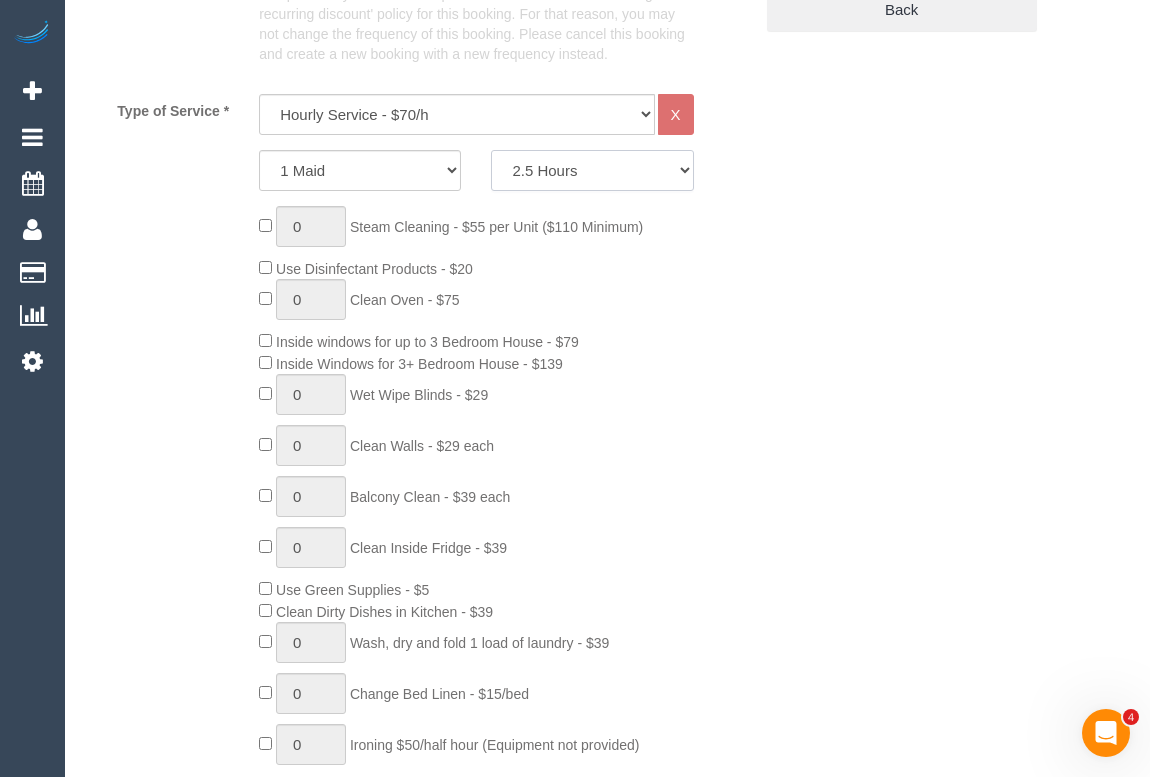 click on "2 Hours
2.5 Hours
3 Hours
3.5 Hours
4 Hours
4.5 Hours
5 Hours
5.5 Hours
6 Hours
6.5 Hours
7 Hours
7.5 Hours
8 Hours
8.5 Hours
9 Hours
9.5 Hours
10 Hours
10.5 Hours
11 Hours
11.5 Hours
12 Hours
12.5 Hours
13 Hours
13.5 Hours
14 Hours
14.5 Hours
15 Hours
15.5 Hours
16 Hours
16.5 Hours" 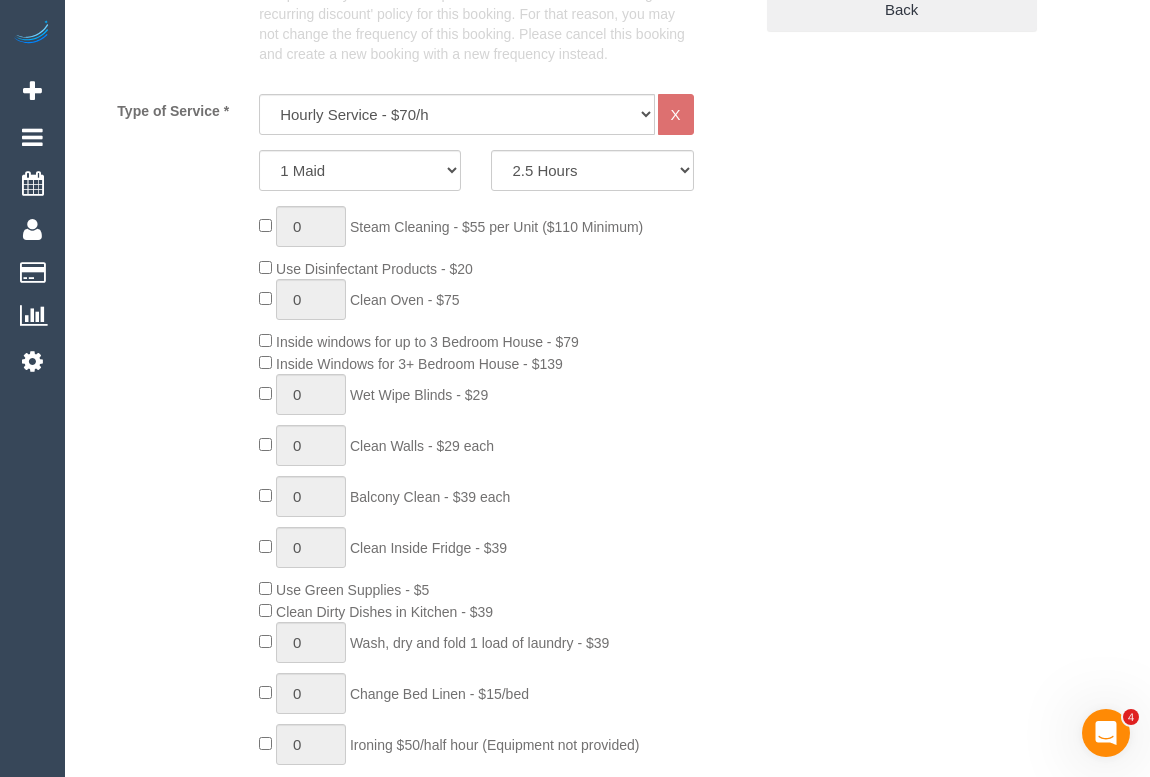 click on "0
Steam Cleaning - $55 per Unit ($110 Minimum)
Use Disinfectant Products - $20
0
Clean Oven  - $75
Inside windows for up to 3 Bedroom House - $79
Inside Windows for 3+ Bedroom House  - $139
0
Wet Wipe Blinds  - $29
0
Clean Walls - $29 each
0
0" 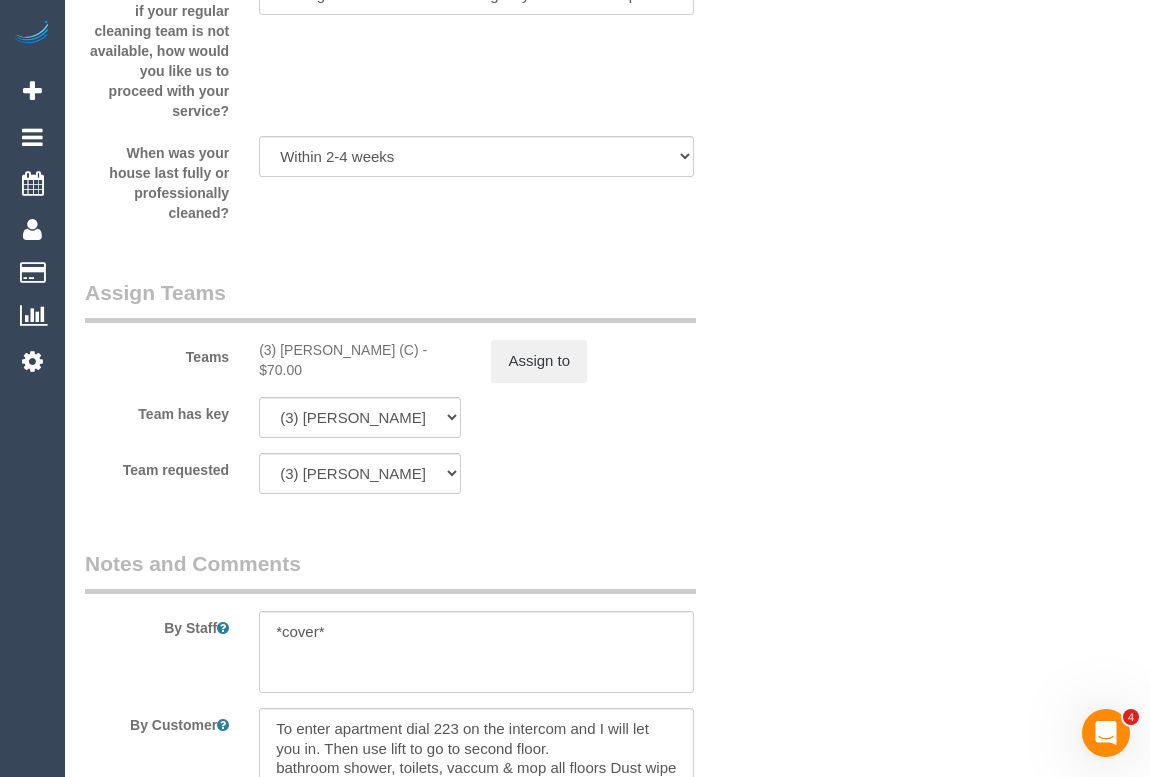 scroll, scrollTop: 3181, scrollLeft: 0, axis: vertical 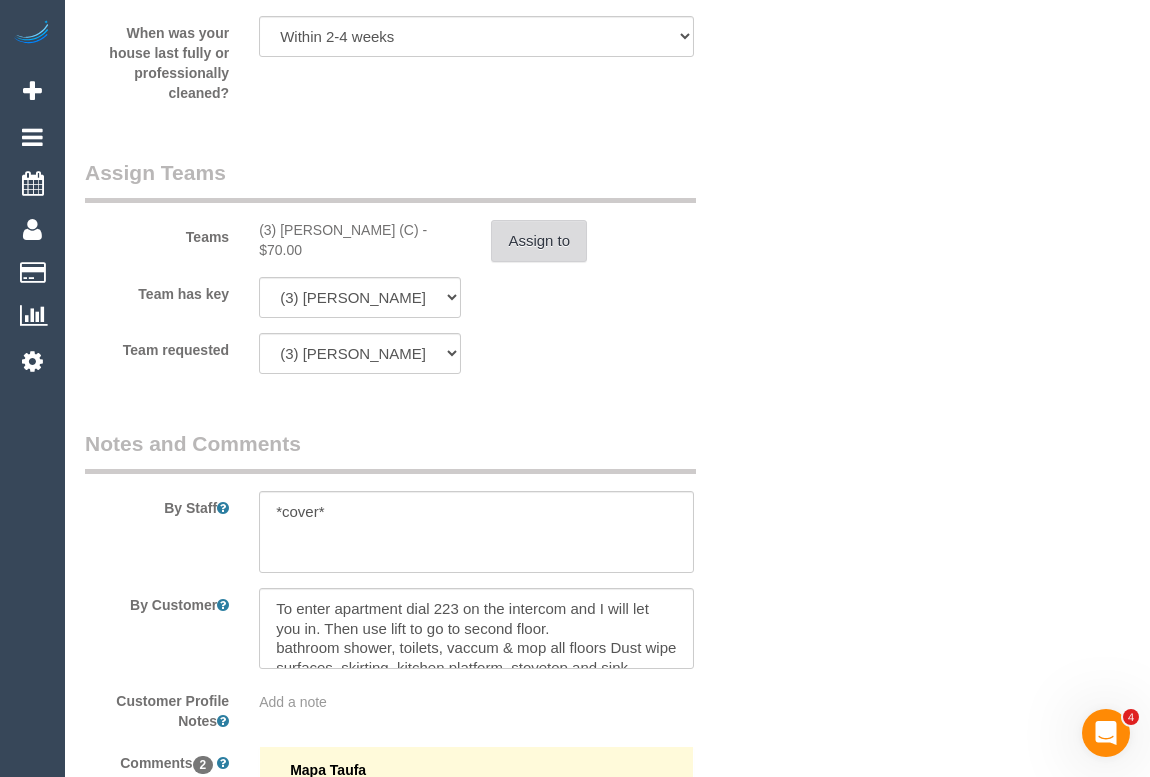 click on "Assign to" at bounding box center [539, 241] 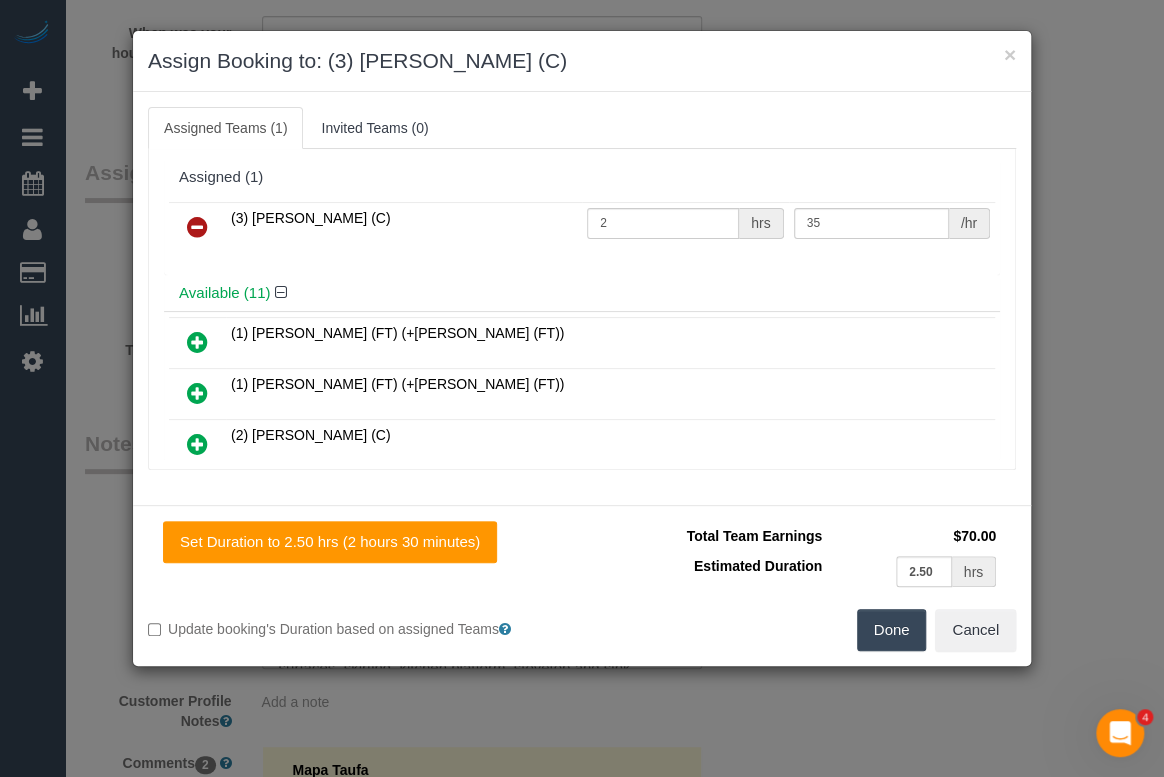 select on "spot10" 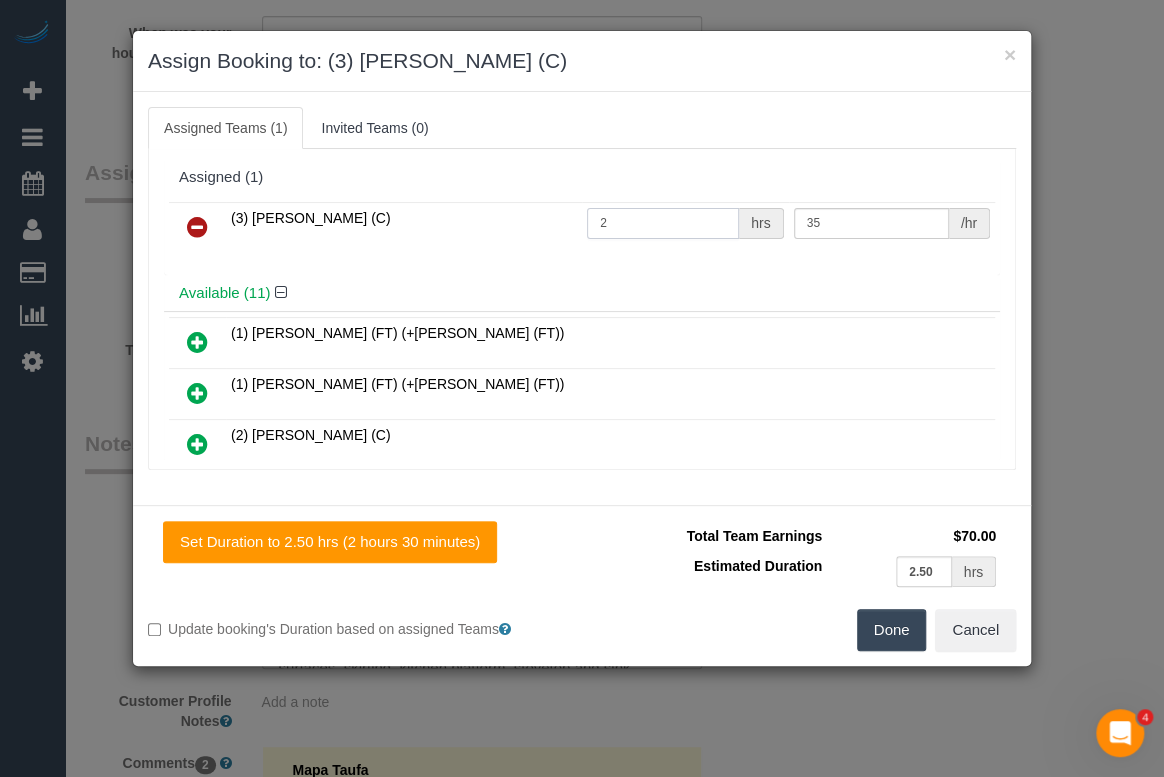 click on "2" at bounding box center (663, 223) 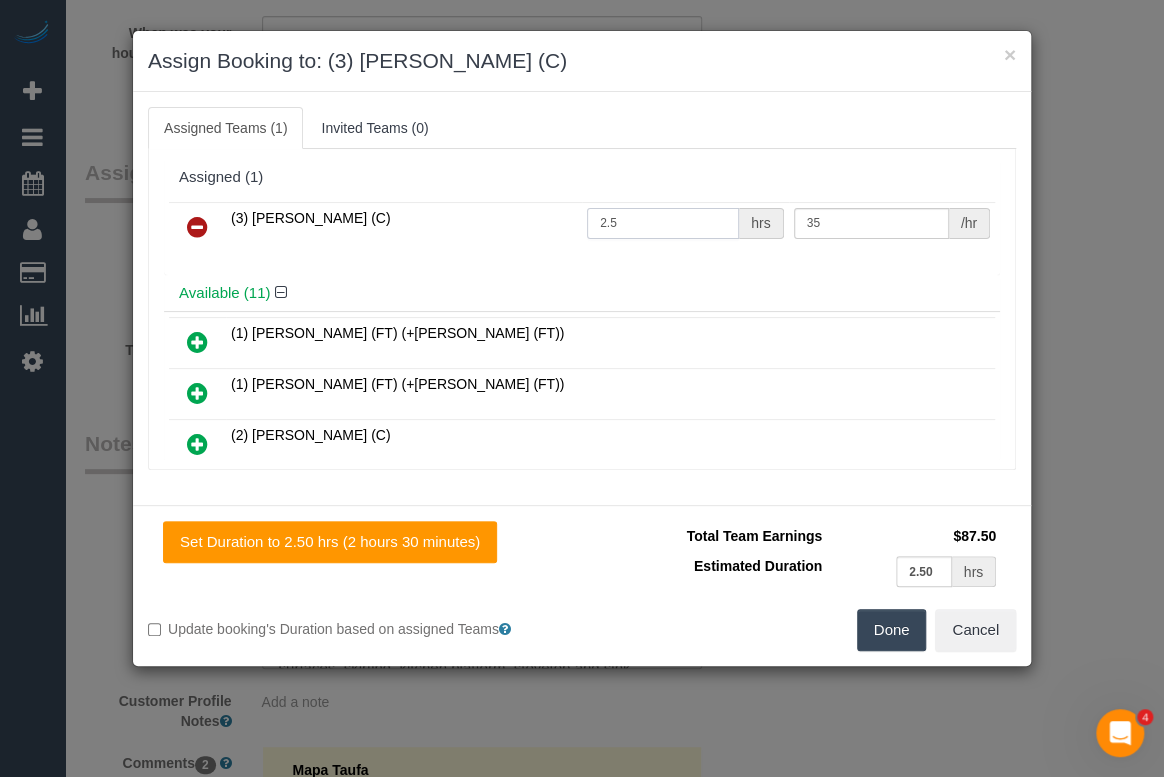 type on "2.5" 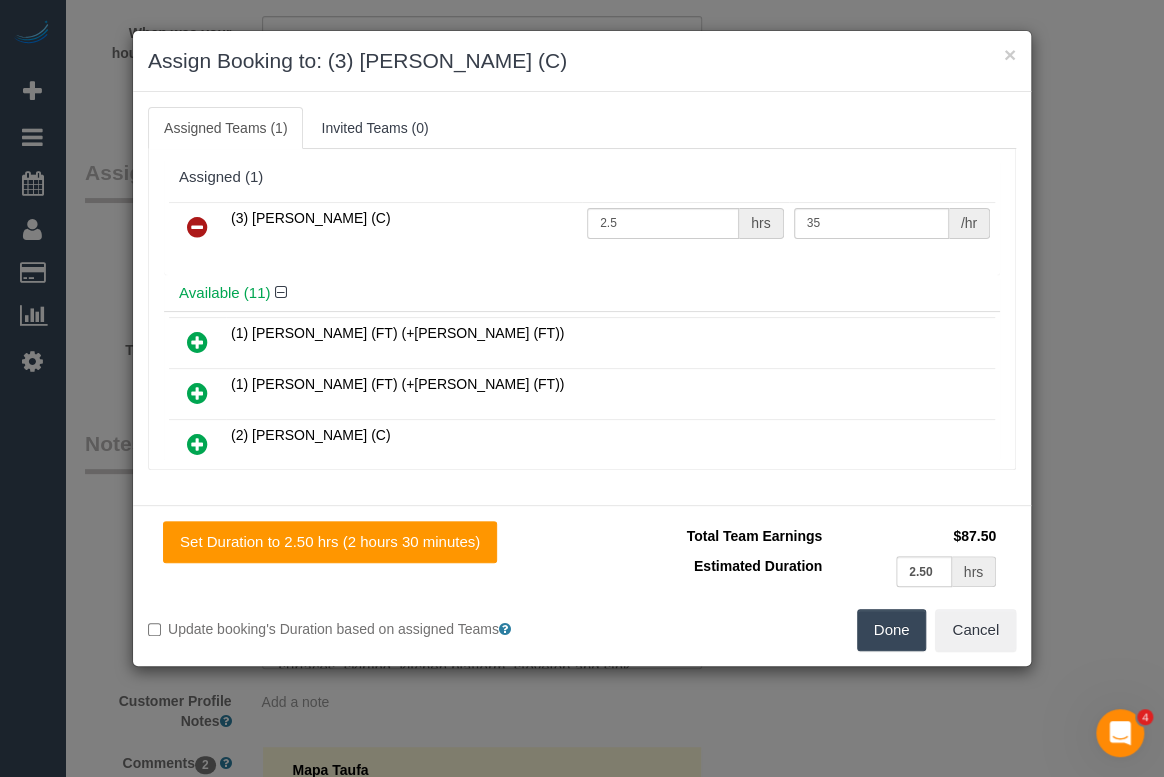 click on "Done" at bounding box center (892, 630) 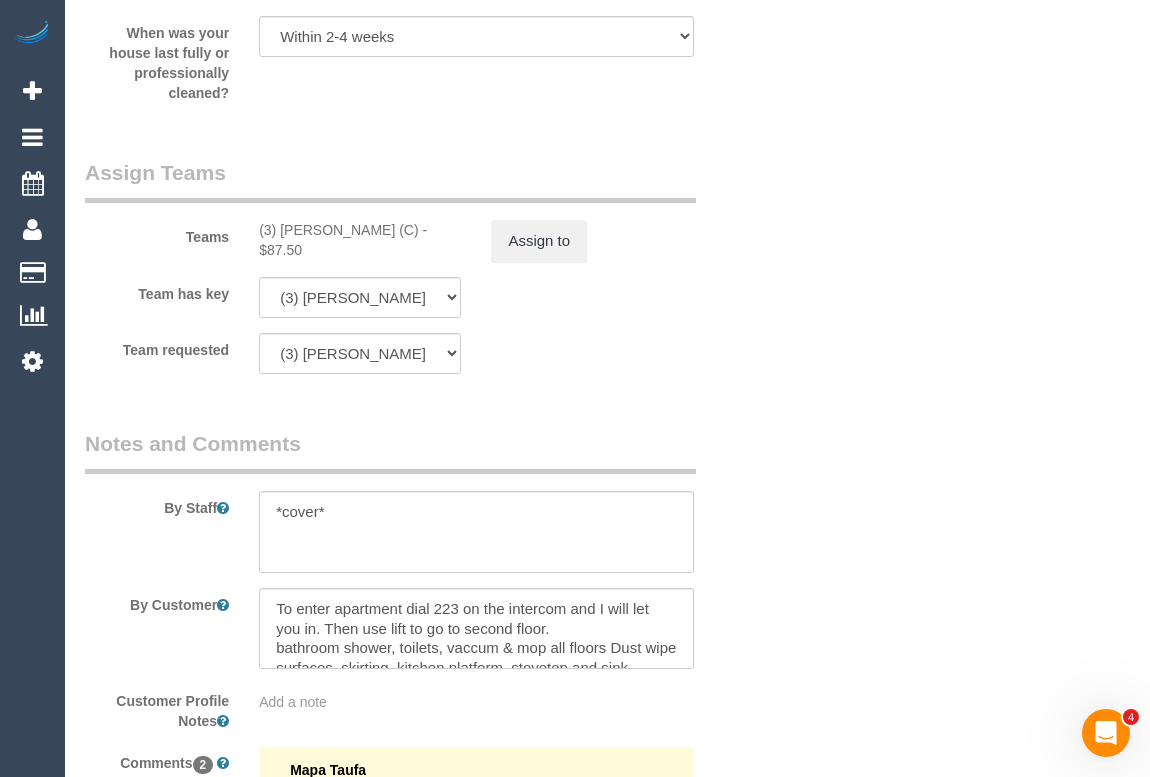 click on "Who
Email*
pjayadeep12@hotmail.com
Name *
PEARL
JAYADEEP
new customer
Where
Address*
1 Moreland Street, Apt 223
Footscray
ACT
NSW
NT
QLD
SA
TAS
VIC
WA
3011
Location
Office City East (North) East (South) Inner East Inner North (East) Inner North (West) Inner South East Inner West North (East) North (West) Outer East Outer North (East) Outer North (West) Outer South East Outer West South East (East) South East (West) West (North) West (South) ZG - Central ZG - East ZG - North" at bounding box center (607, -884) 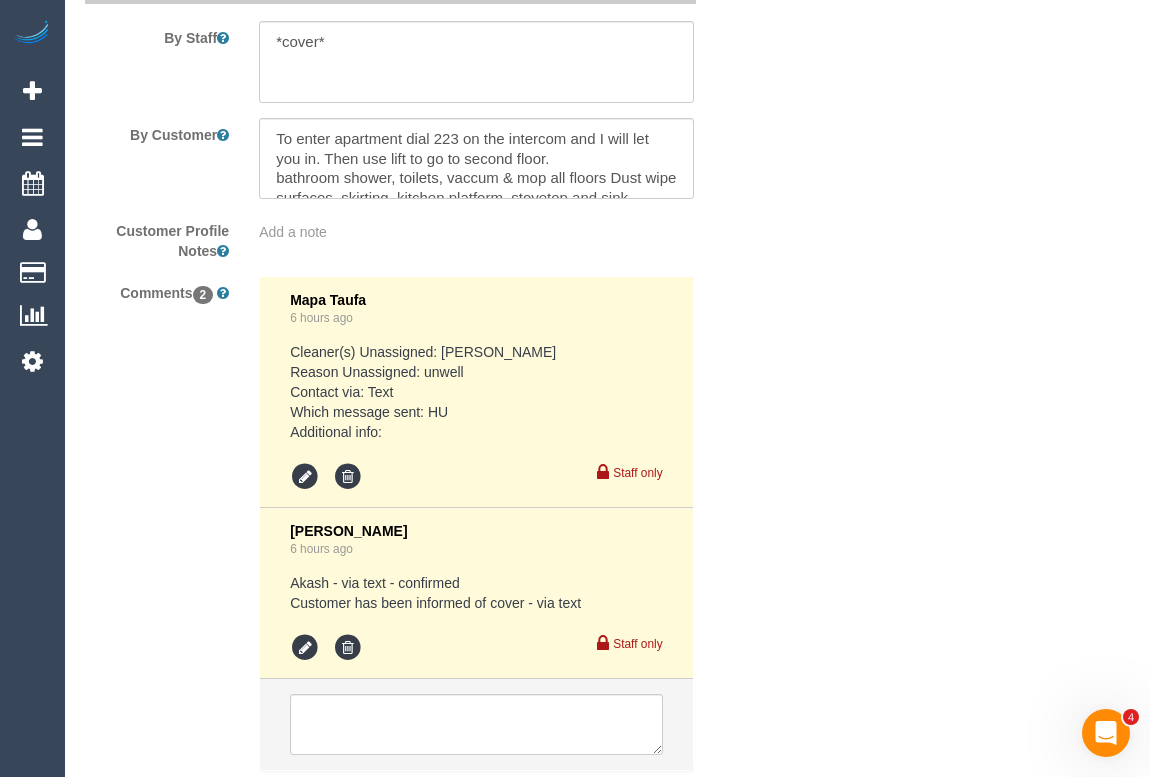 scroll, scrollTop: 3790, scrollLeft: 0, axis: vertical 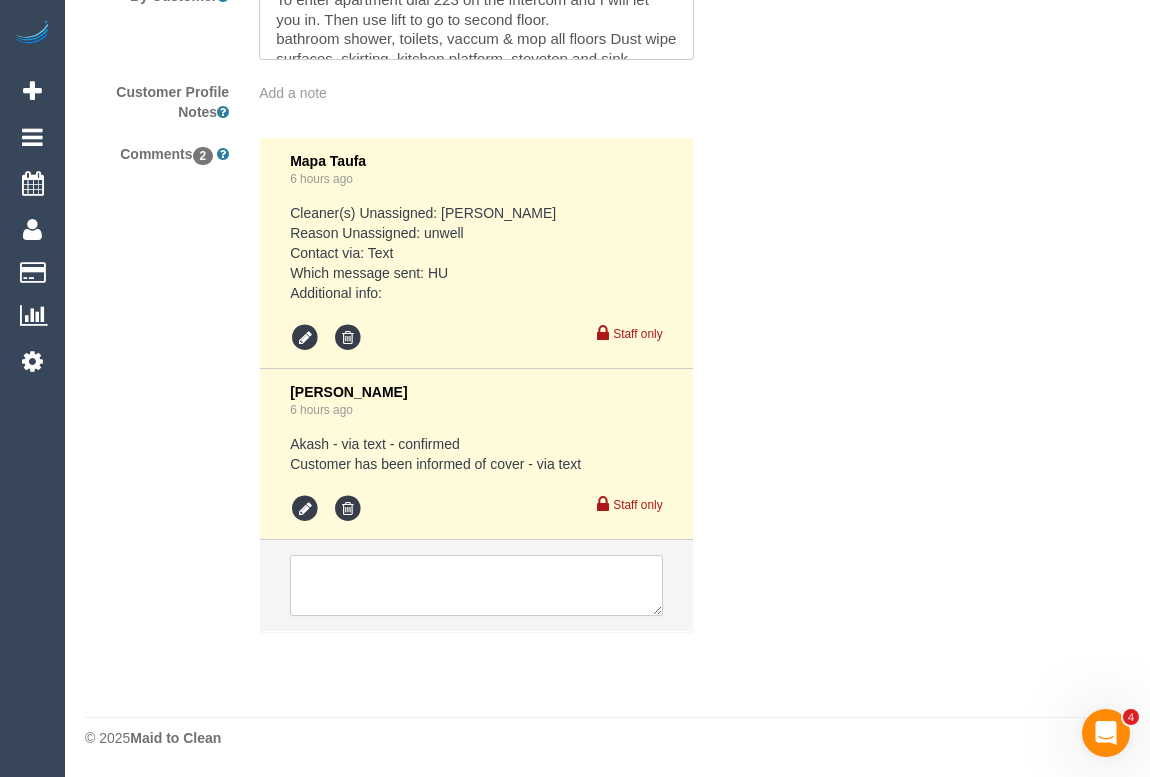 click at bounding box center (476, 586) 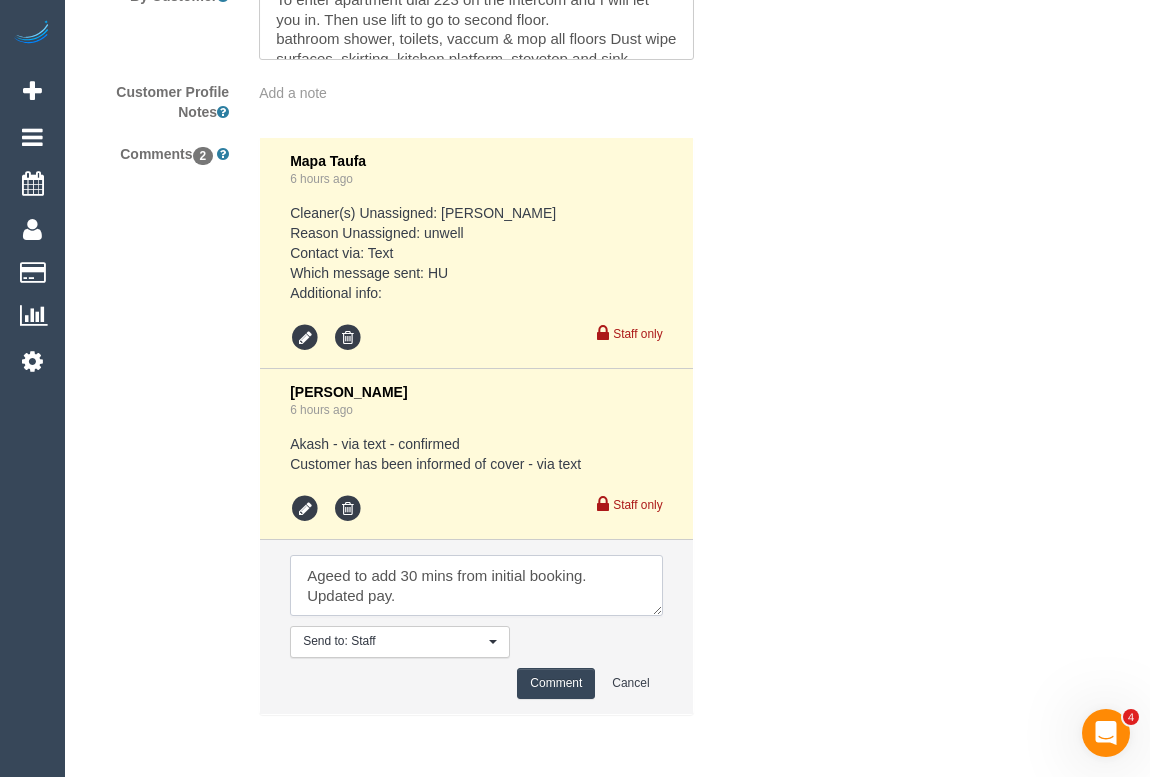 click at bounding box center [476, 586] 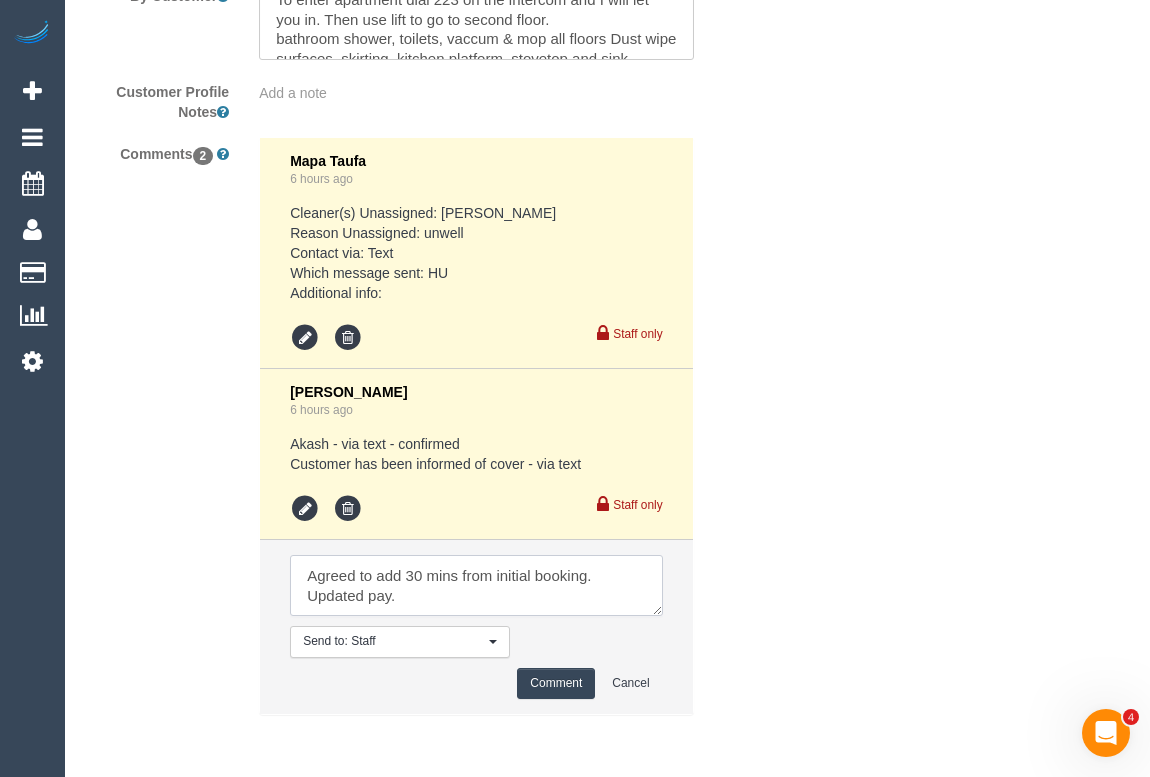 click at bounding box center (476, 586) 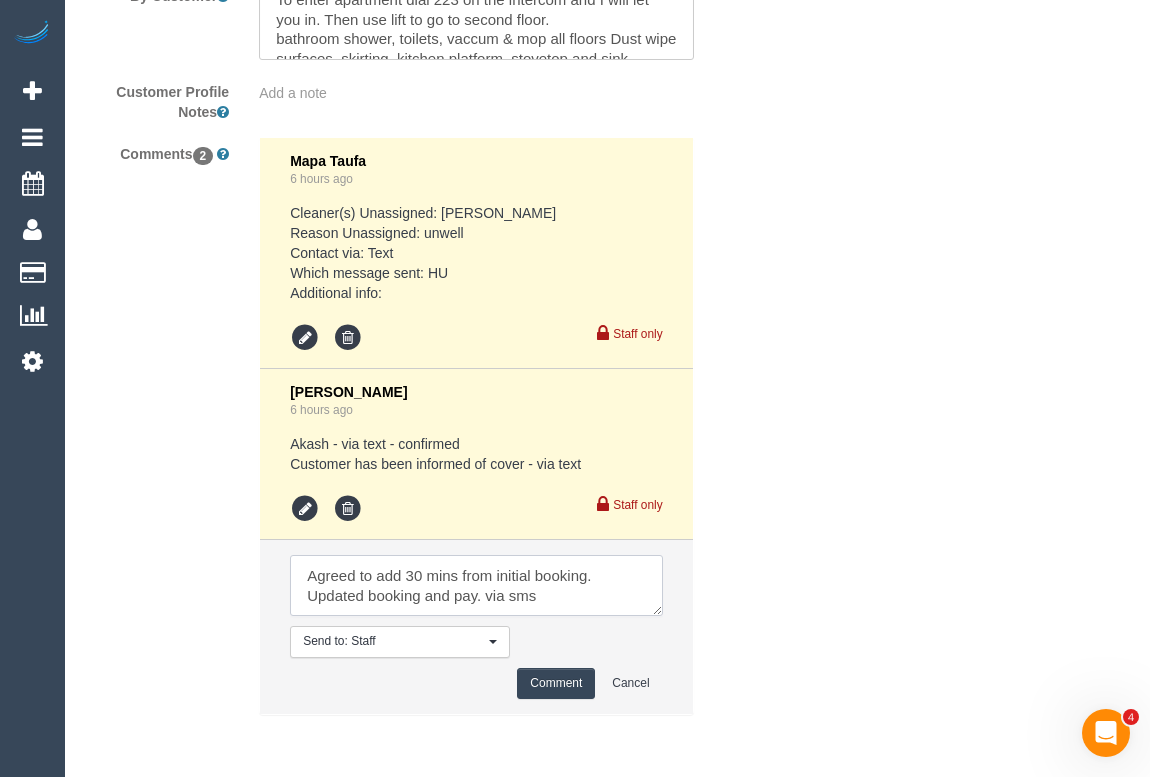 type on "Agreed to add 30 mins from initial booking. Updated booking and pay. via sms" 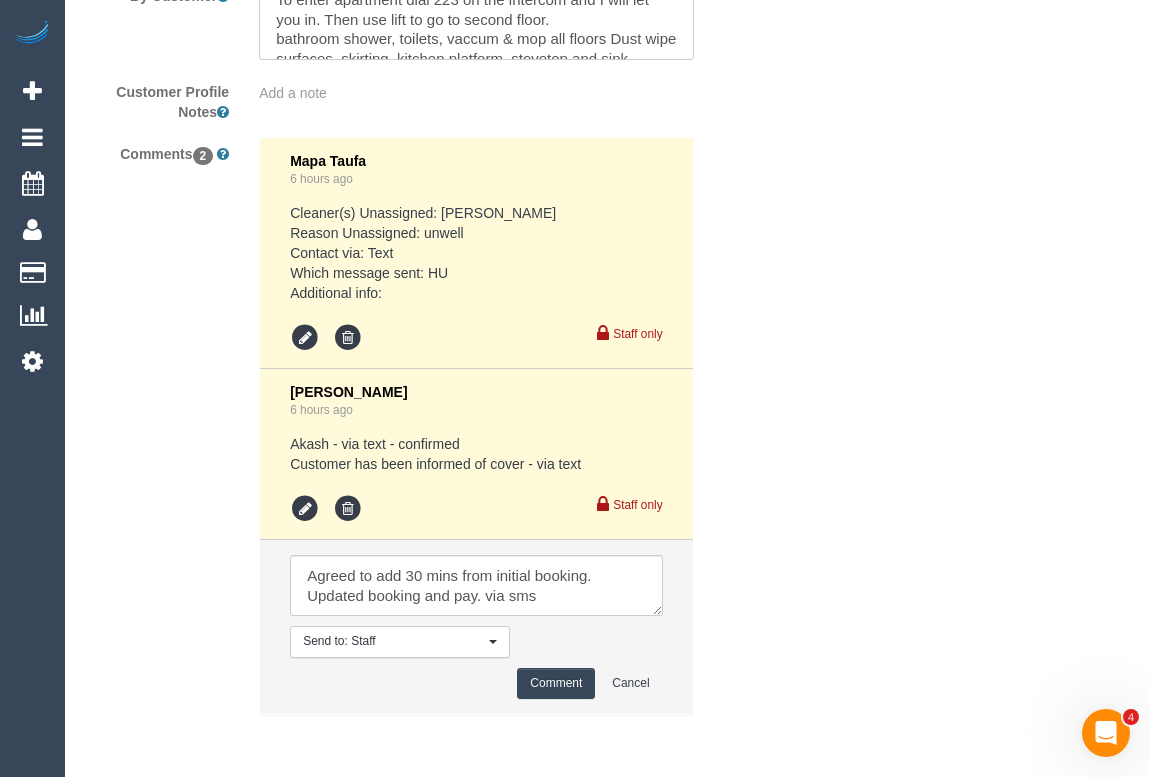 click on "Comment" at bounding box center [556, 683] 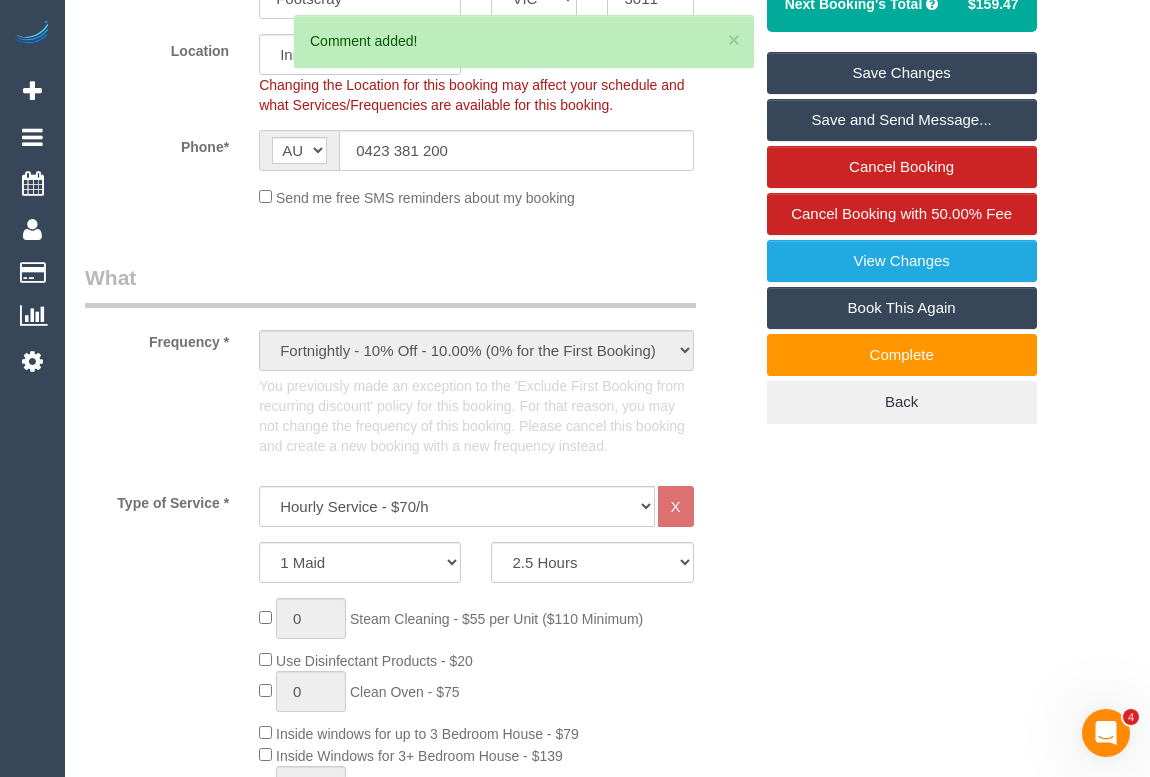 scroll, scrollTop: 0, scrollLeft: 0, axis: both 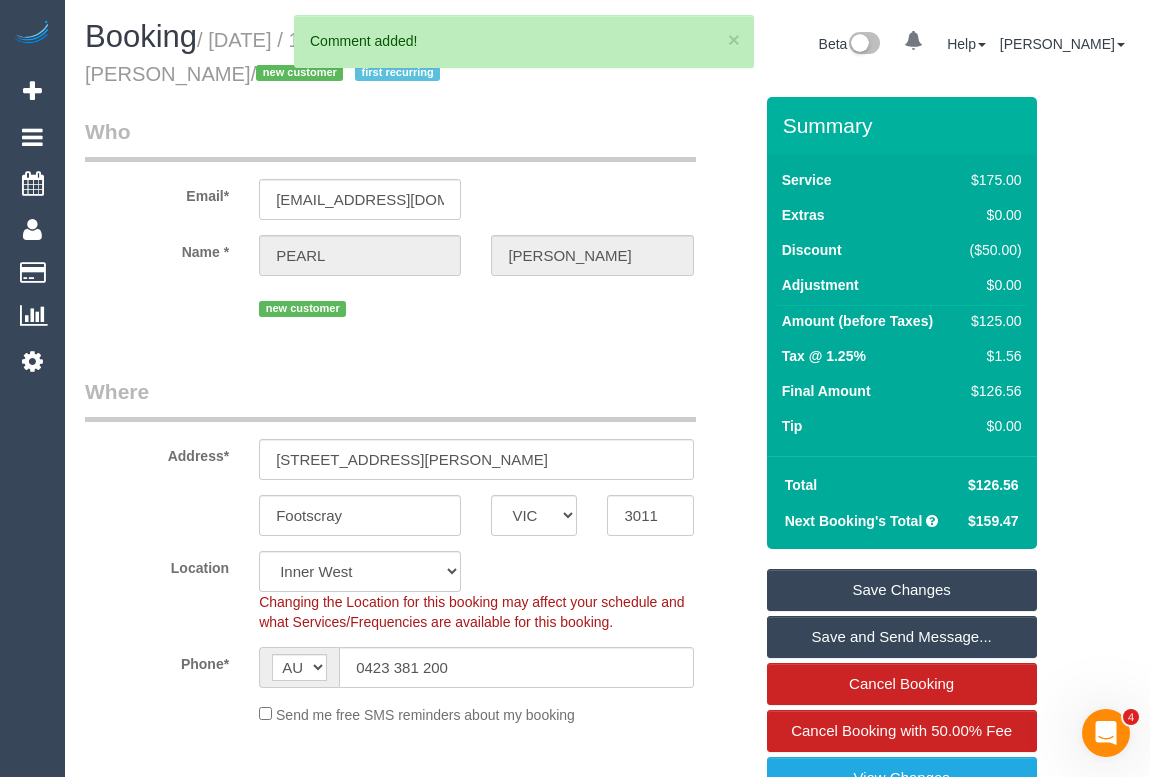 click on "Save Changes" at bounding box center (902, 590) 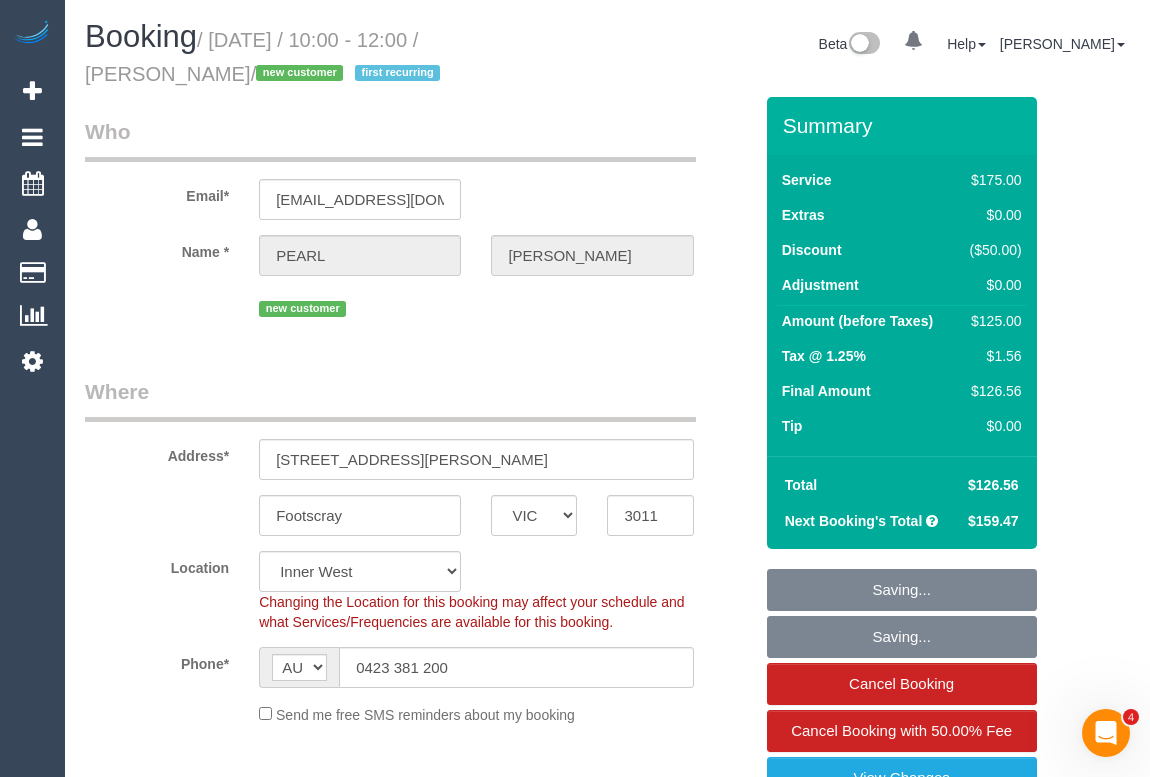 click on "Who
Email*
pjayadeep12@hotmail.com
Name *
PEARL
JAYADEEP
new customer
Where
Address*
1 Moreland Street, Apt 223
Footscray
ACT
NSW
NT
QLD
SA
TAS
VIC
WA
3011
Location
Office City East (North) East (South) Inner East Inner North (East) Inner North (West) Inner South East Inner West North (East) North (West) Outer East Outer North (East) Outer North (West) Outer South East Outer West South East (East) South East (West) West (North) West (South) ZG - Central ZG - East ZG - North" at bounding box center [607, 2382] 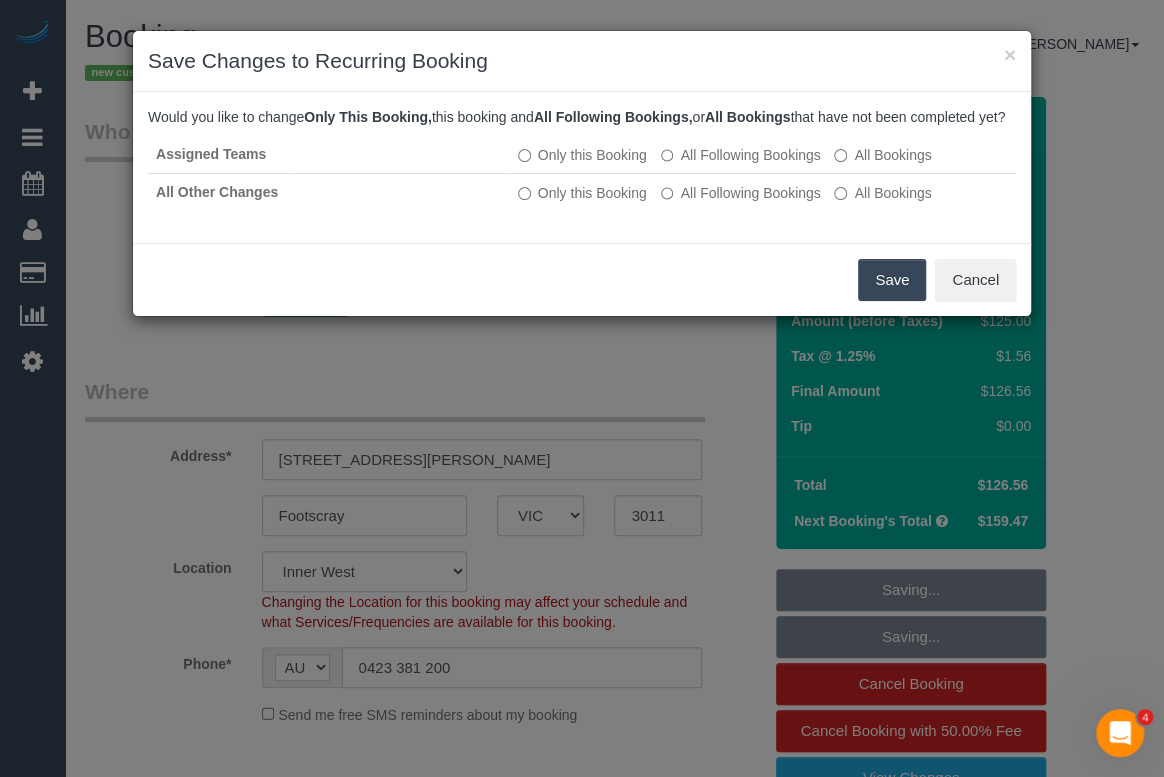 drag, startPoint x: 874, startPoint y: 296, endPoint x: 949, endPoint y: 363, distance: 100.56838 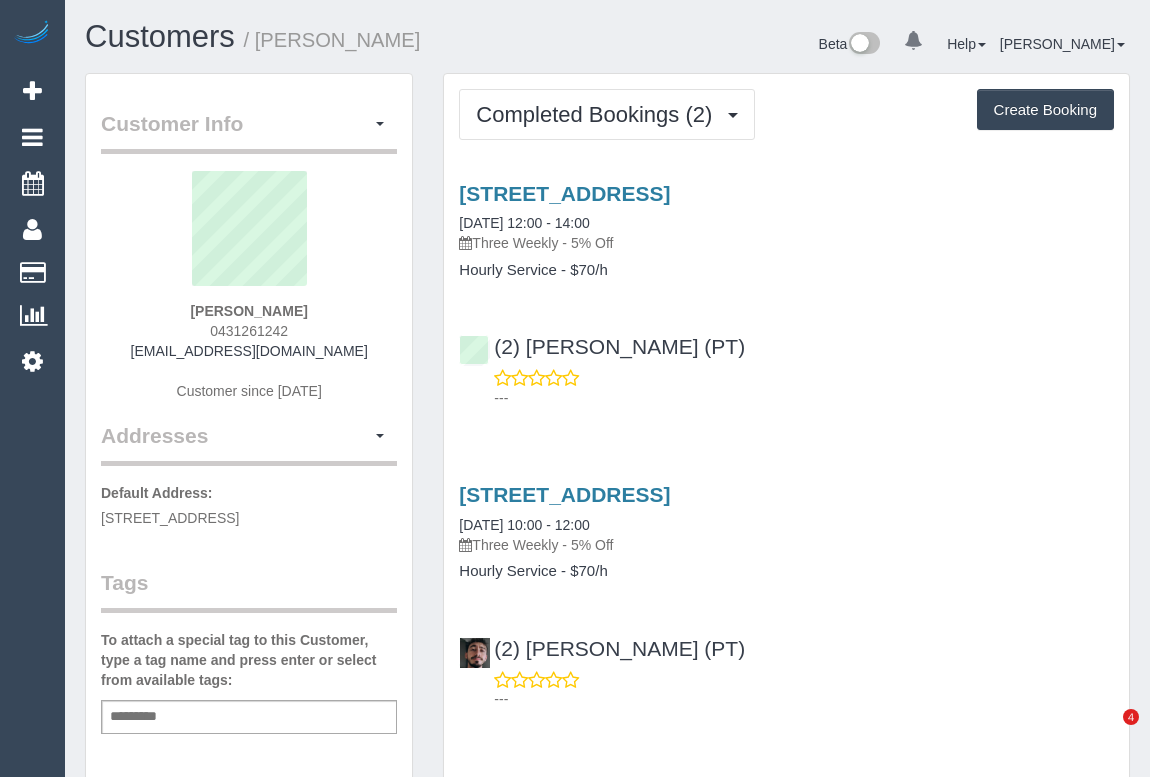 scroll, scrollTop: 0, scrollLeft: 0, axis: both 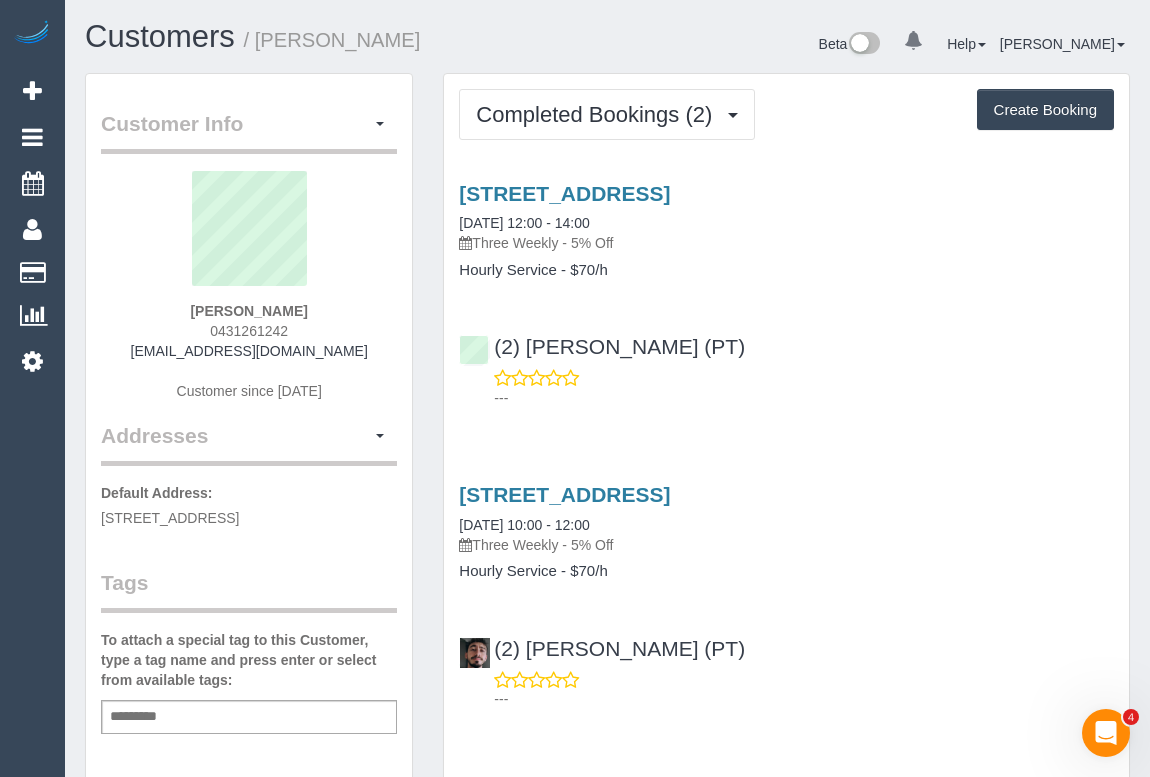 drag, startPoint x: 195, startPoint y: 330, endPoint x: 316, endPoint y: 331, distance: 121.004135 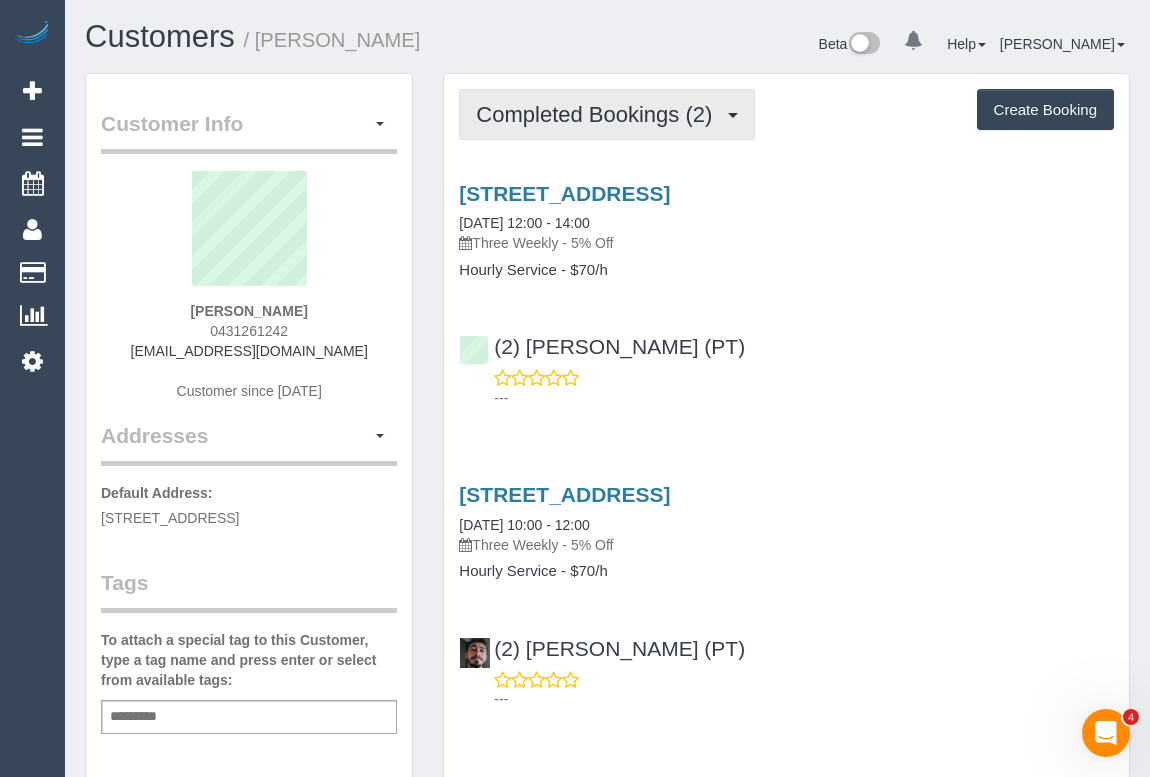drag, startPoint x: 617, startPoint y: 112, endPoint x: 610, endPoint y: 127, distance: 16.552946 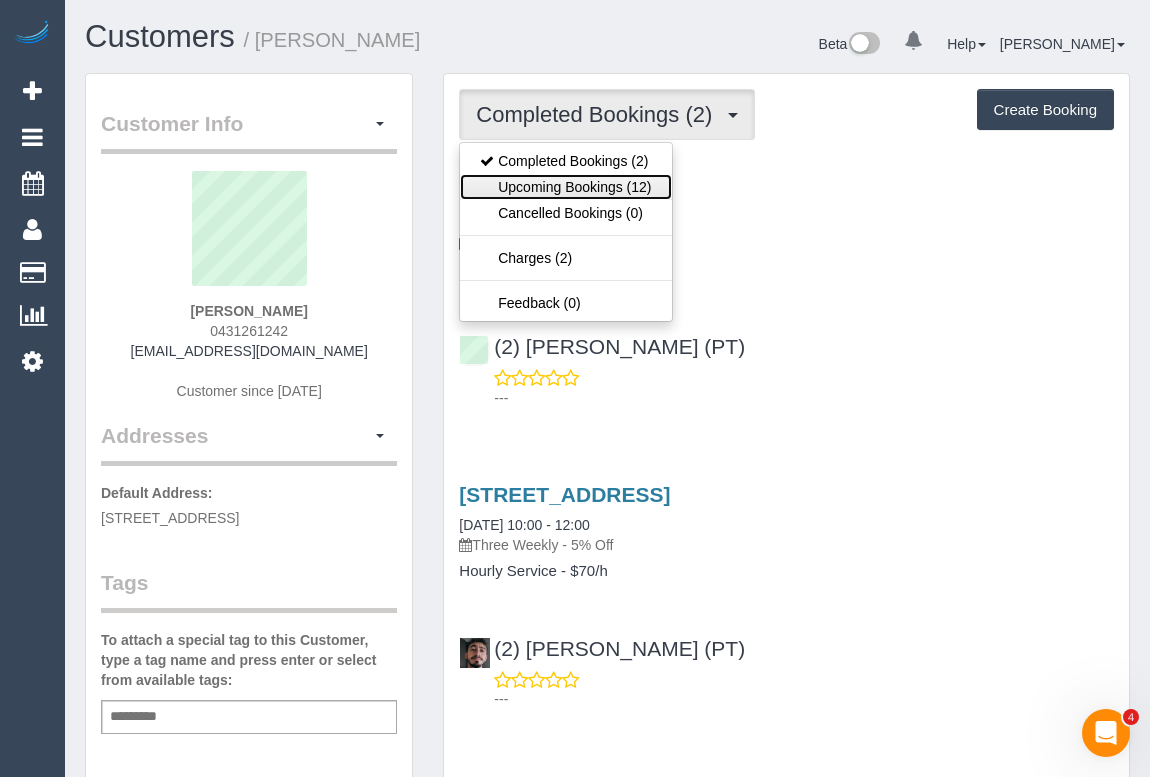 click on "Upcoming Bookings (12)" at bounding box center [565, 187] 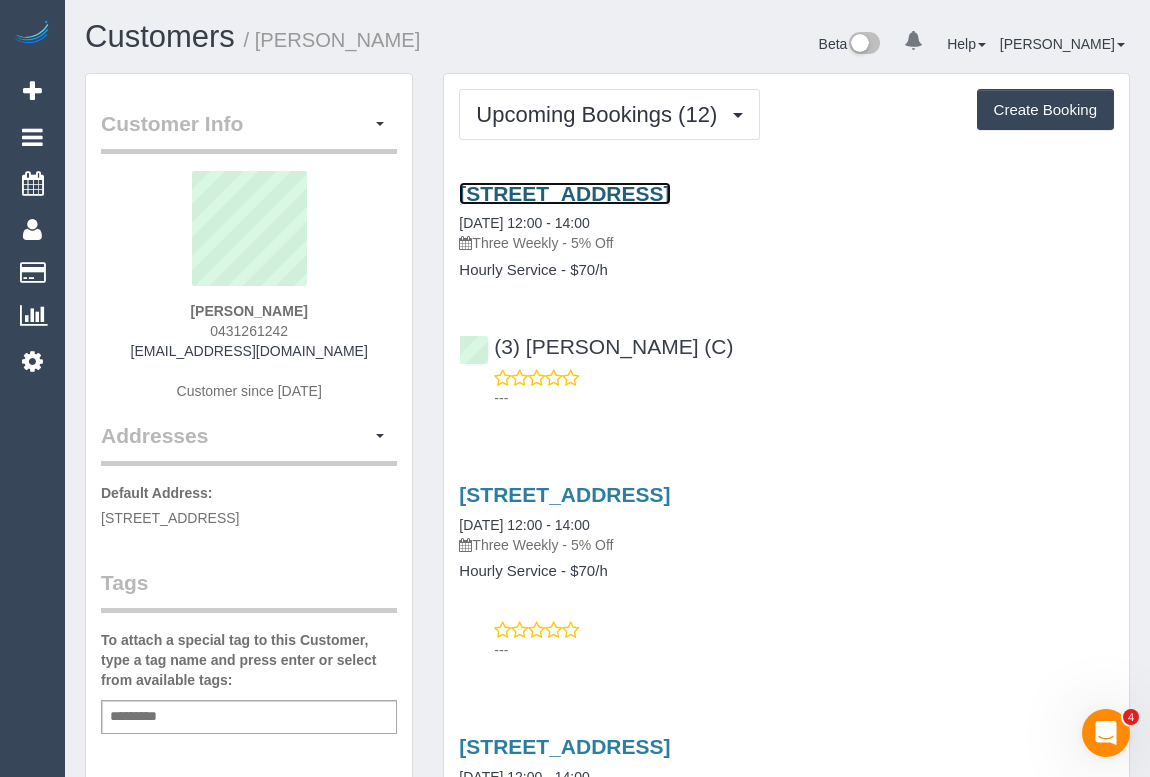 click on "[STREET_ADDRESS]" at bounding box center [564, 193] 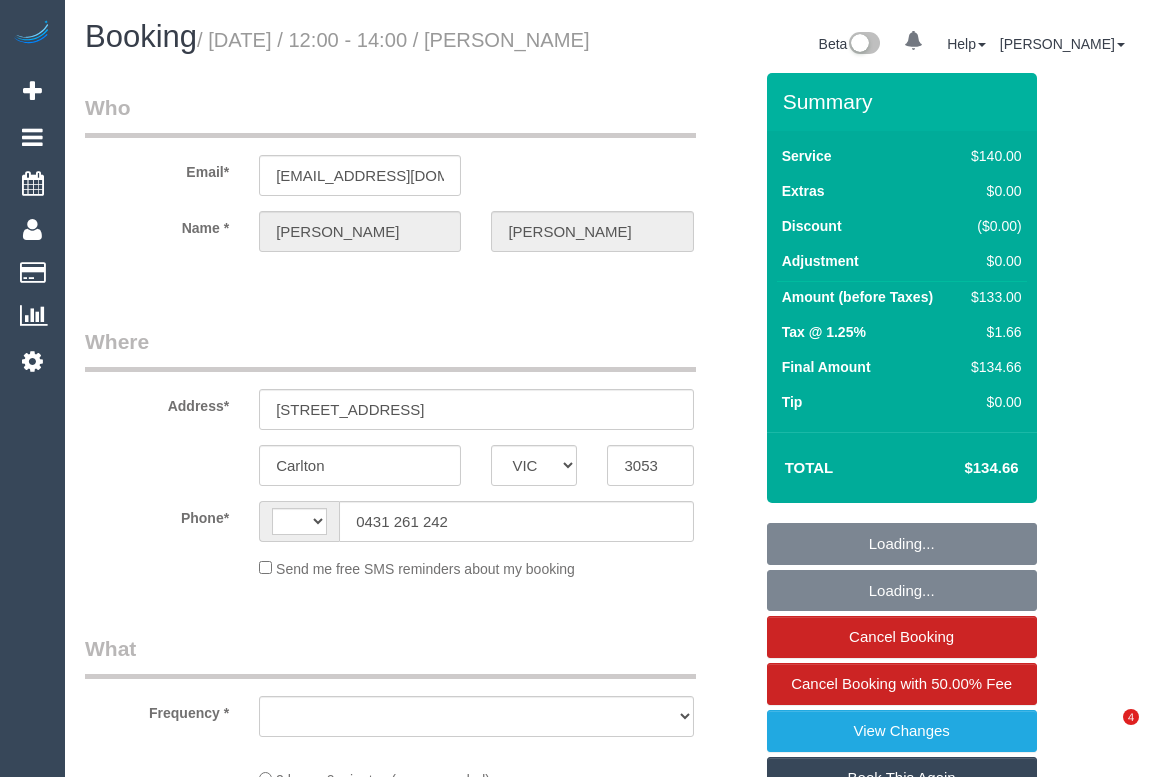 select on "VIC" 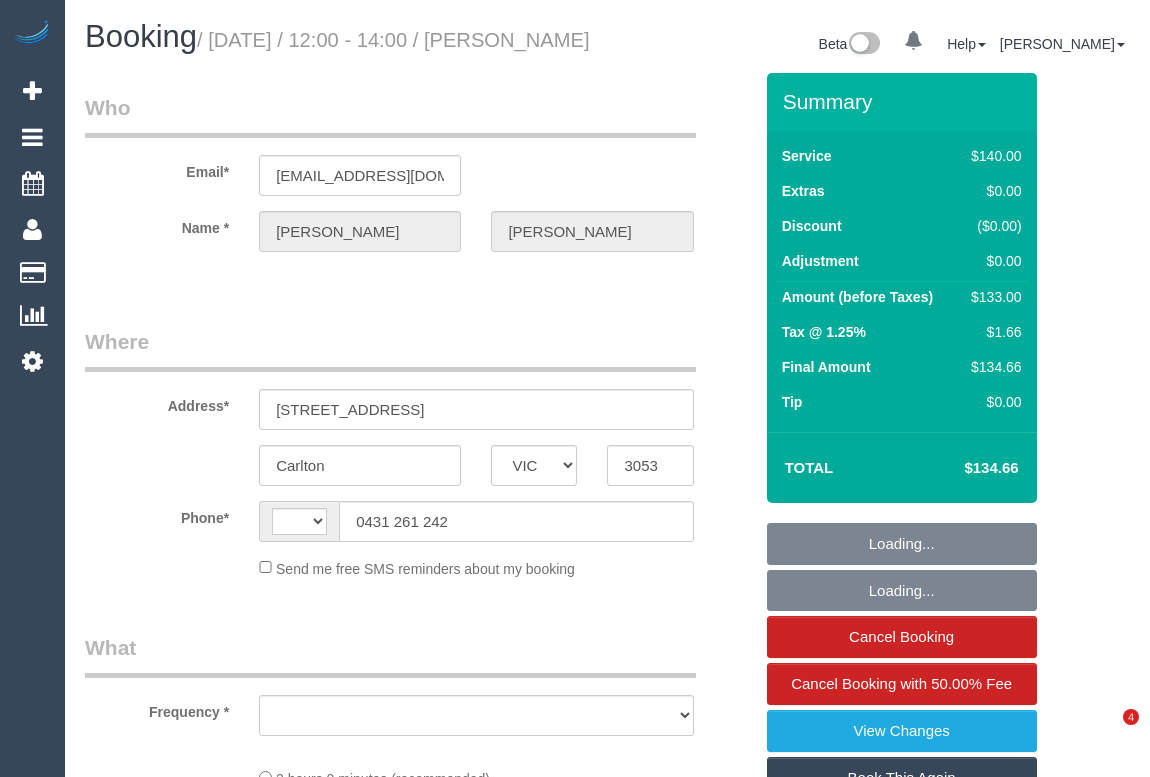 scroll, scrollTop: 0, scrollLeft: 0, axis: both 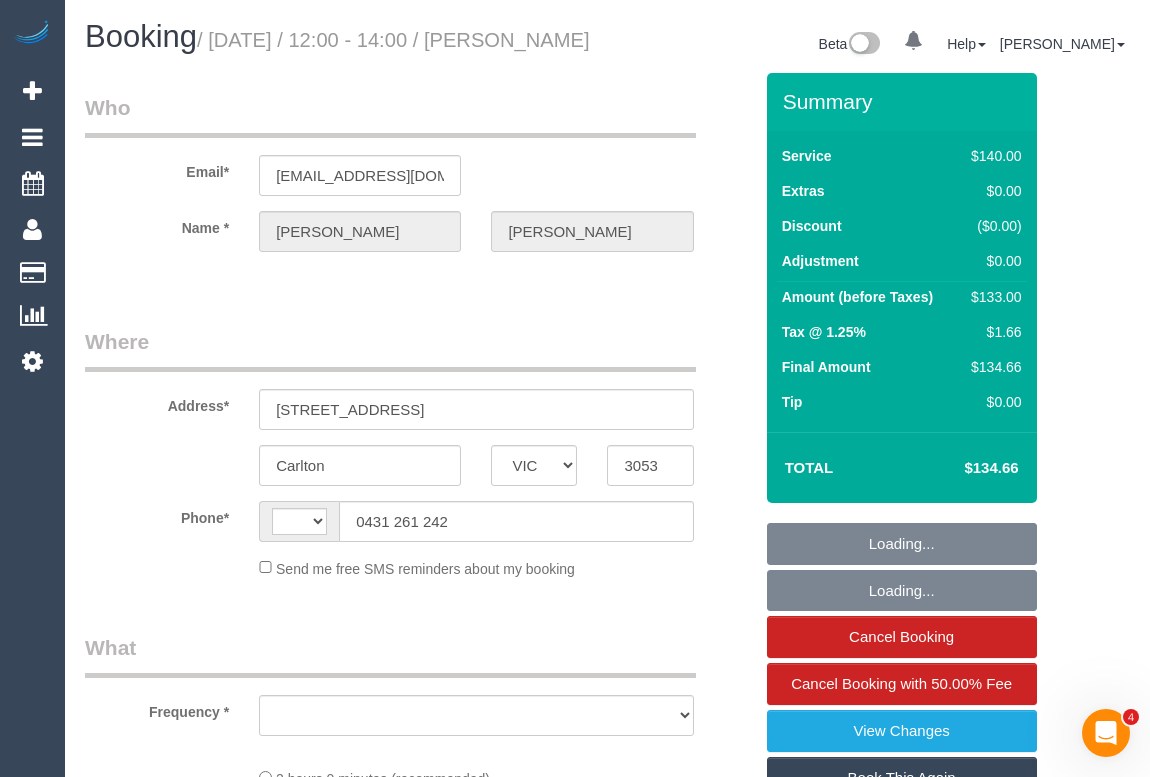 select on "number:27" 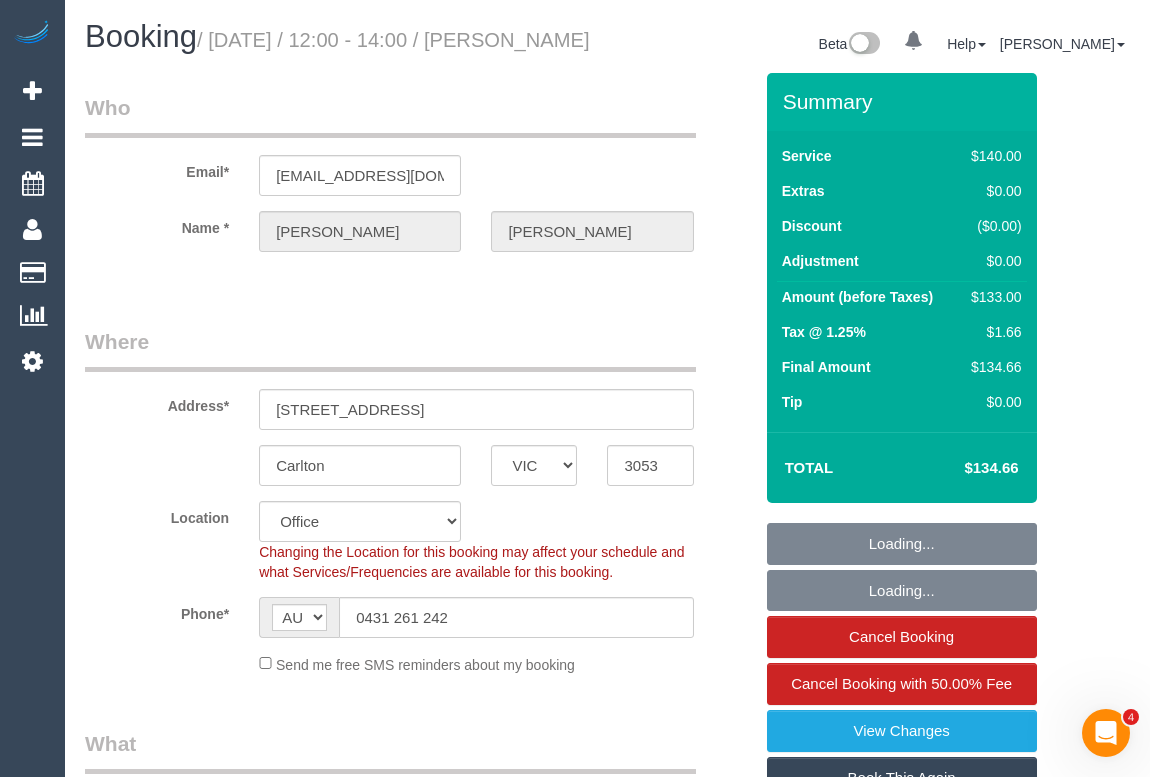select on "object:853" 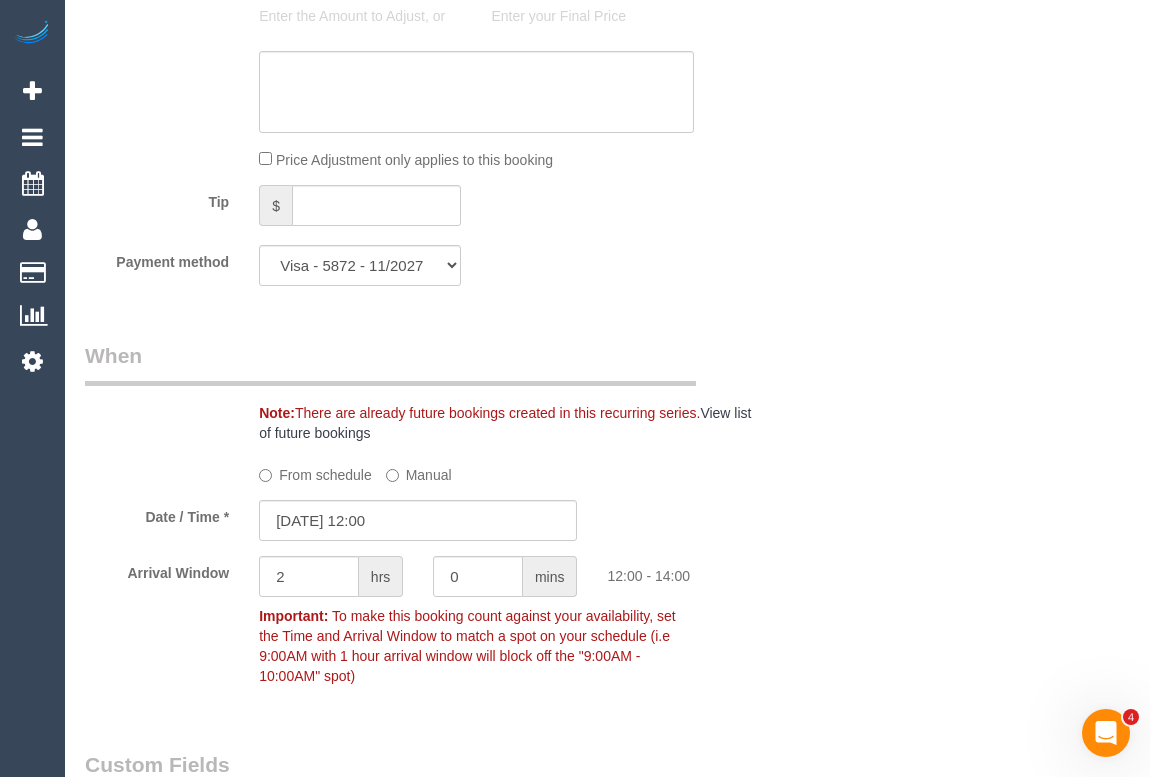 scroll, scrollTop: 2090, scrollLeft: 0, axis: vertical 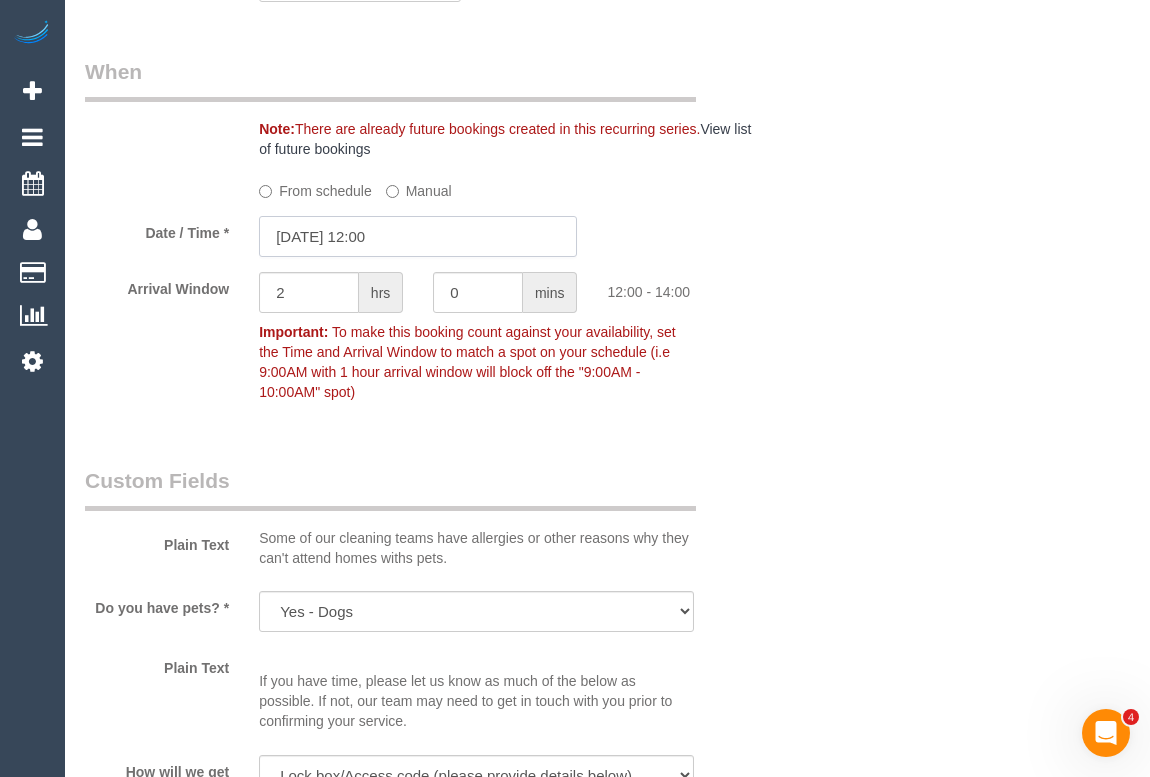 click on "01/07/2025 12:00" at bounding box center [418, 236] 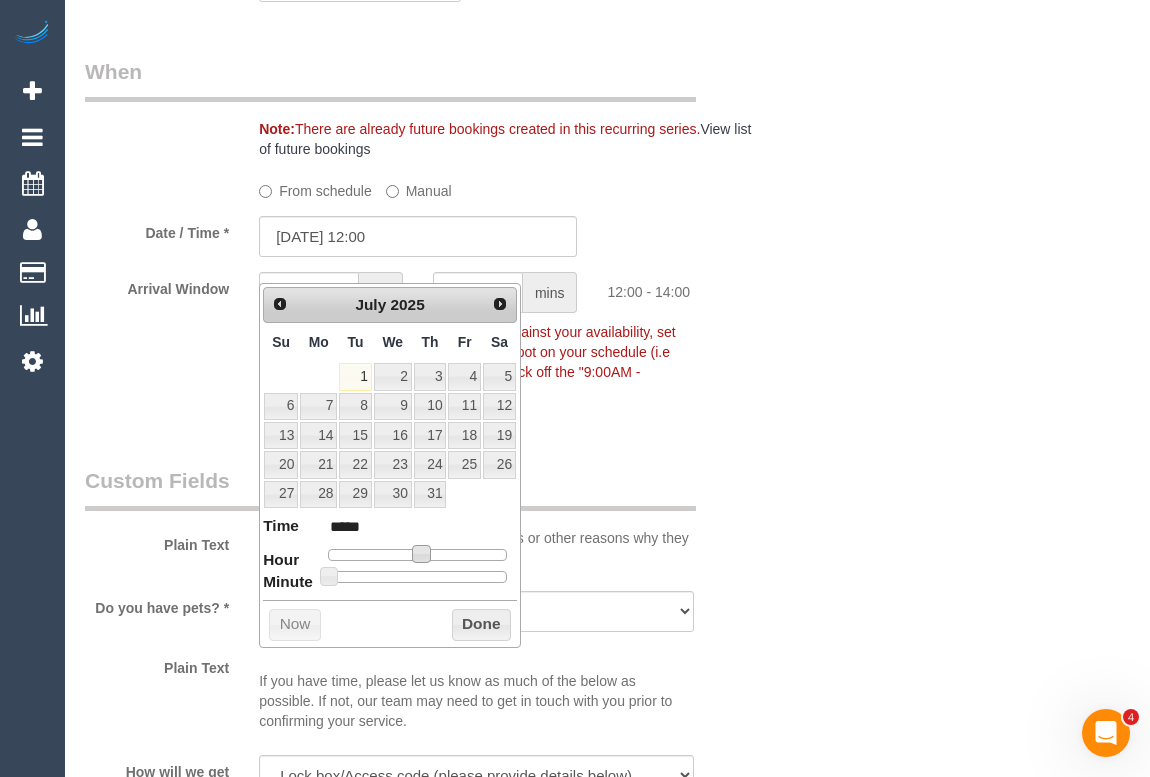 type on "01/07/2025 13:00" 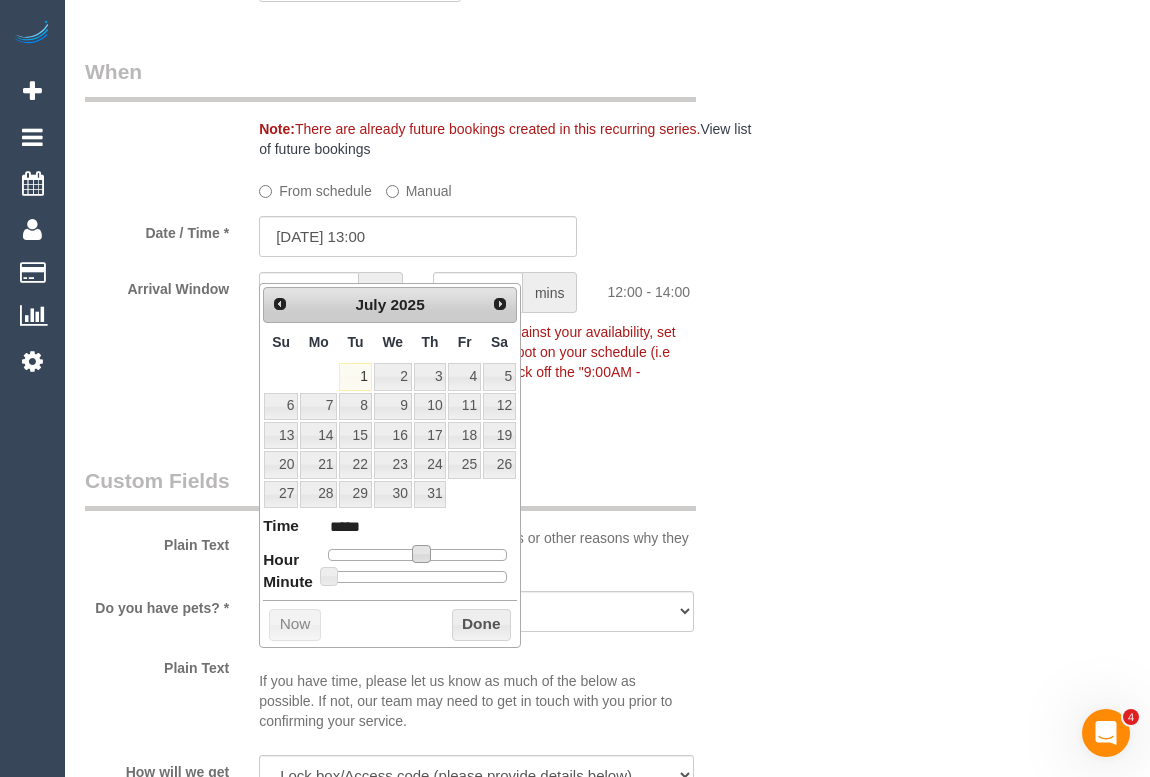 type on "01/07/2025 14:00" 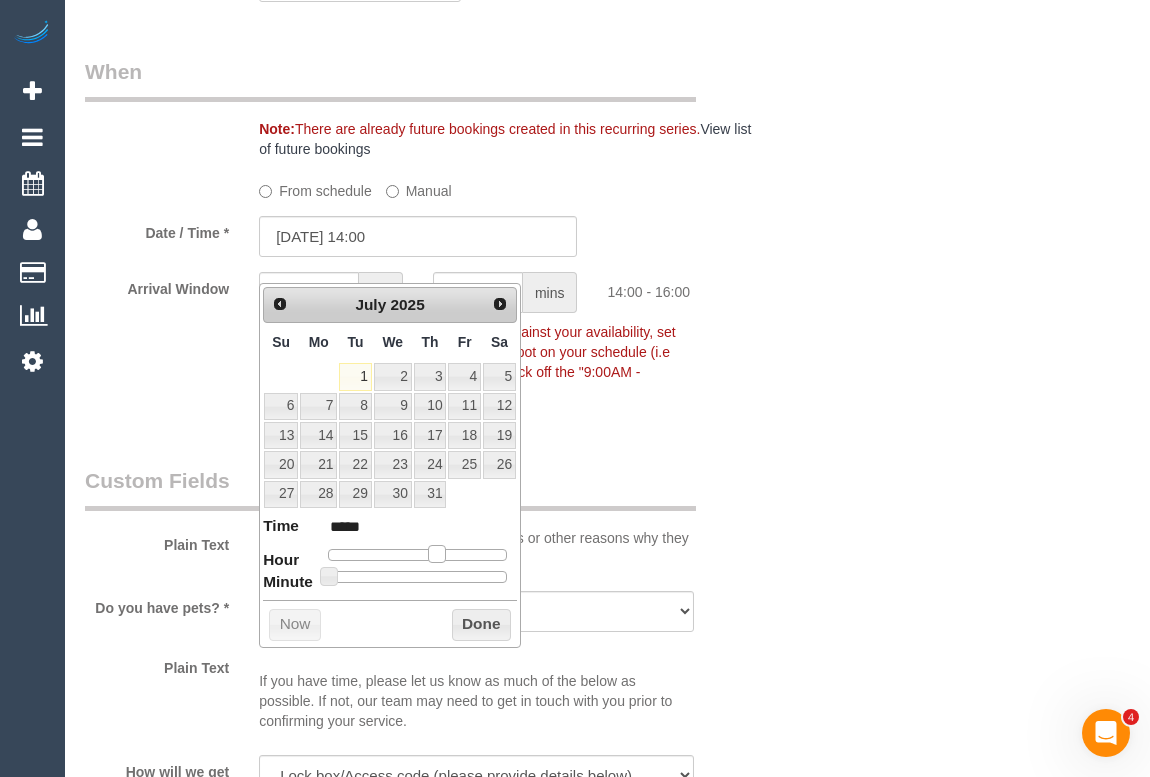 drag, startPoint x: 421, startPoint y: 549, endPoint x: 439, endPoint y: 550, distance: 18.027756 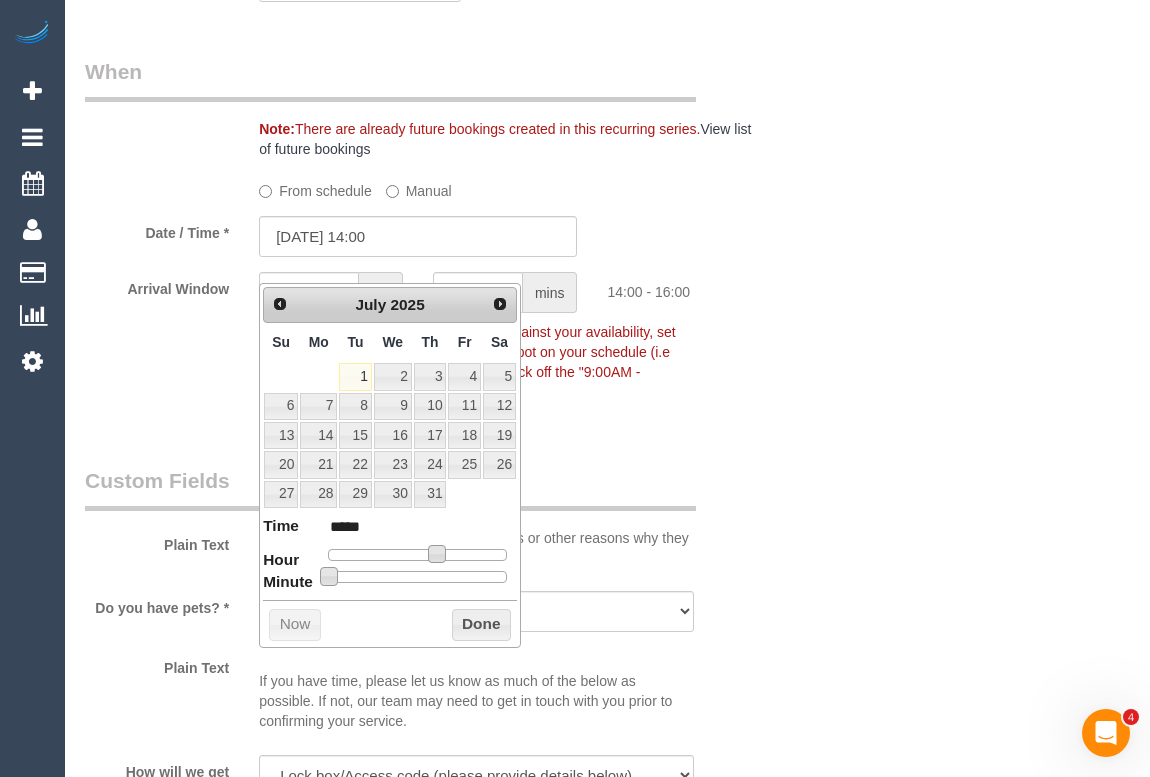 type on "01/07/2025 14:05" 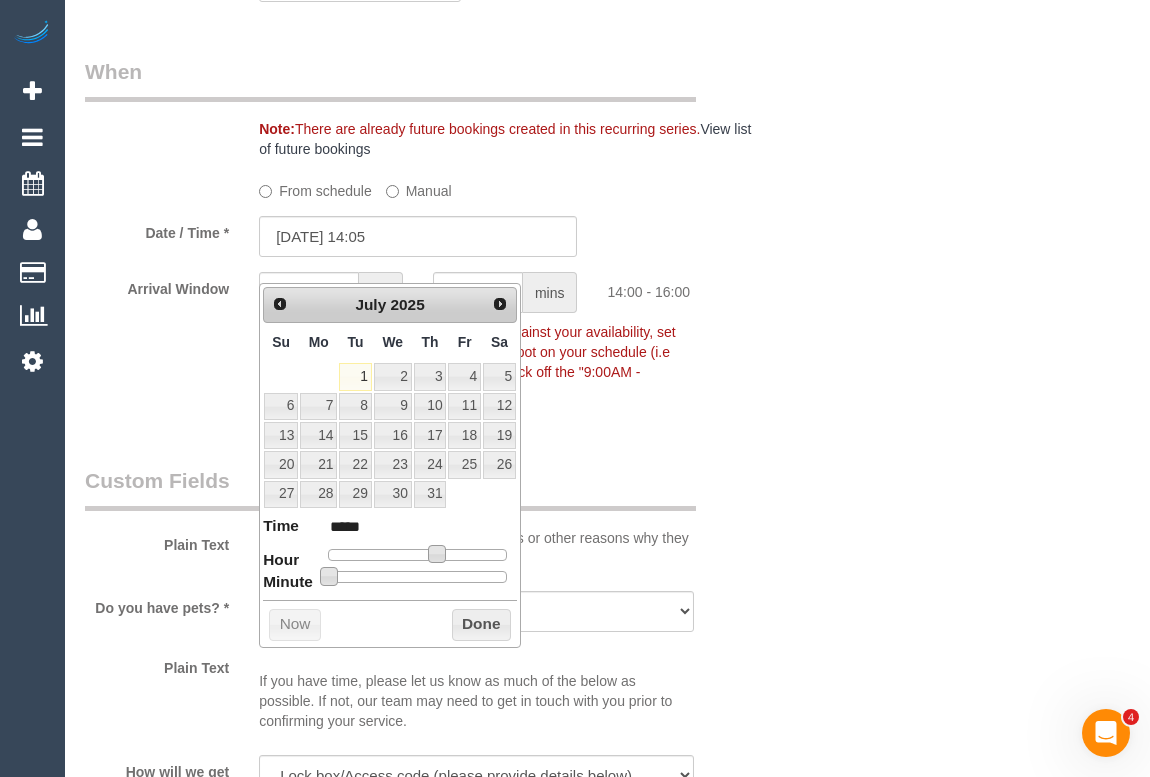 type on "01/07/2025 14:10" 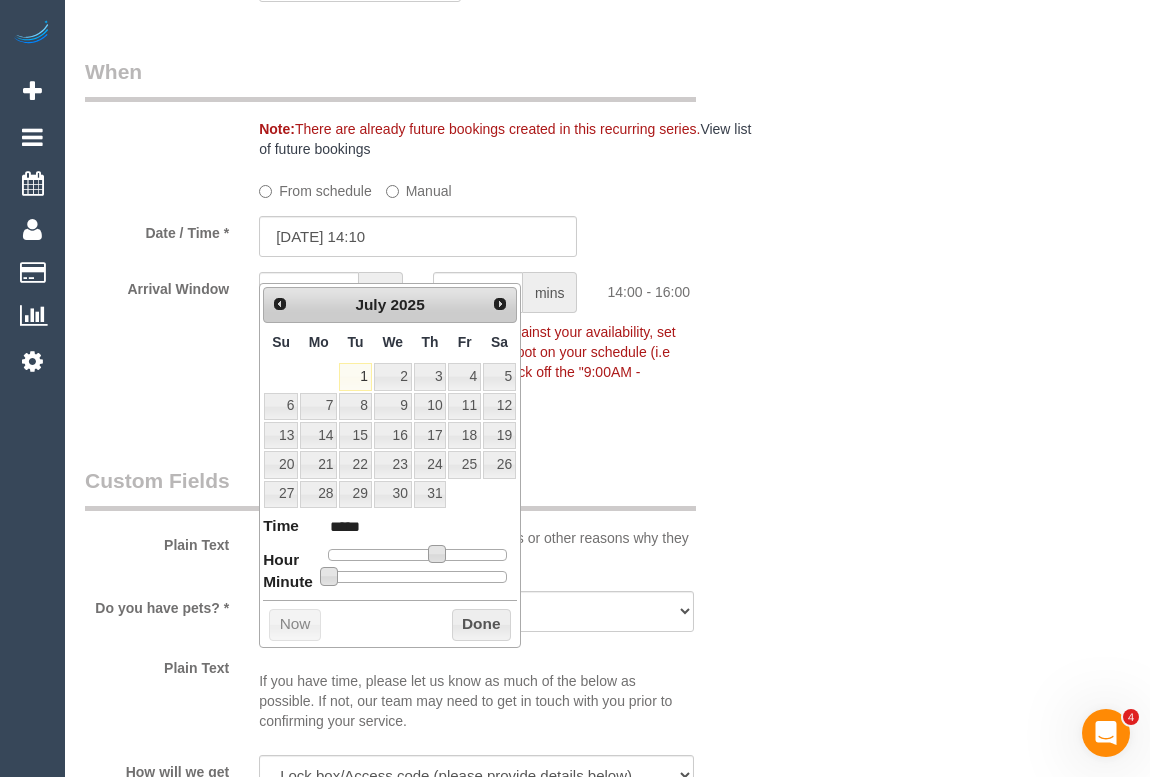 type on "01/07/2025 14:15" 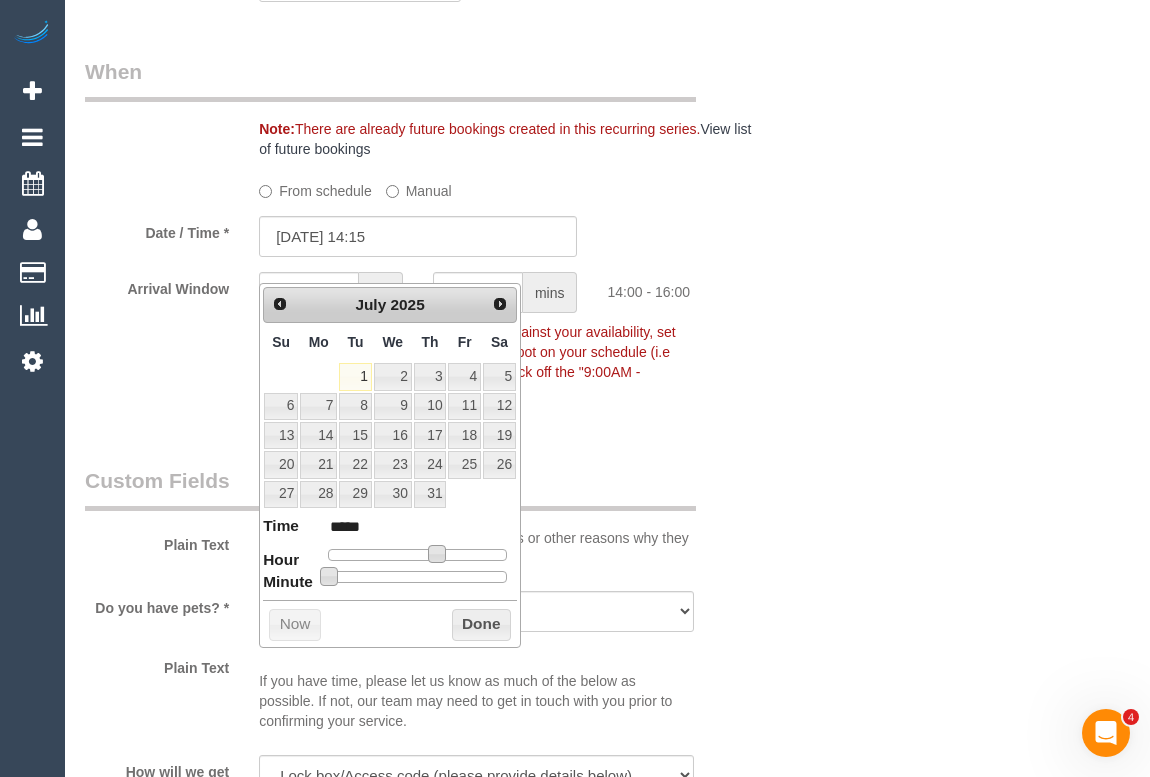 type on "*****" 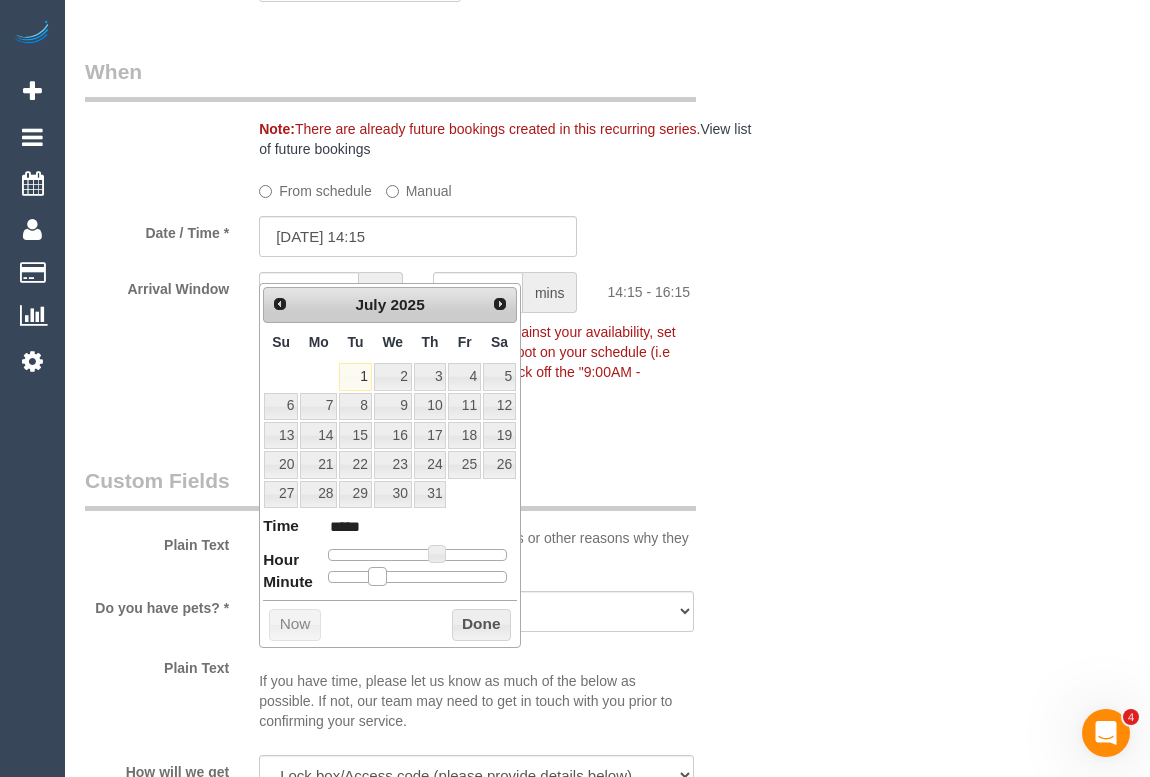 type on "01/07/2025 14:20" 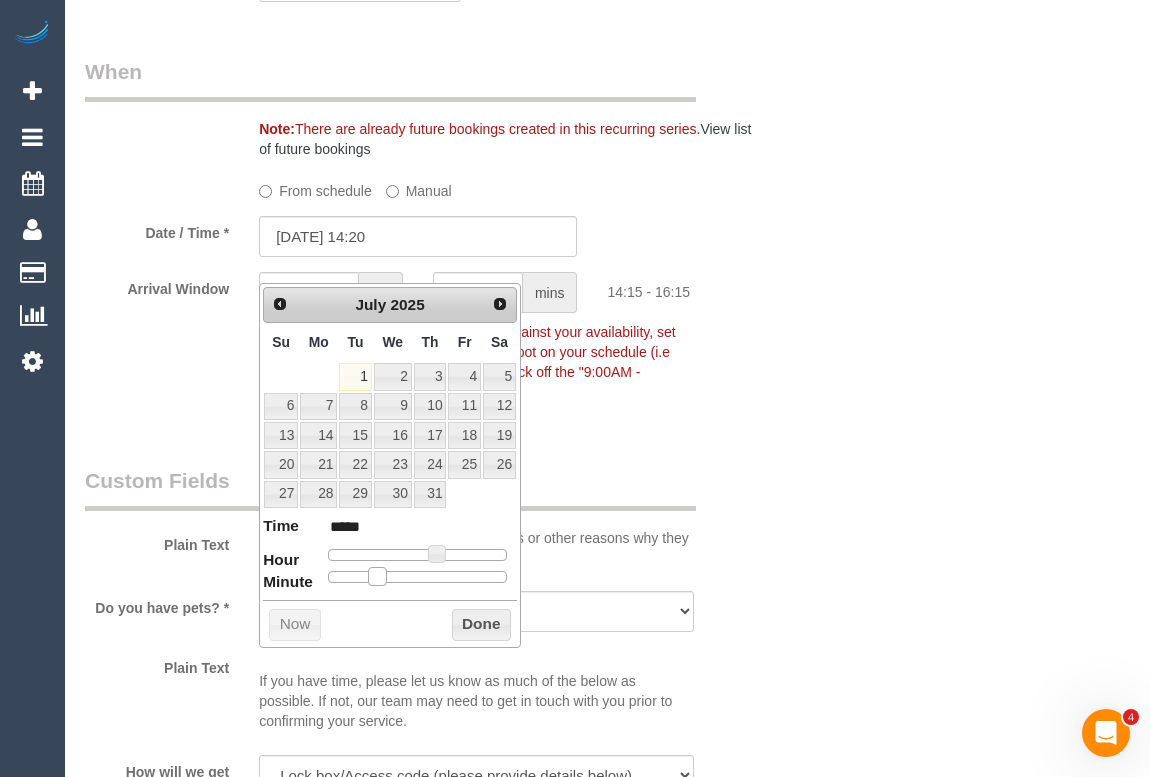 type on "01/07/2025 14:25" 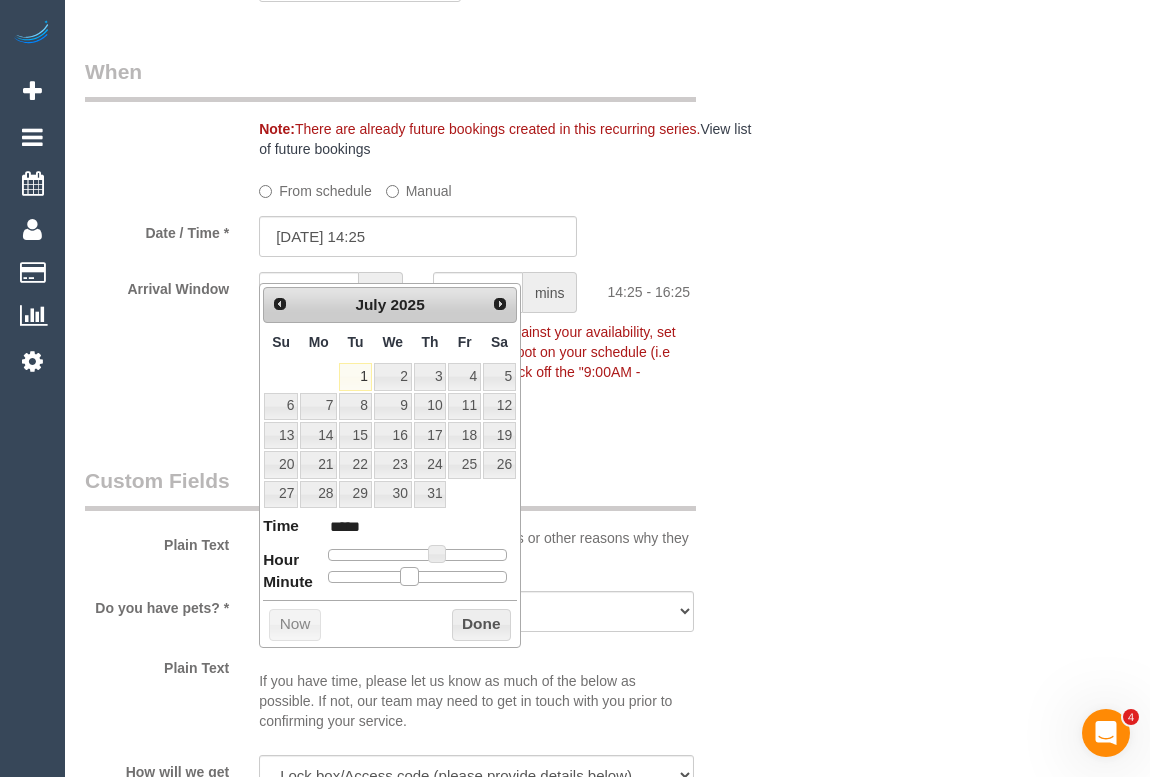 drag, startPoint x: 322, startPoint y: 577, endPoint x: 422, endPoint y: 576, distance: 100.005 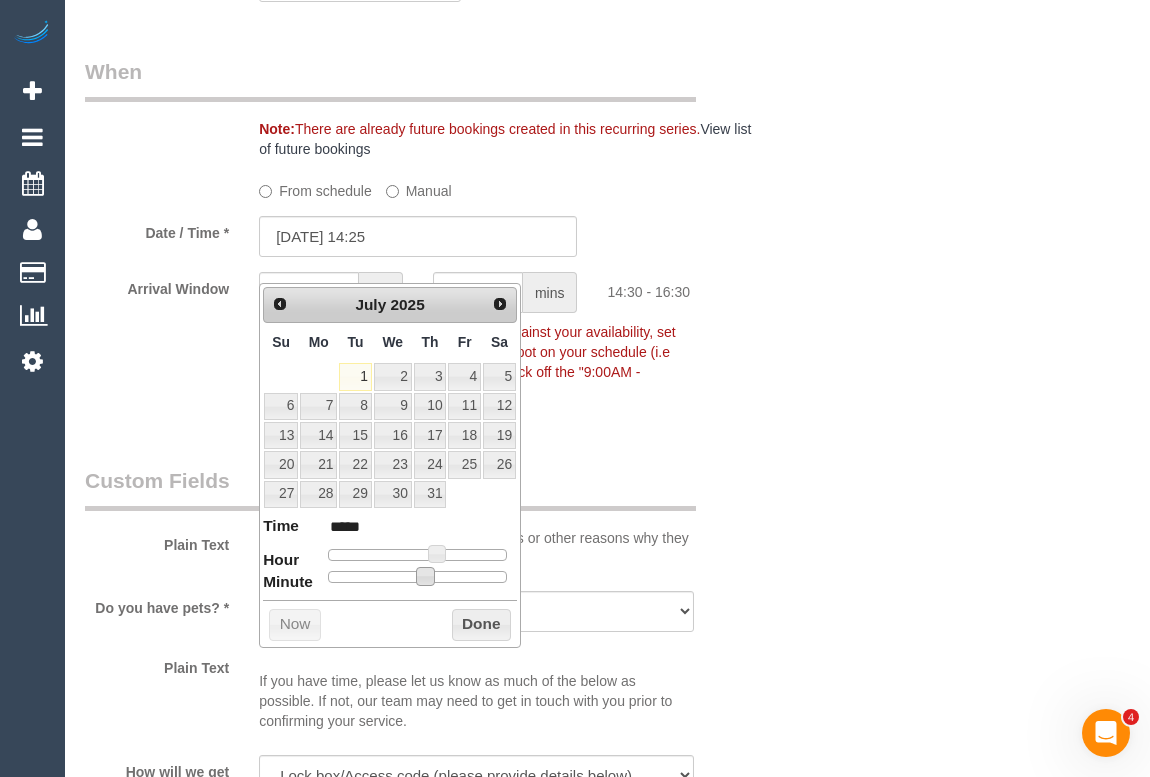 type on "01/07/2025 14:30" 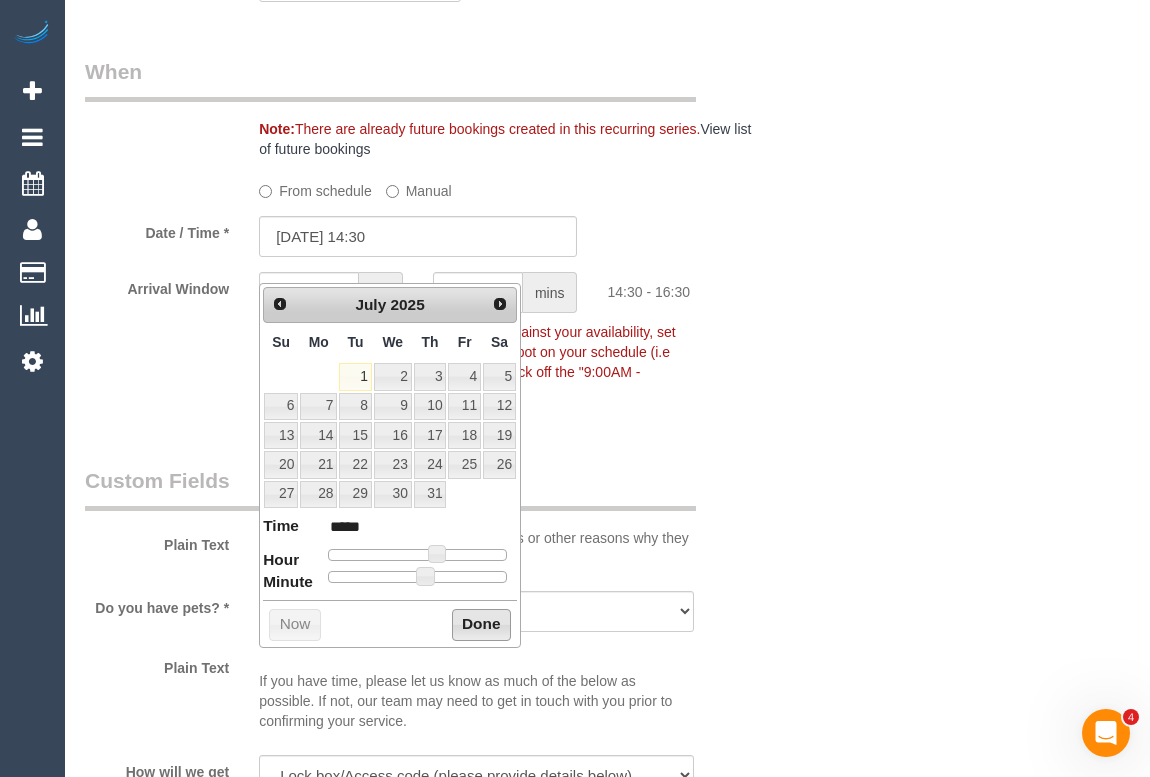 click on "Done" at bounding box center (481, 625) 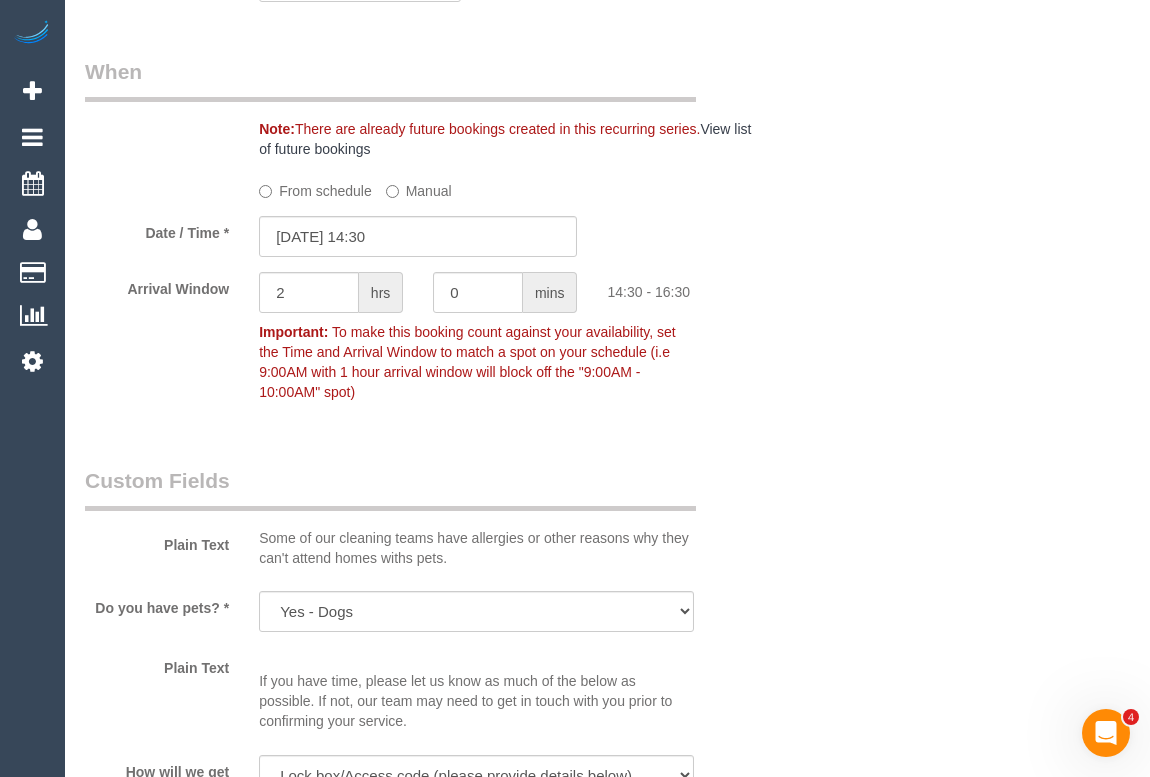 click on "Who
Email*
samanthasloss01@gmail.com
Name *
Samantha
Sloss
Where
Address*
36 Barkly Street
Carlton
ACT
NSW
NT
QLD
SA
TAS
VIC
WA
3053
Location
Office City East (North) East (South) Inner East Inner North (East) Inner North (West) Inner South East Inner West North (East) North (West) Outer East Outer North (East) Outer North (West) Outer South East Outer West South East (East) South East (West) West (North) West (South) ZG - Central ZG - East ZG - North ZG - South" at bounding box center [607, -8] 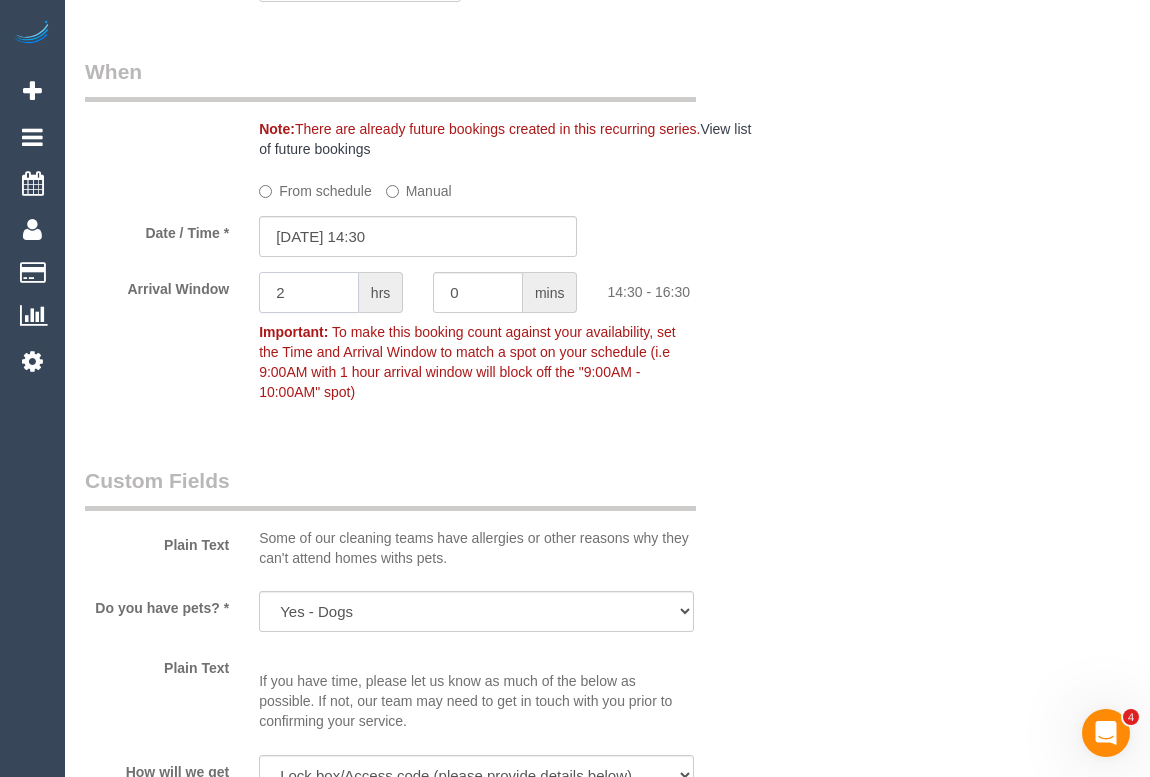 click on "2
hrs" 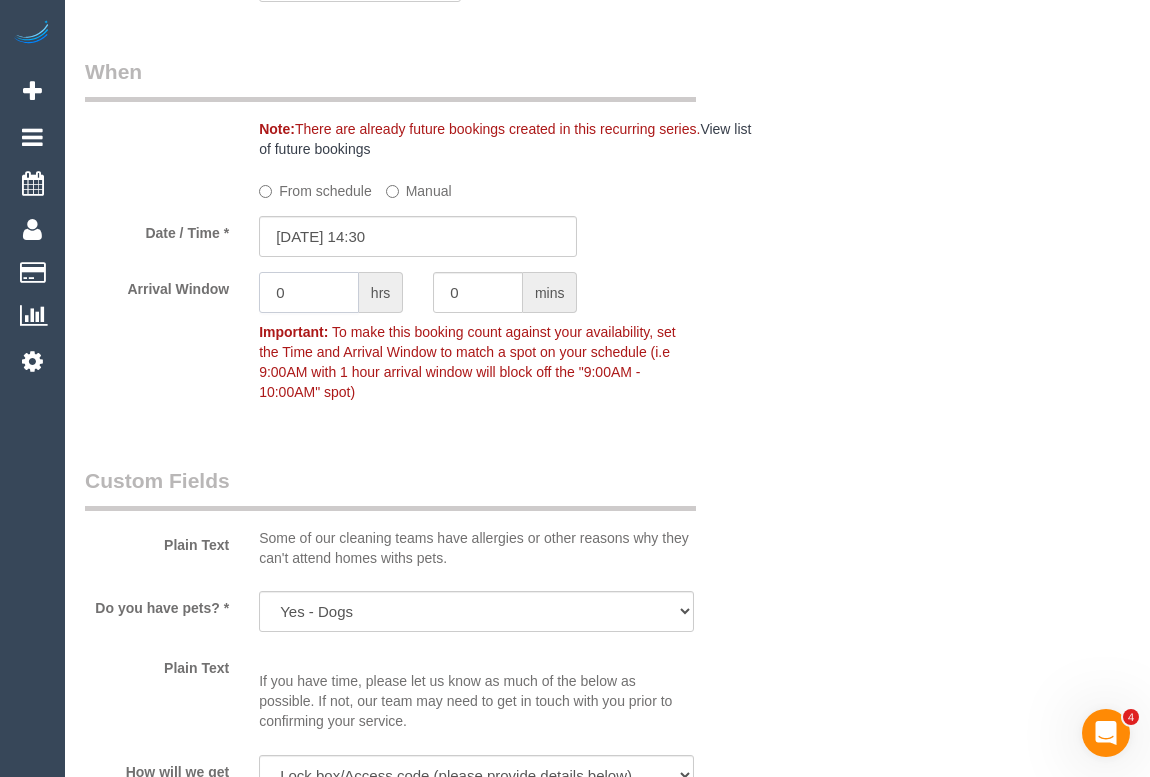 type on "0" 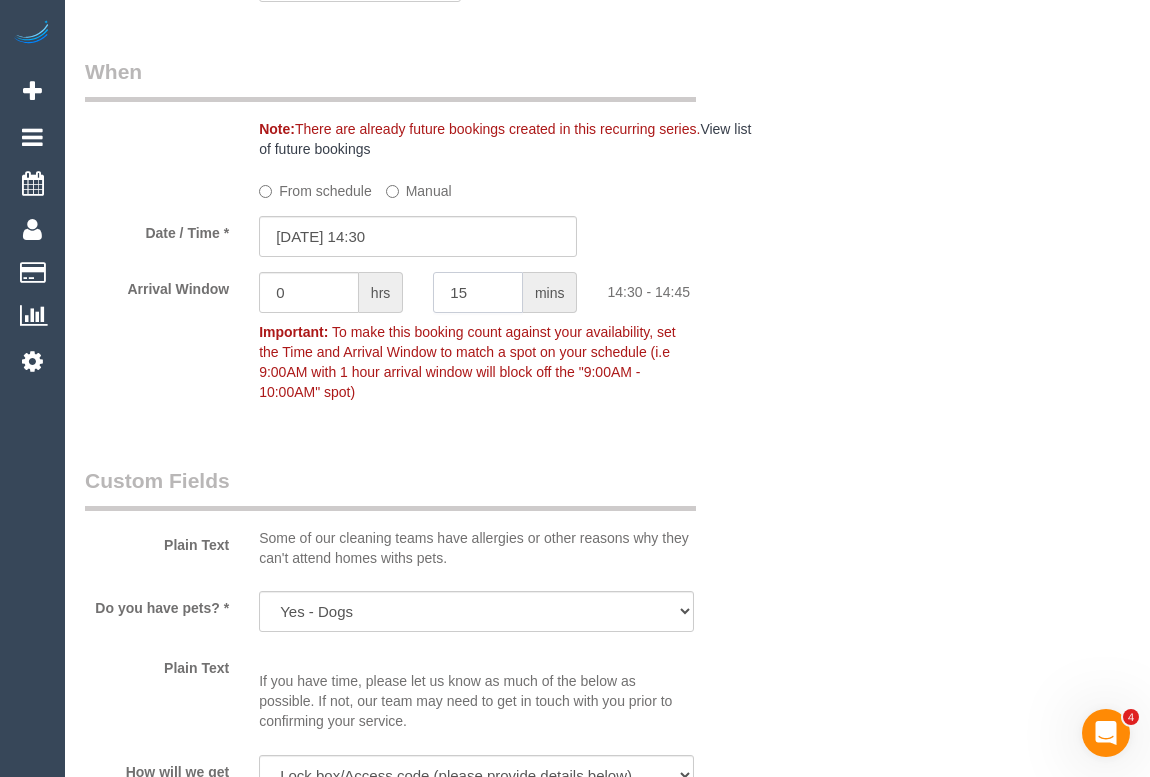 type on "15" 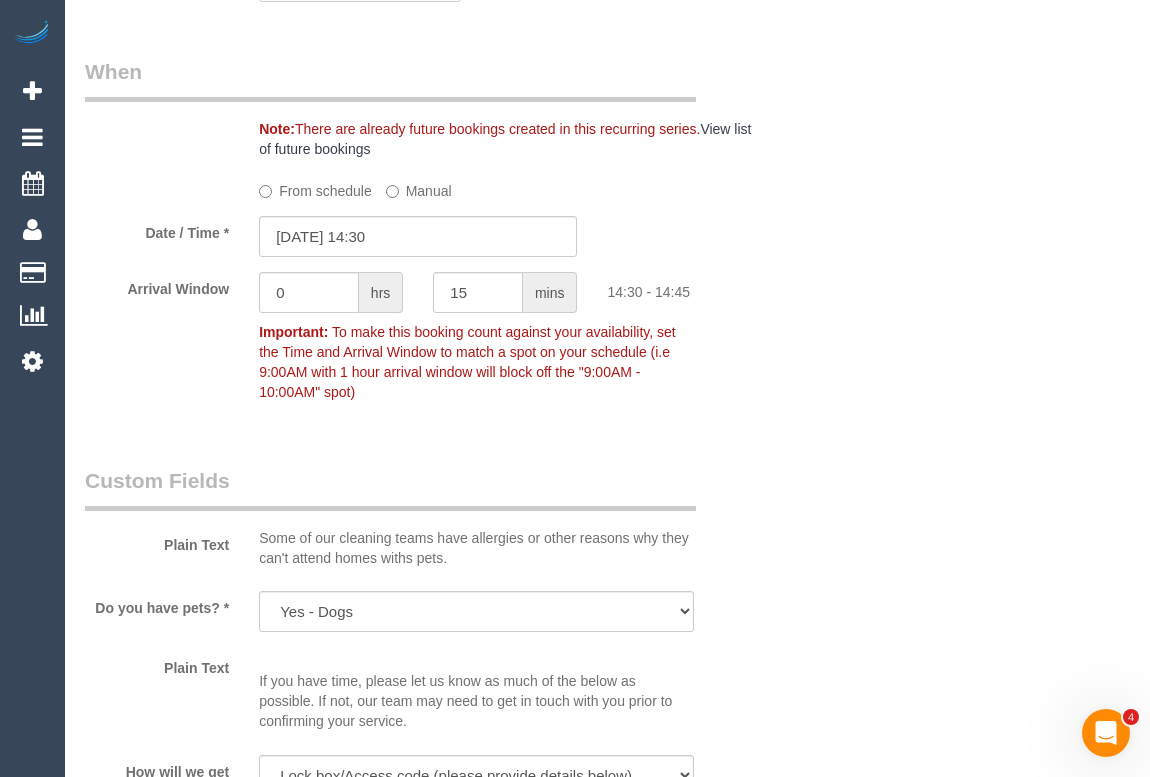 click on "Who
Email*
samanthasloss01@gmail.com
Name *
Samantha
Sloss
Where
Address*
36 Barkly Street
Carlton
ACT
NSW
NT
QLD
SA
TAS
VIC
WA
3053
Location
Office City East (North) East (South) Inner East Inner North (East) Inner North (West) Inner South East Inner West North (East) North (West) Outer East Outer North (East) Outer North (West) Outer South East Outer West South East (East) South East (West) West (North) West (South) ZG - Central ZG - East ZG - North ZG - South" at bounding box center (607, -8) 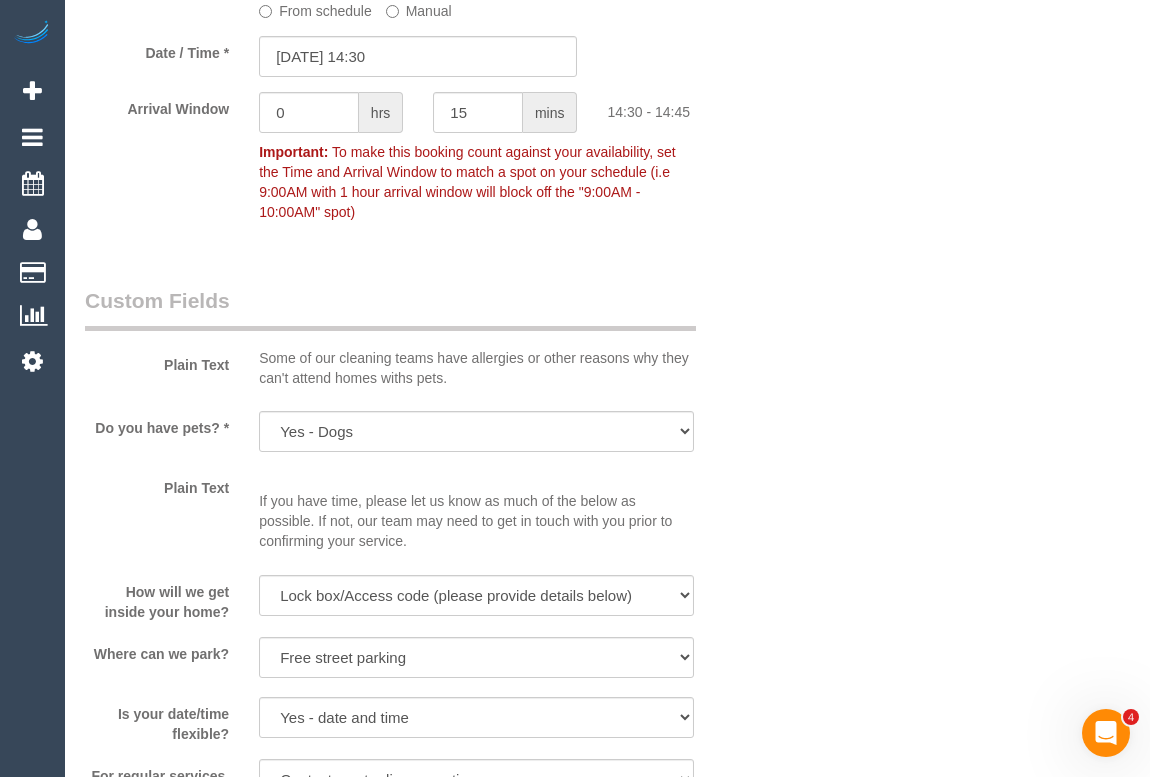 scroll, scrollTop: 1951, scrollLeft: 0, axis: vertical 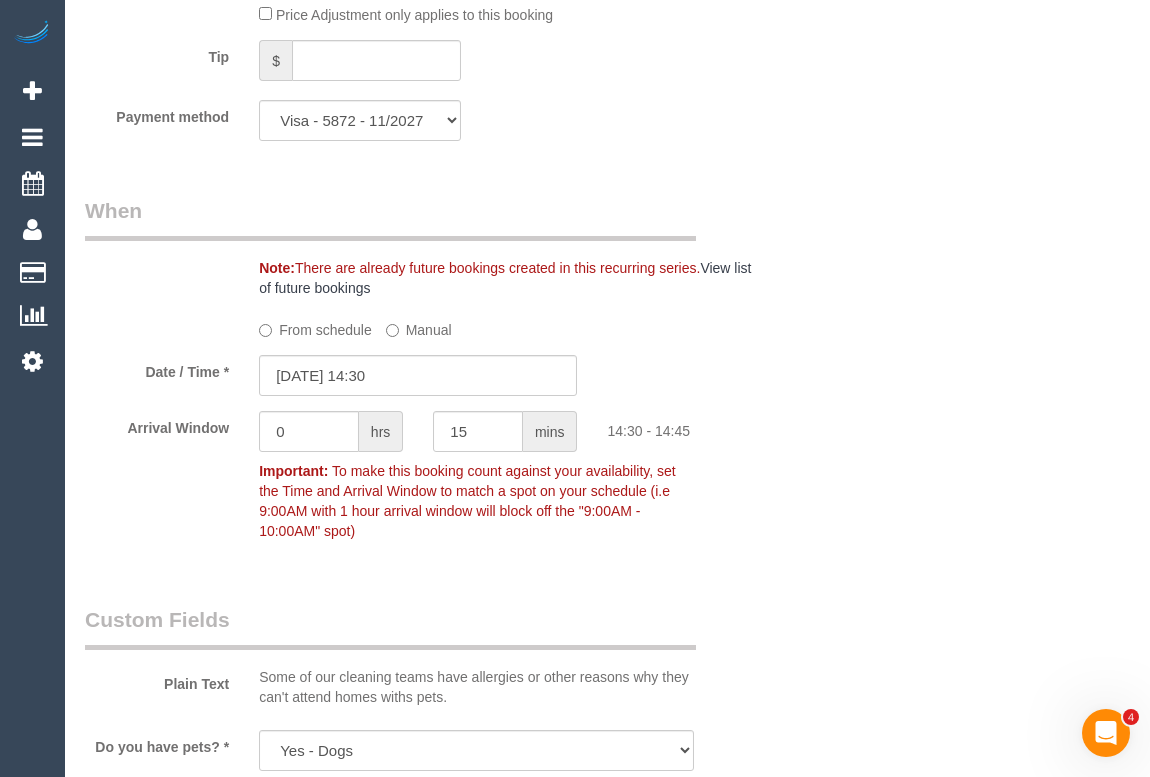 click on "Who
Email*
samanthasloss01@gmail.com
Name *
Samantha
Sloss
Where
Address*
36 Barkly Street
Carlton
ACT
NSW
NT
QLD
SA
TAS
VIC
WA
3053
Location
Office City East (North) East (South) Inner East Inner North (East) Inner North (West) Inner South East Inner West North (East) North (West) Outer East Outer North (East) Outer North (West) Outer South East Outer West South East (East) South East (West) West (North) West (South) ZG - Central ZG - East ZG - North ZG - South" at bounding box center [607, 131] 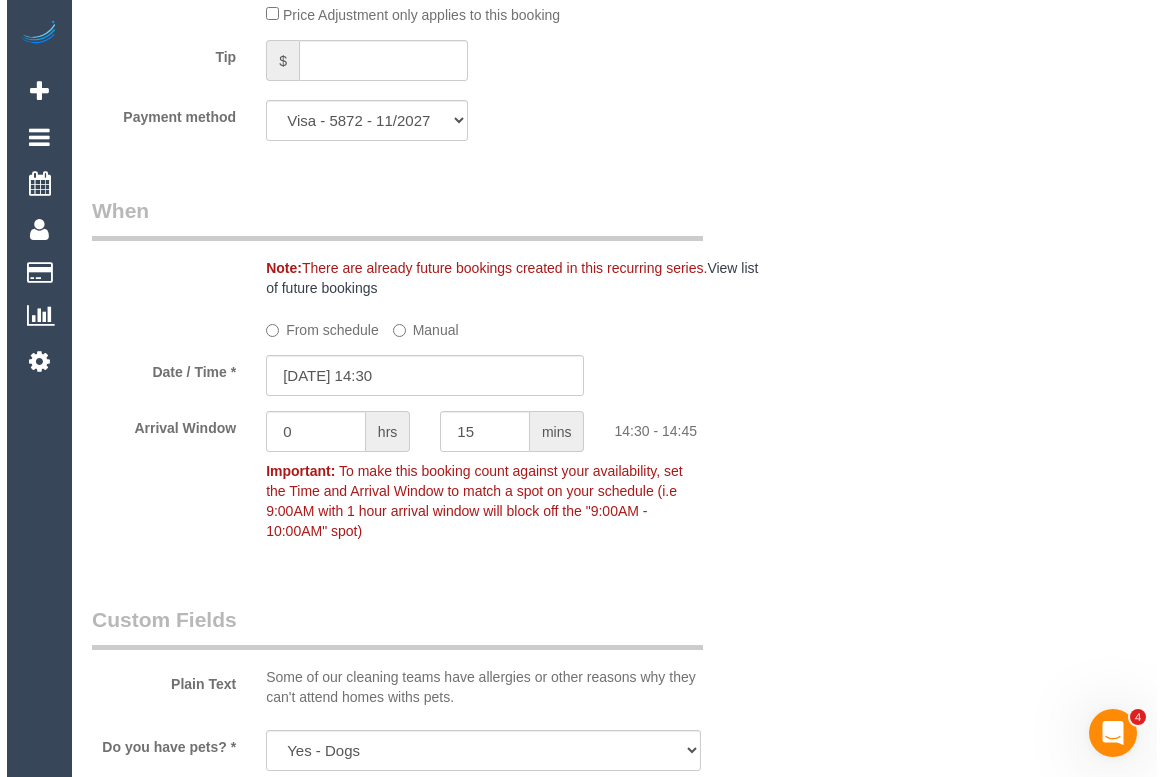 scroll, scrollTop: 0, scrollLeft: 0, axis: both 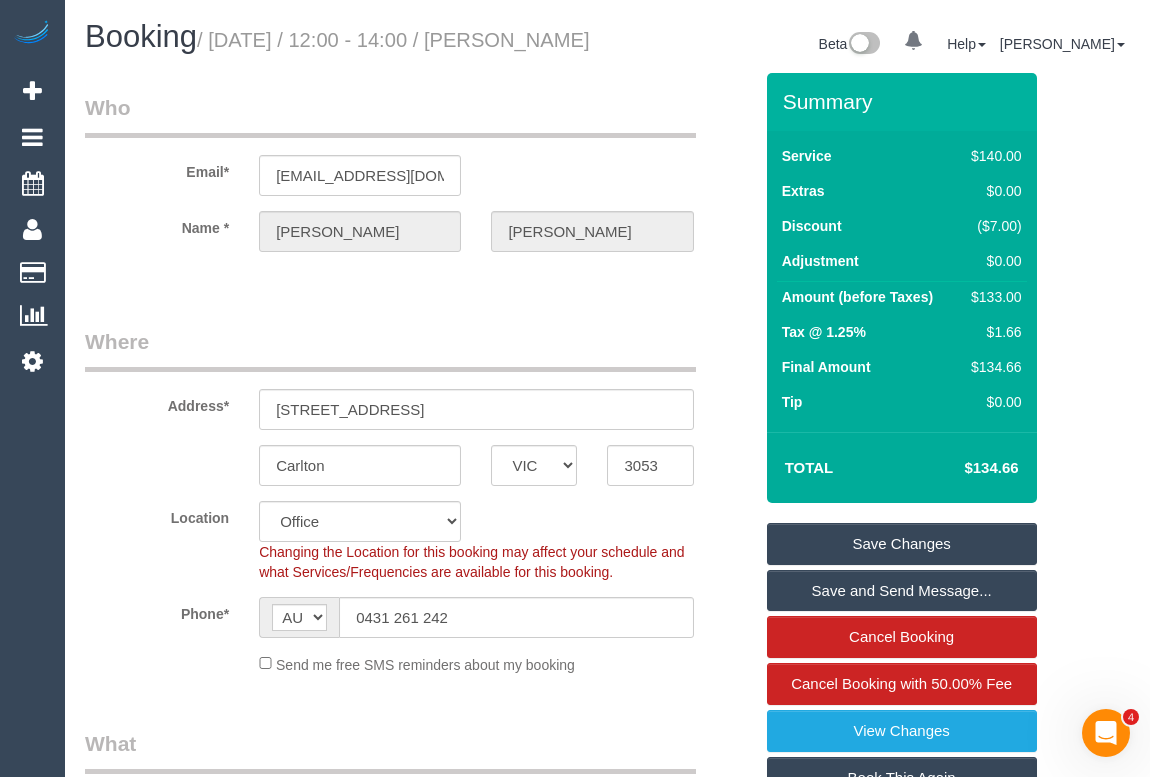 click on "Save Changes" at bounding box center (902, 544) 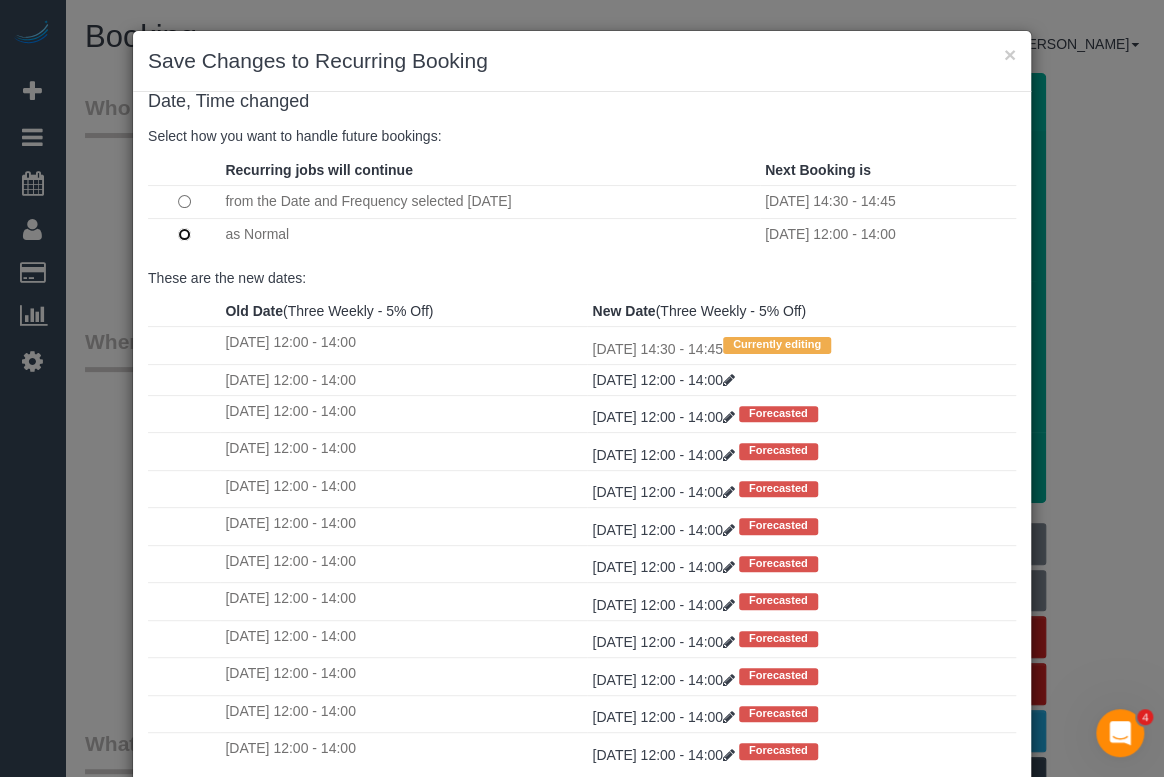 scroll, scrollTop: 38, scrollLeft: 0, axis: vertical 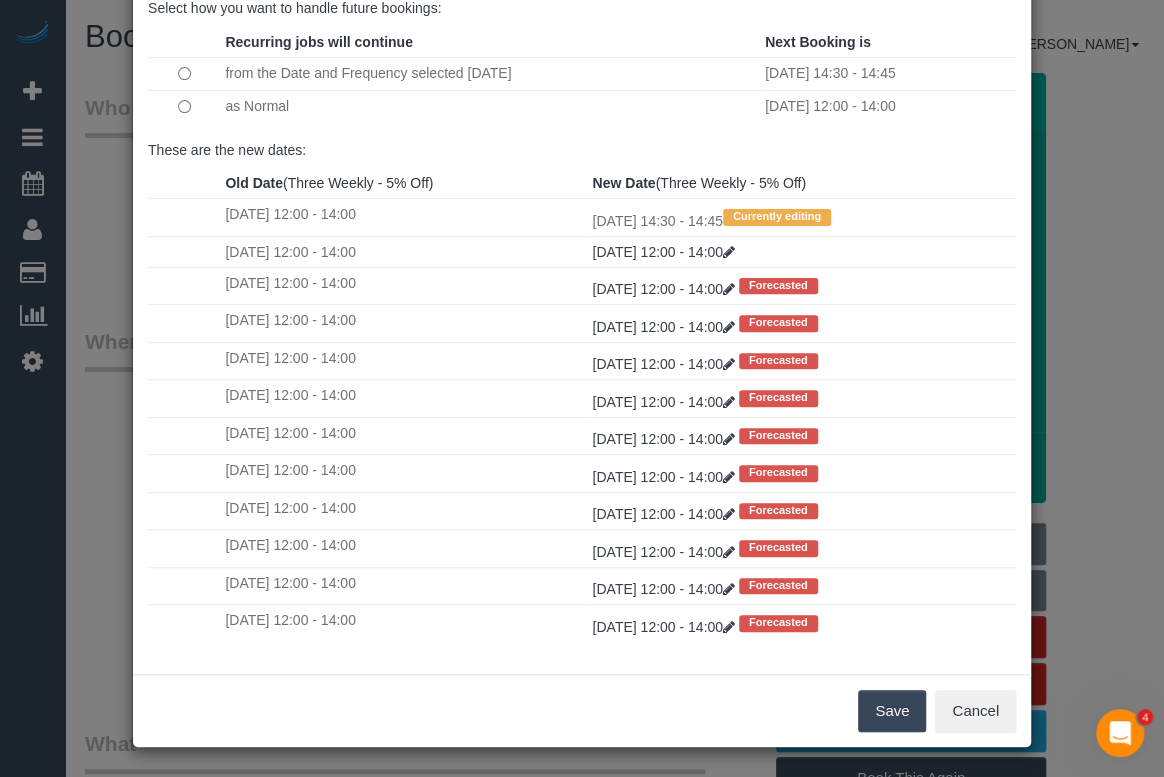 click on "Save" at bounding box center [892, 711] 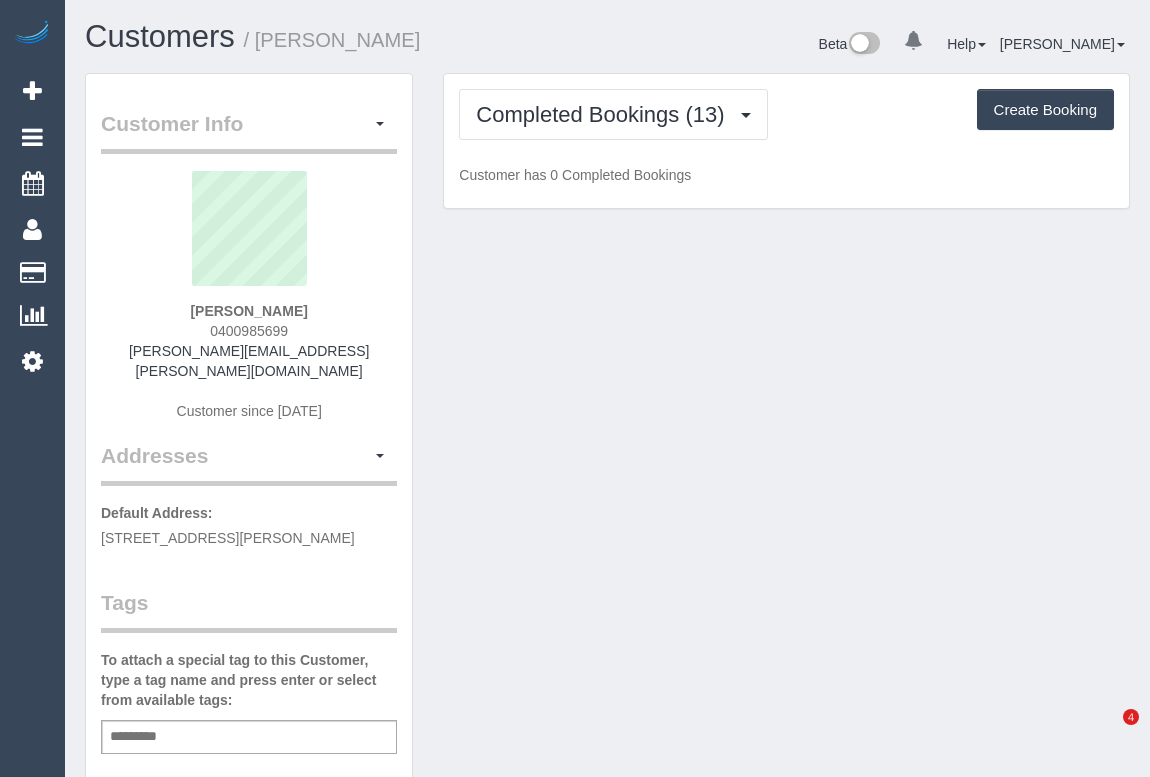 scroll, scrollTop: 0, scrollLeft: 0, axis: both 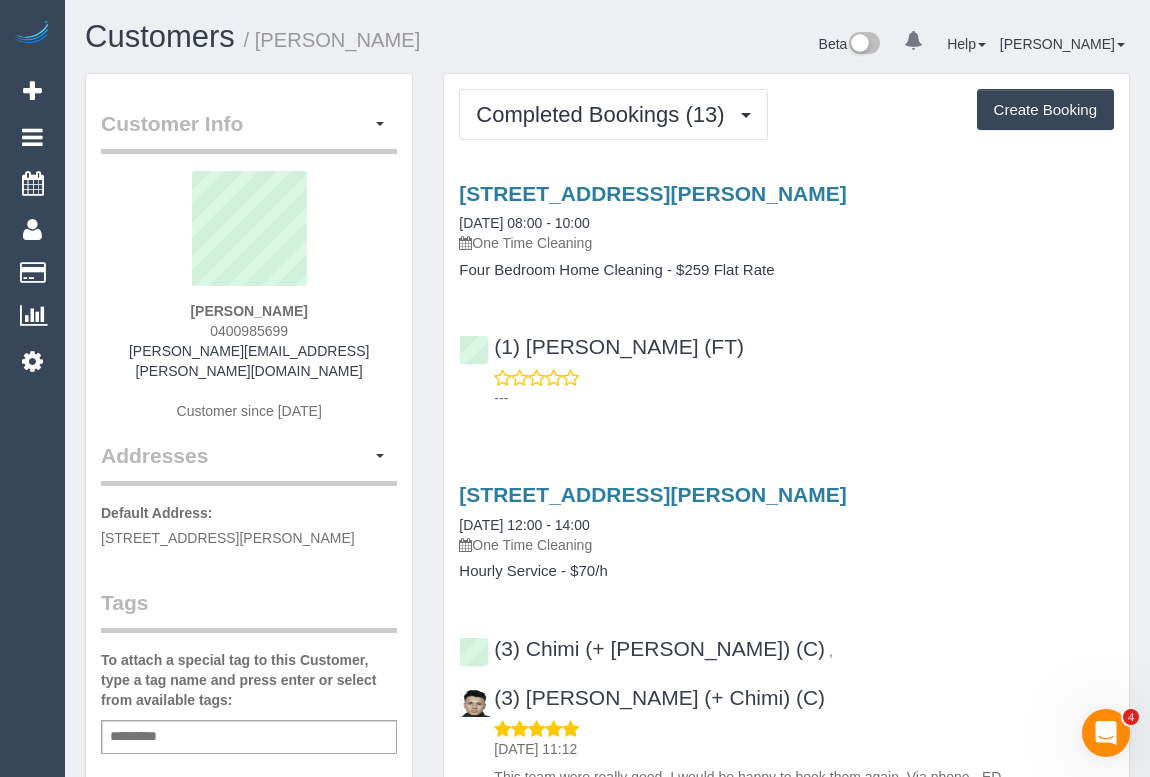 drag, startPoint x: 204, startPoint y: 321, endPoint x: 309, endPoint y: 320, distance: 105.00476 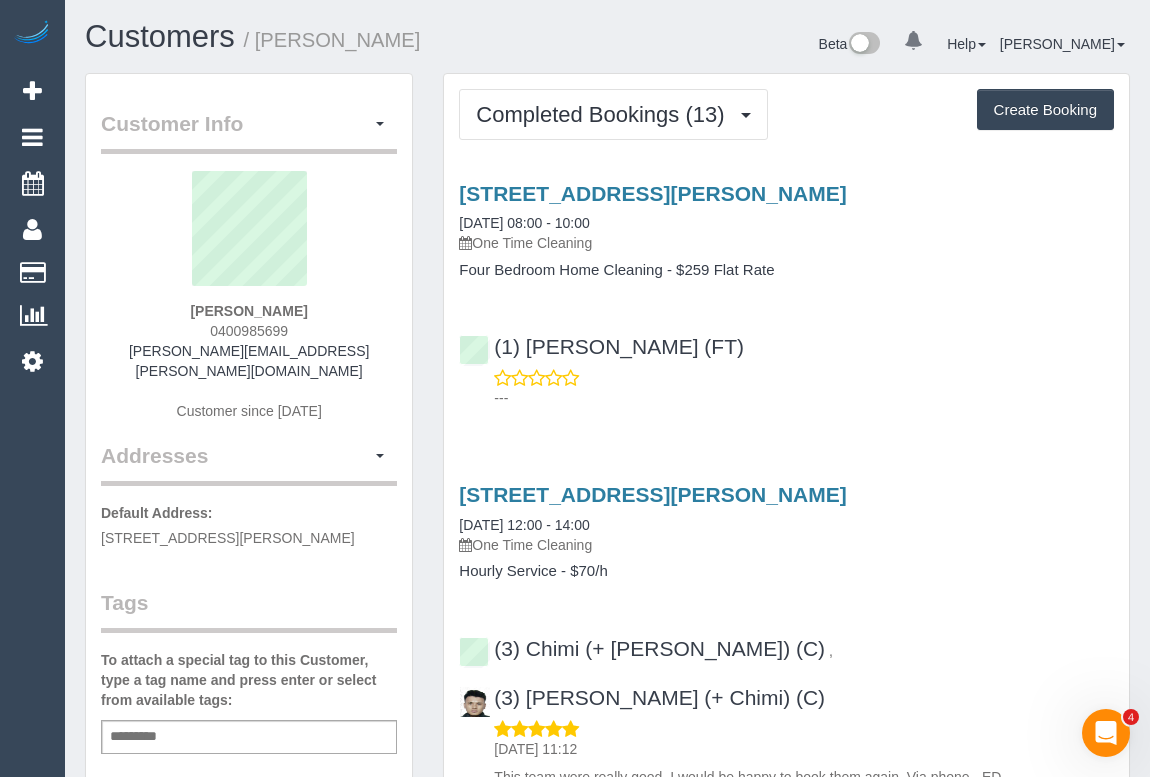 drag, startPoint x: 179, startPoint y: 307, endPoint x: 372, endPoint y: 314, distance: 193.1269 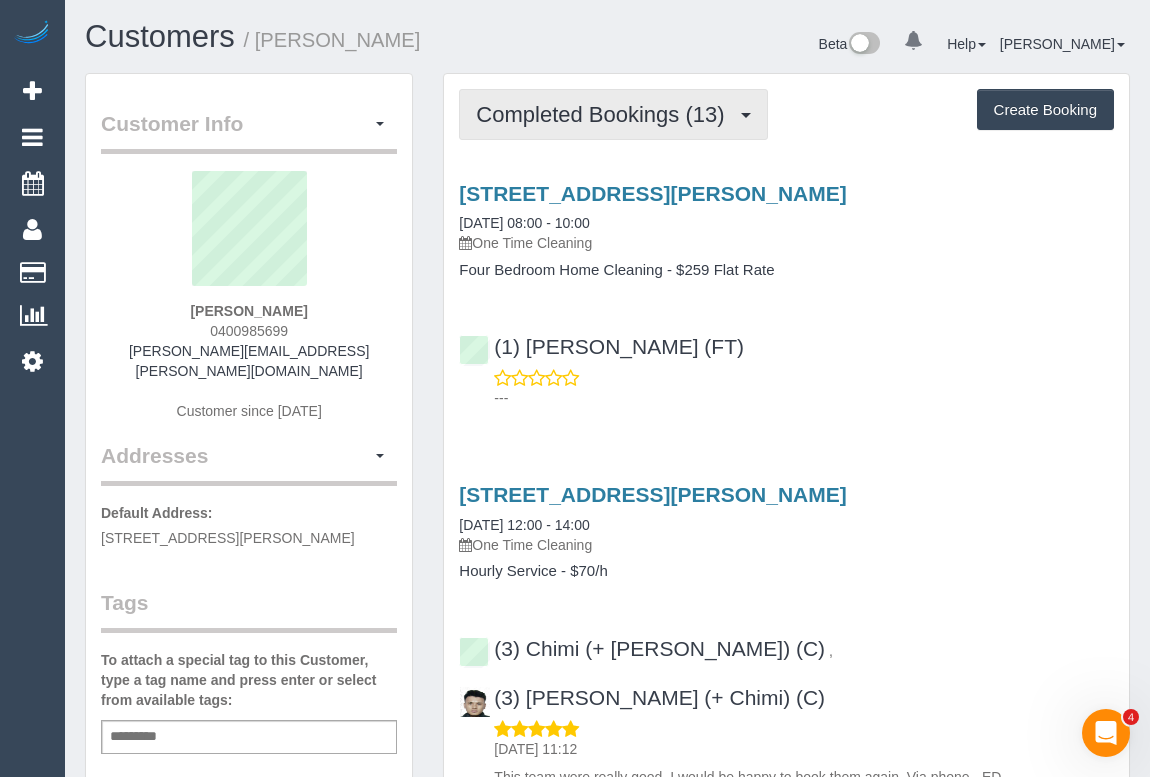 click on "Completed Bookings (13)" at bounding box center (605, 114) 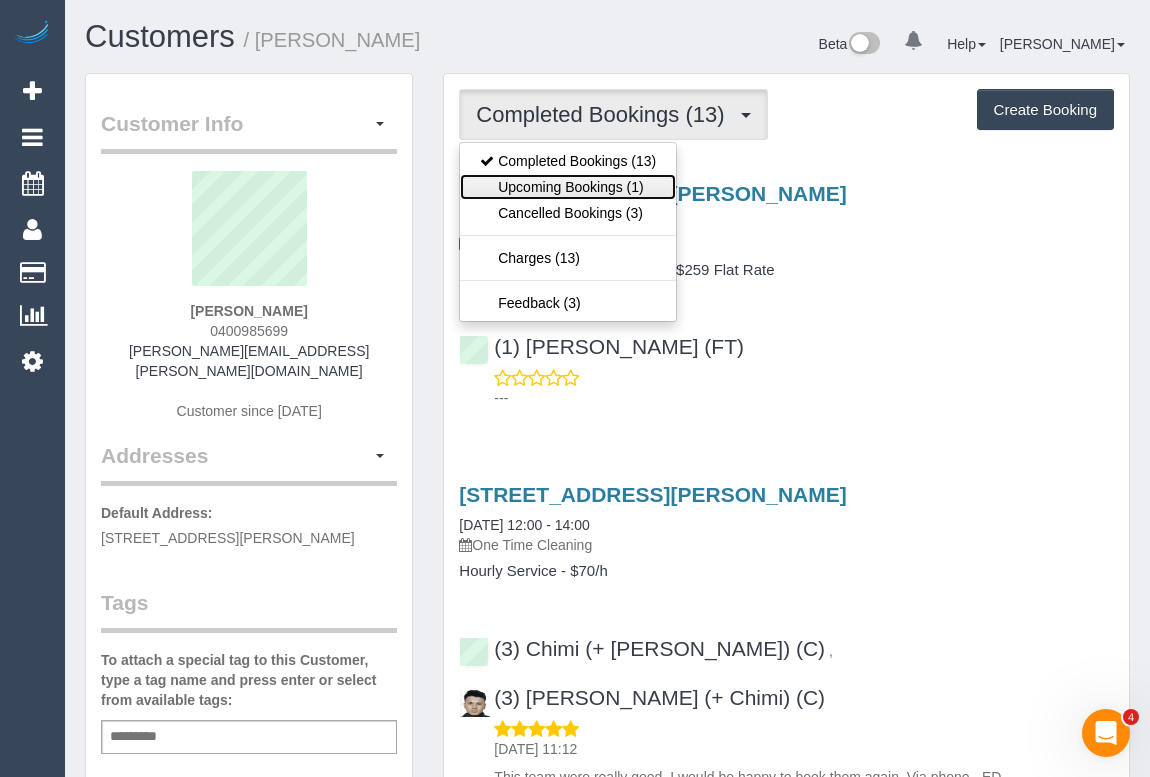 click on "Upcoming Bookings (1)" at bounding box center [568, 187] 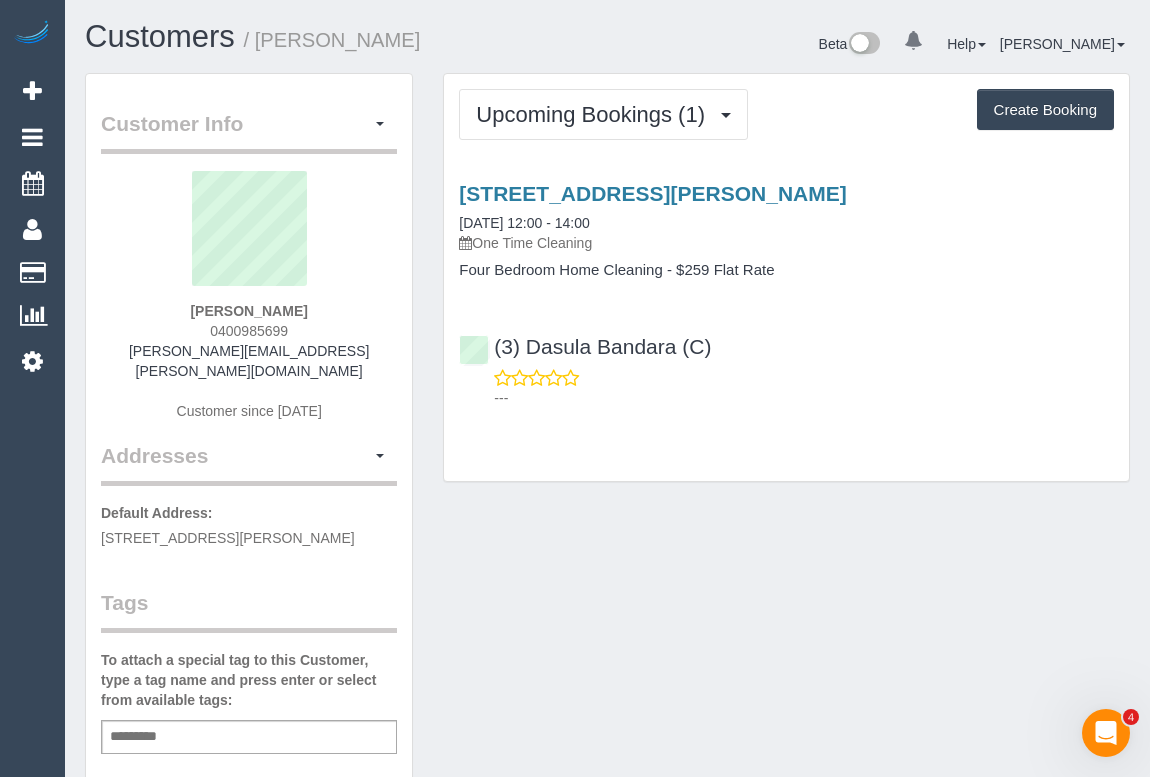 click on "[PERSON_NAME]
0400985699
[PERSON_NAME][EMAIL_ADDRESS][PERSON_NAME][DOMAIN_NAME]
Customer since [DATE]" at bounding box center [249, 306] 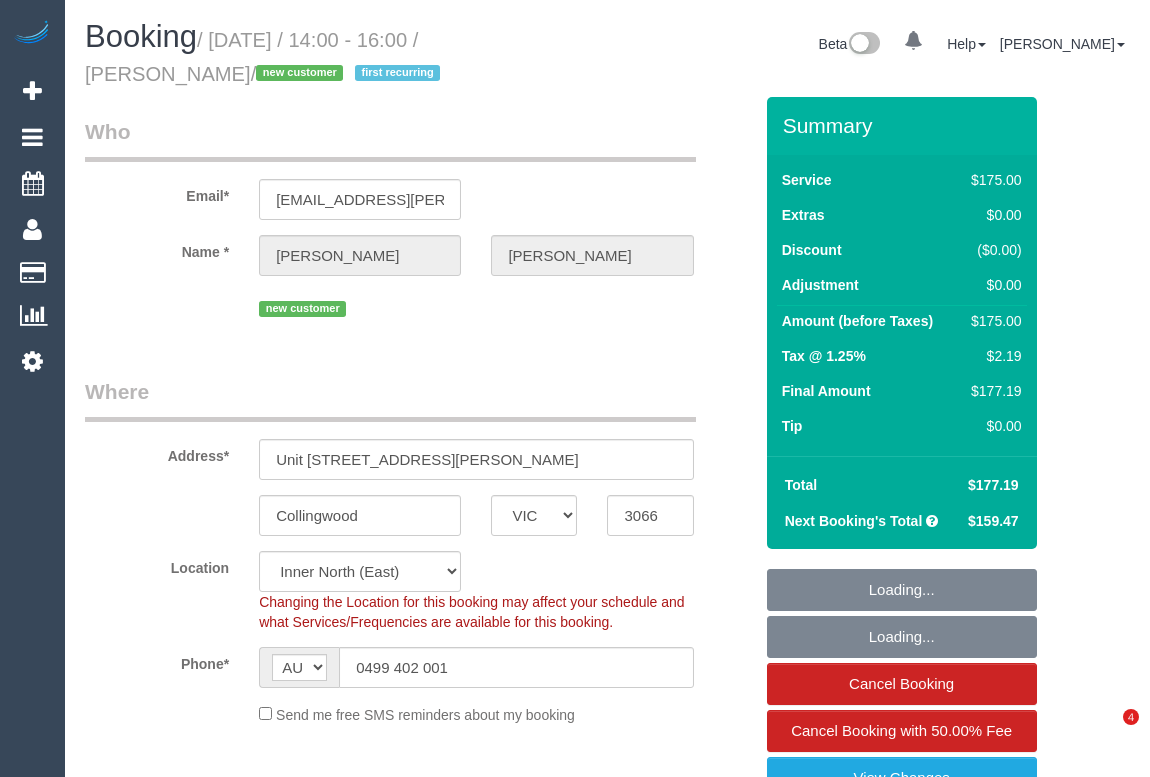 select on "VIC" 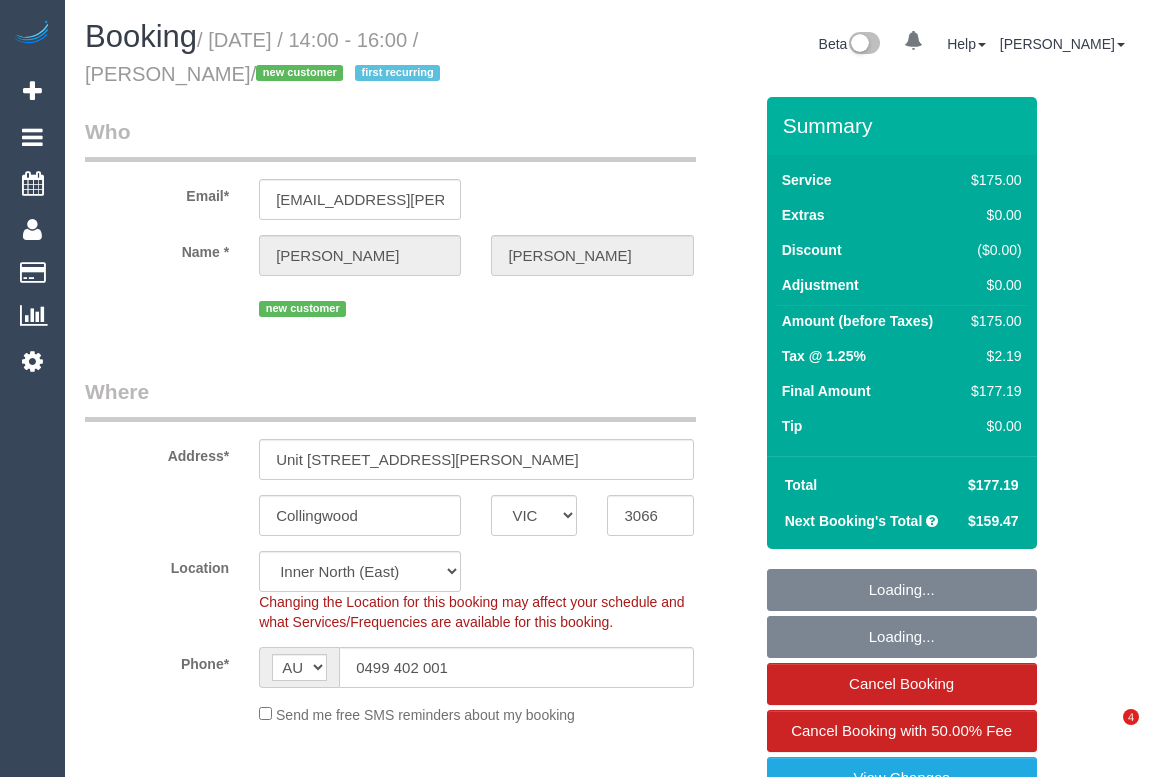 scroll, scrollTop: 0, scrollLeft: 0, axis: both 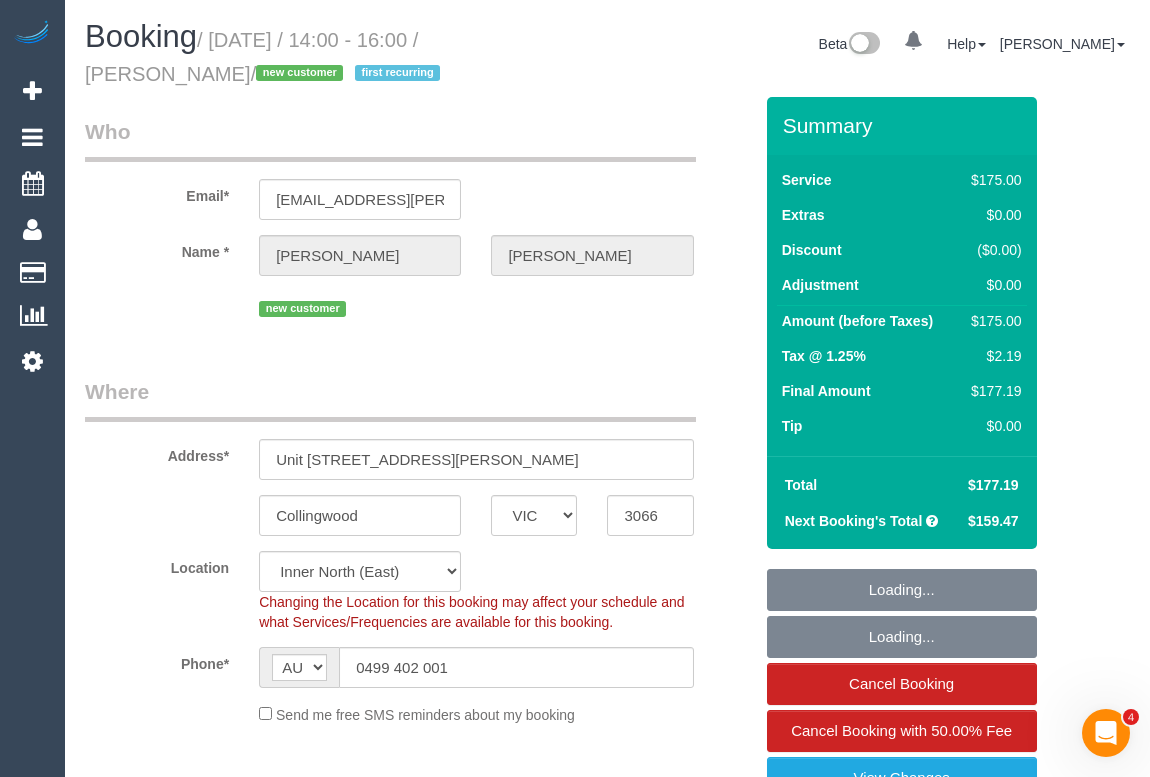 select on "object:558" 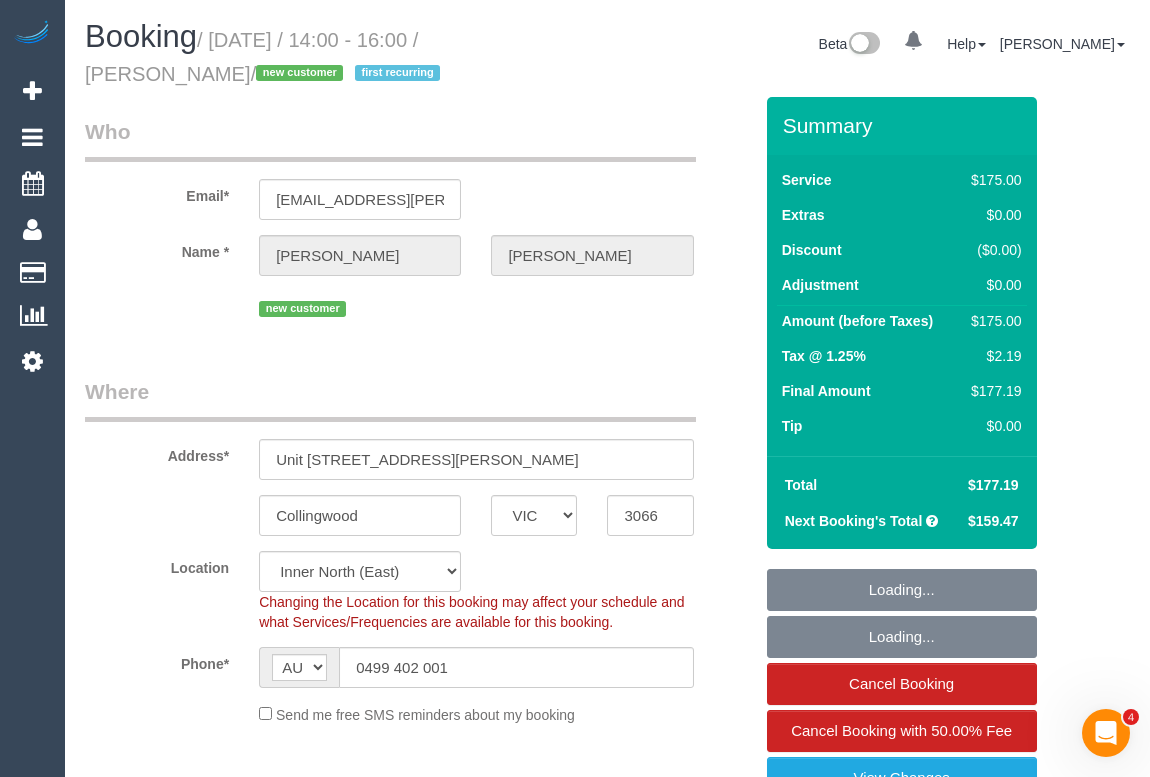 select on "string:stripe-pm_1Rehb32GScqysDRVLxJ8Ywch" 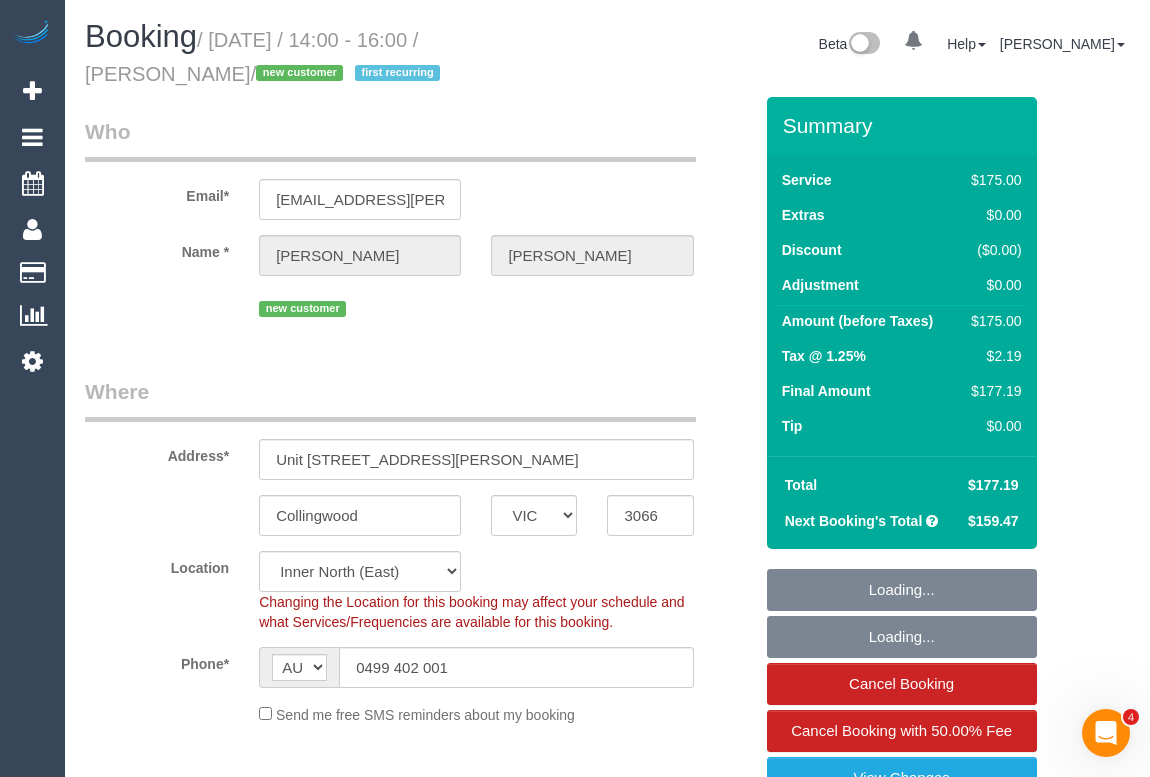 select on "150" 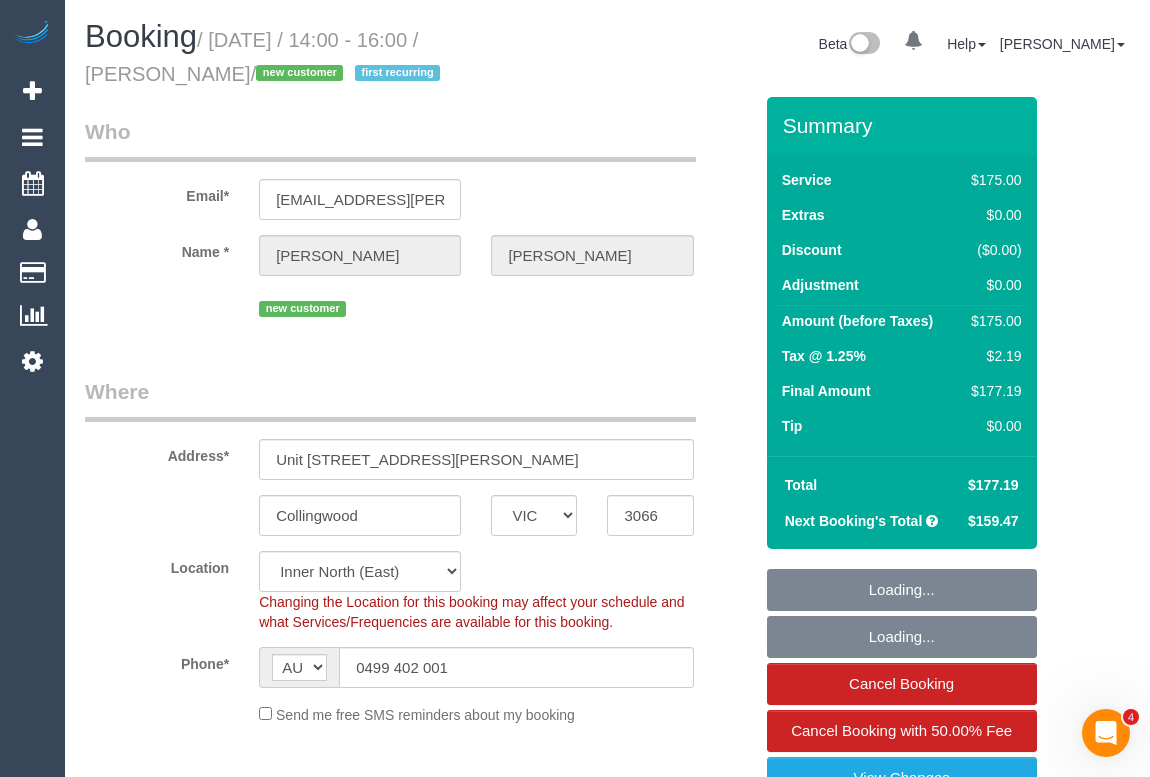select on "spot1" 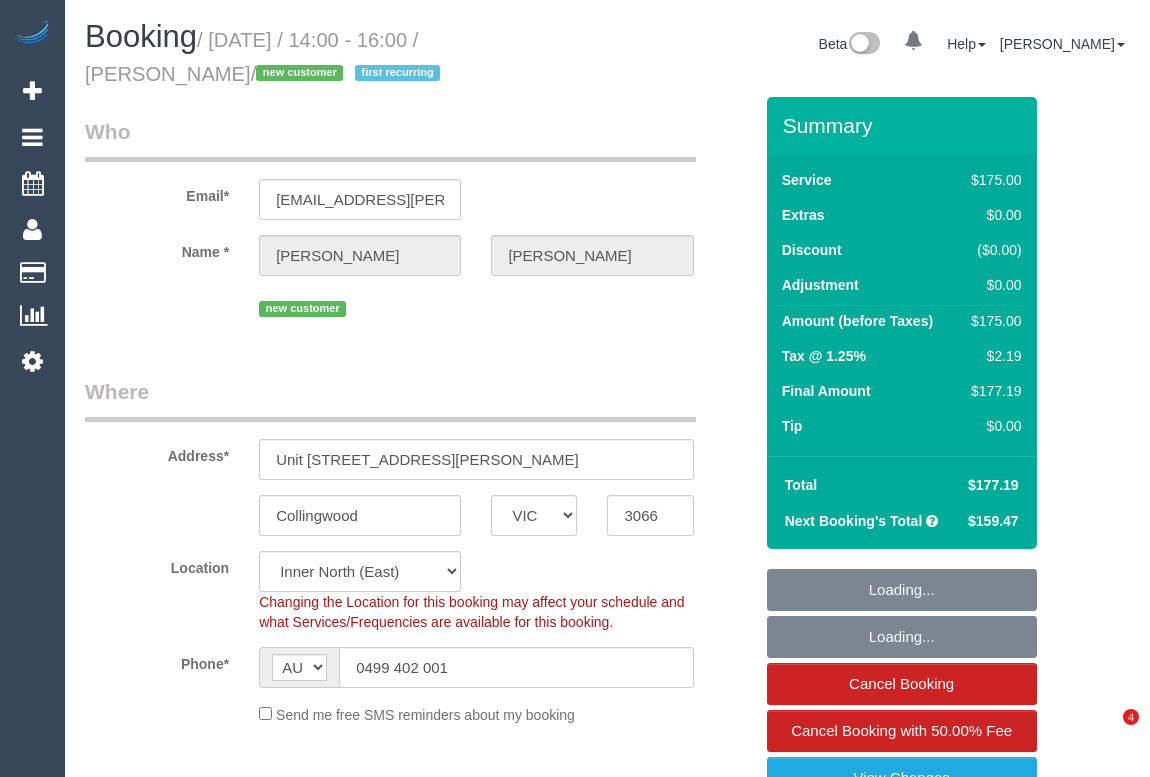 select on "VIC" 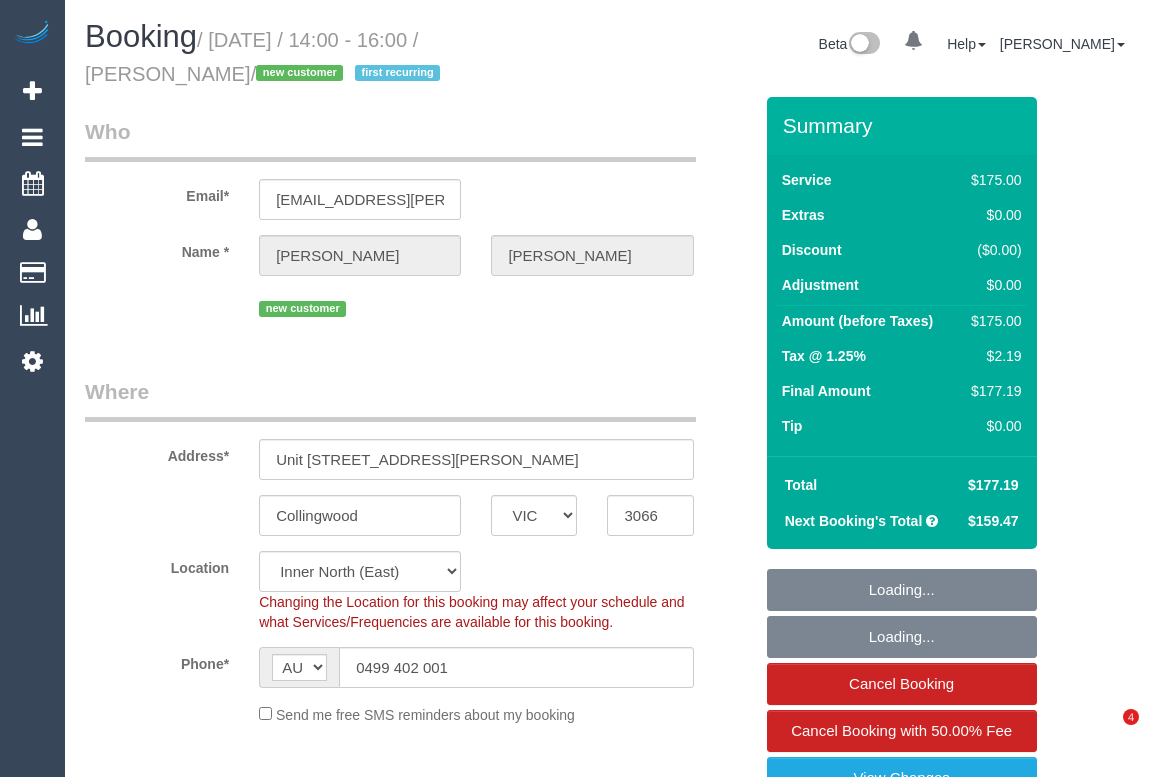 scroll, scrollTop: 0, scrollLeft: 0, axis: both 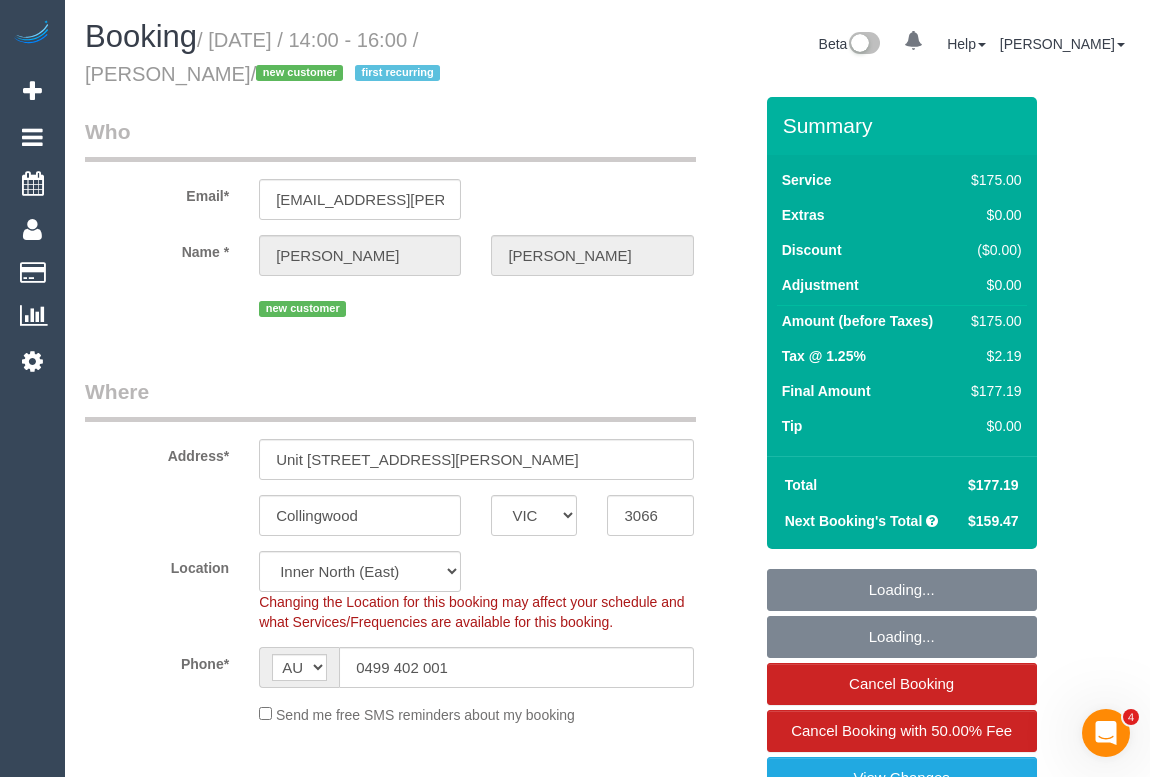 select on "string:stripe-pm_1Rehb32GScqysDRVLxJ8Ywch" 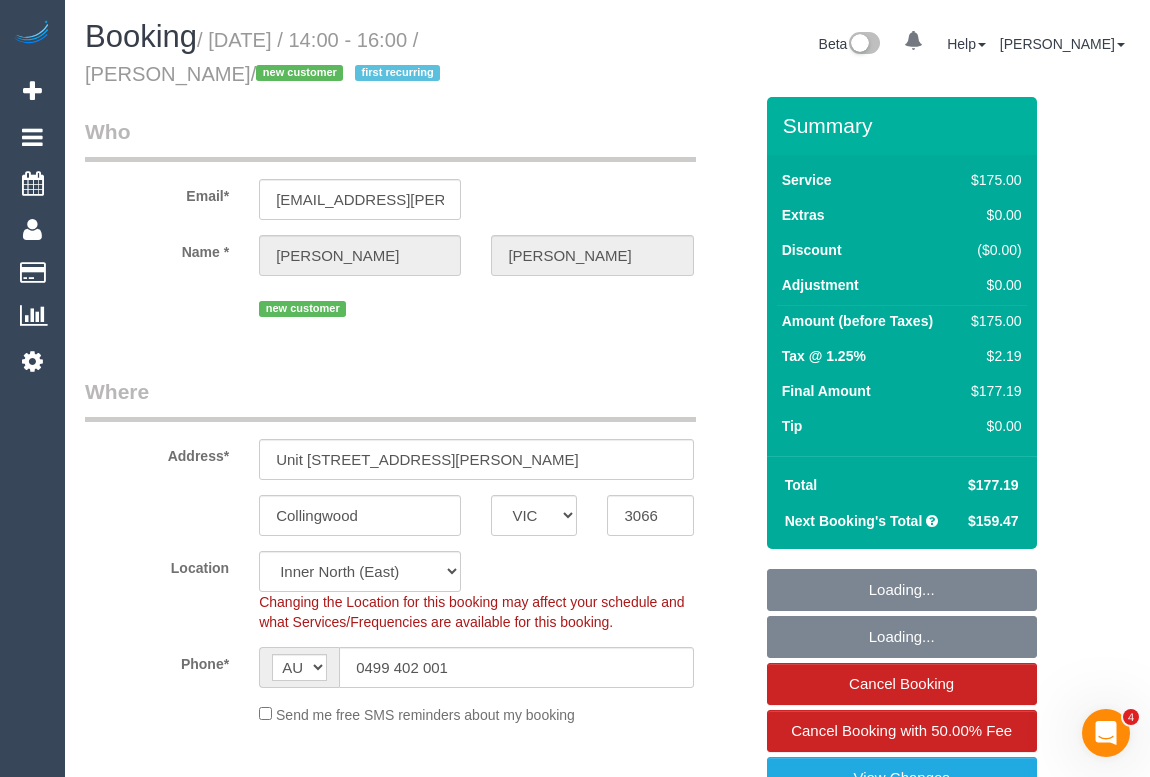 select on "object:704" 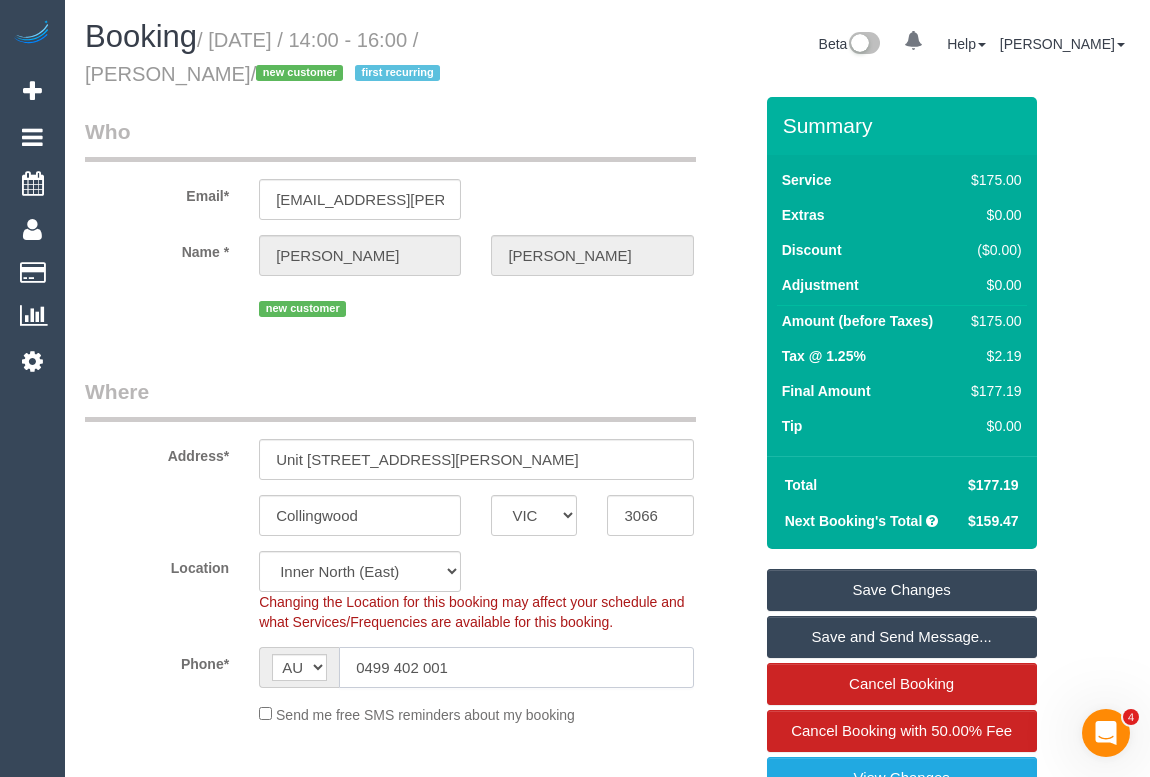 drag, startPoint x: 509, startPoint y: 661, endPoint x: 193, endPoint y: 674, distance: 316.2673 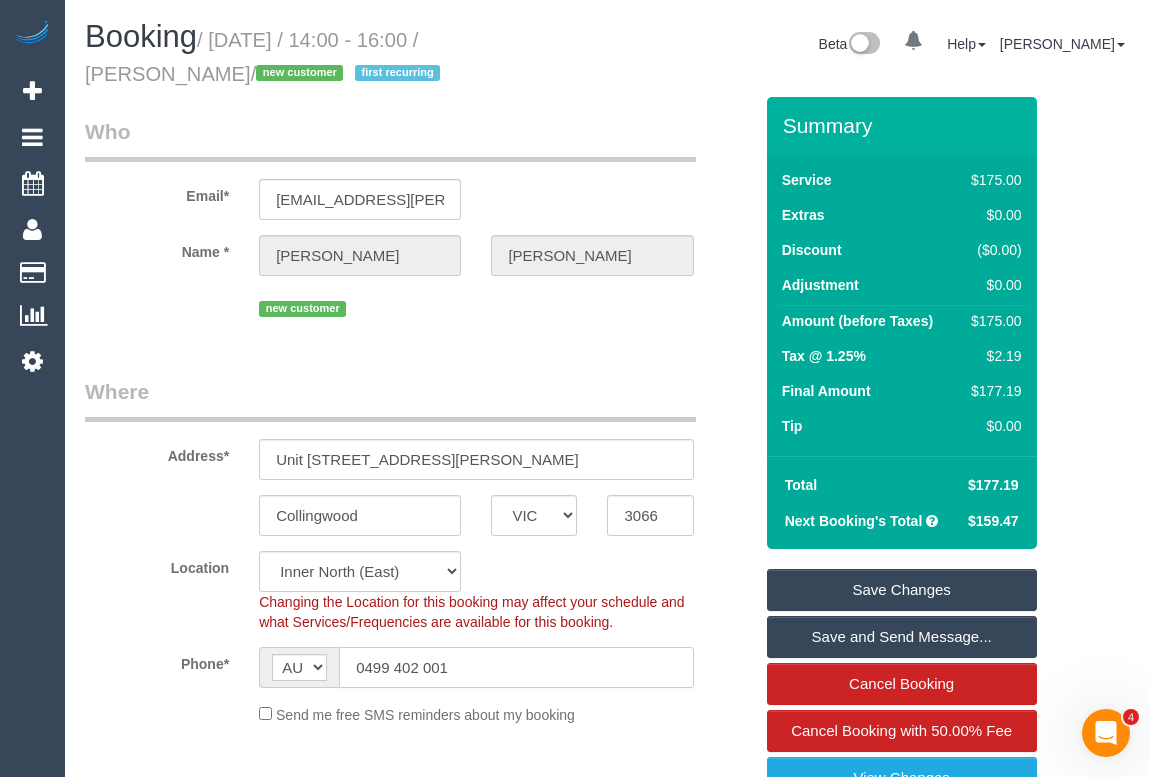 click on "Phone*
AF AL DZ AD AO AI AQ AG AR AM AW AU AT AZ BS BH BD BB BY BE BZ BJ BM BT BO BA BW BR GB IO BN BG BF BI KH CM CA CV BQ KY CF TD CL CN CX CC CO KM CD CG CK CR HR CU CW CY CZ CI DK DJ DM DO TL EC EG SV GQ ER EE ET FK FO FJ FI FR GF PF TF GA GM GE DE GH GI GR GL GD GP GU GT GG GN GW GY HT HN HK HU IS IN ID IR IQ IE IM IL IT JM JP JE JO KZ KE KI KP KR KW KG LA LV LB LS LR LY LI LT LU MO MK MG MW MY MV ML MT MH MQ MR MU YT MX FM MD MC MN ME MS MA MZ MM NA NR NP NL NC NZ NI NE NG NU NF MP NO OM PK PW PS PA PG PY PE PH PN PL PT PR QA RO RU RW RE AS WS SM ST SA SN RS SC SL SG SK SI SB SO ZA GS SS ES LK BL SH KN LC SX MF PM VC SD SR SJ SZ SE CH SY TW TJ TZ TH TG TK TO TT TN TR TM TC TV UM UG UA AE US UY UZ VU VA VE VN VG VI WF EH YE ZM ZW AX
0499 402 001" 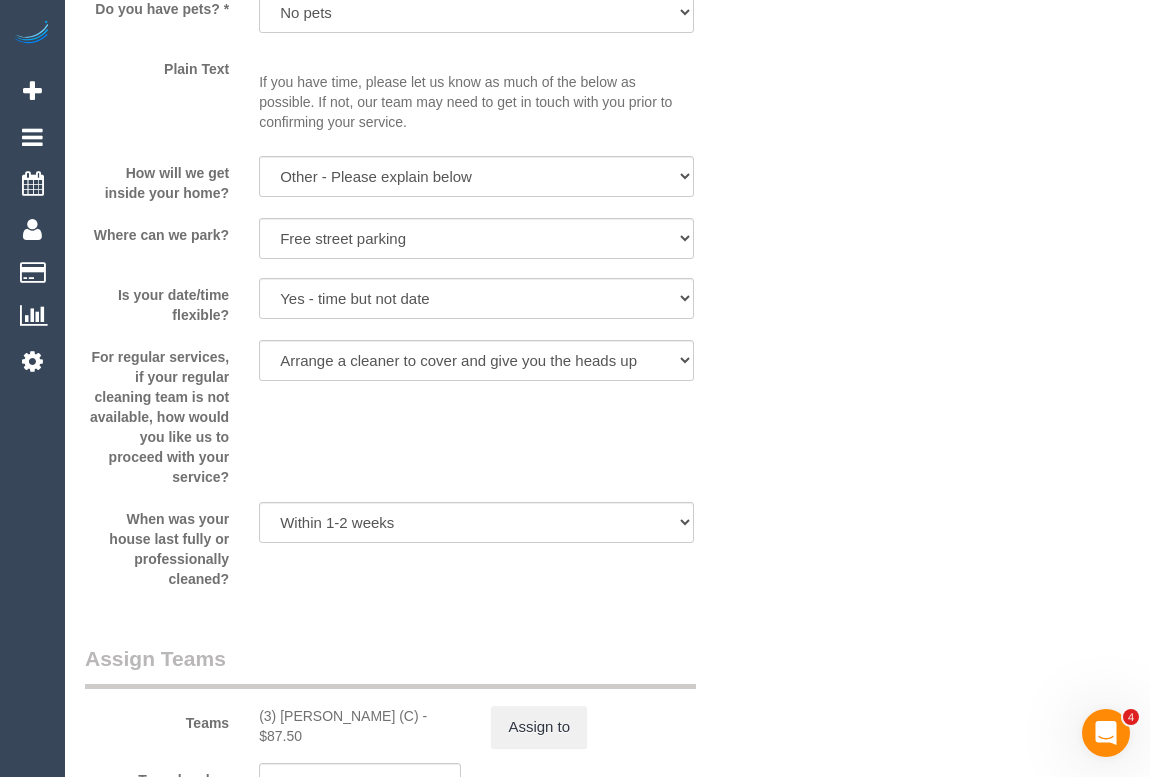 scroll, scrollTop: 2636, scrollLeft: 0, axis: vertical 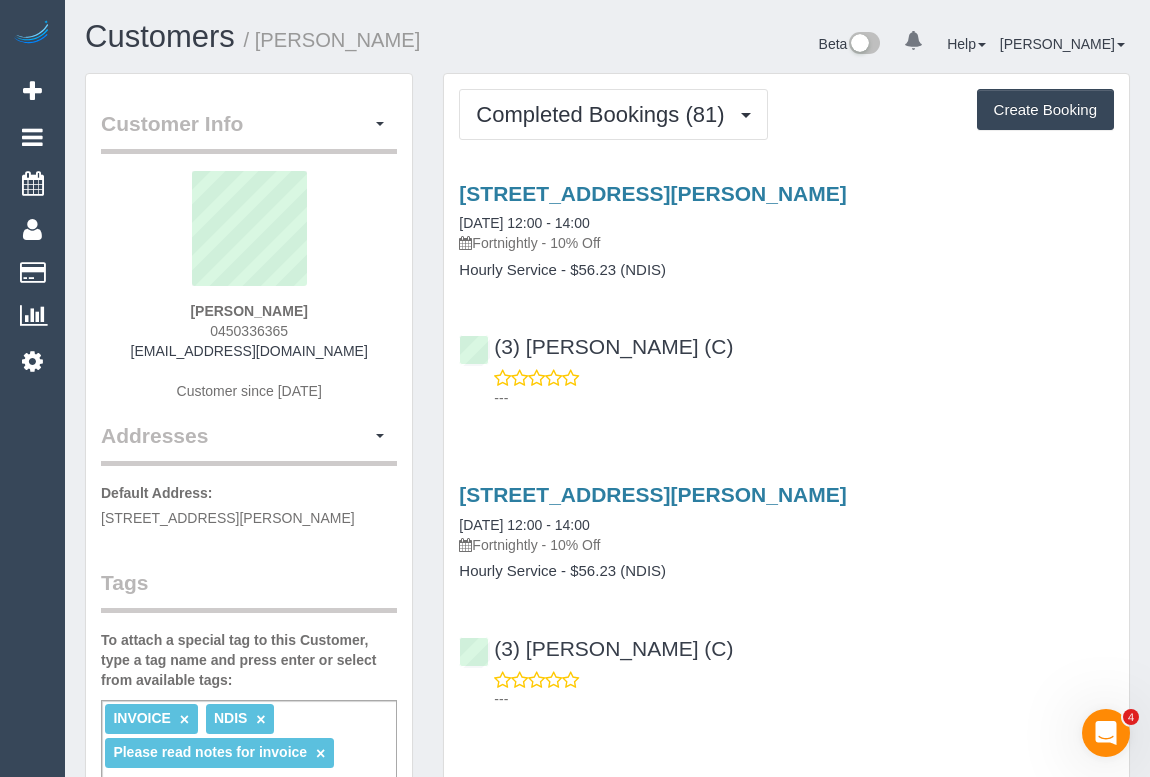 click on "[STREET_ADDRESS][PERSON_NAME]
[DATE] 12:00 - 14:00
Fortnightly - 10% Off
Hourly Service - $56.23 (NDIS)
(3) [PERSON_NAME] (C)
---" at bounding box center (786, 592) 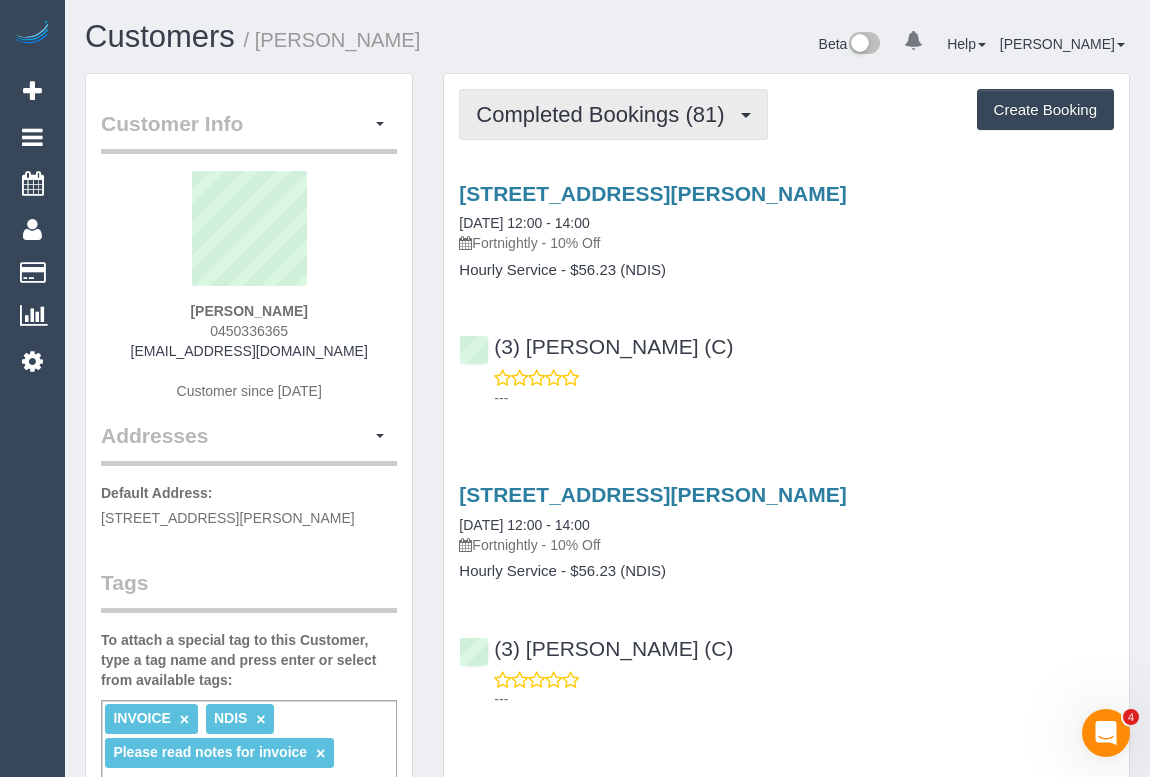 click on "Completed Bookings (81)" at bounding box center [605, 114] 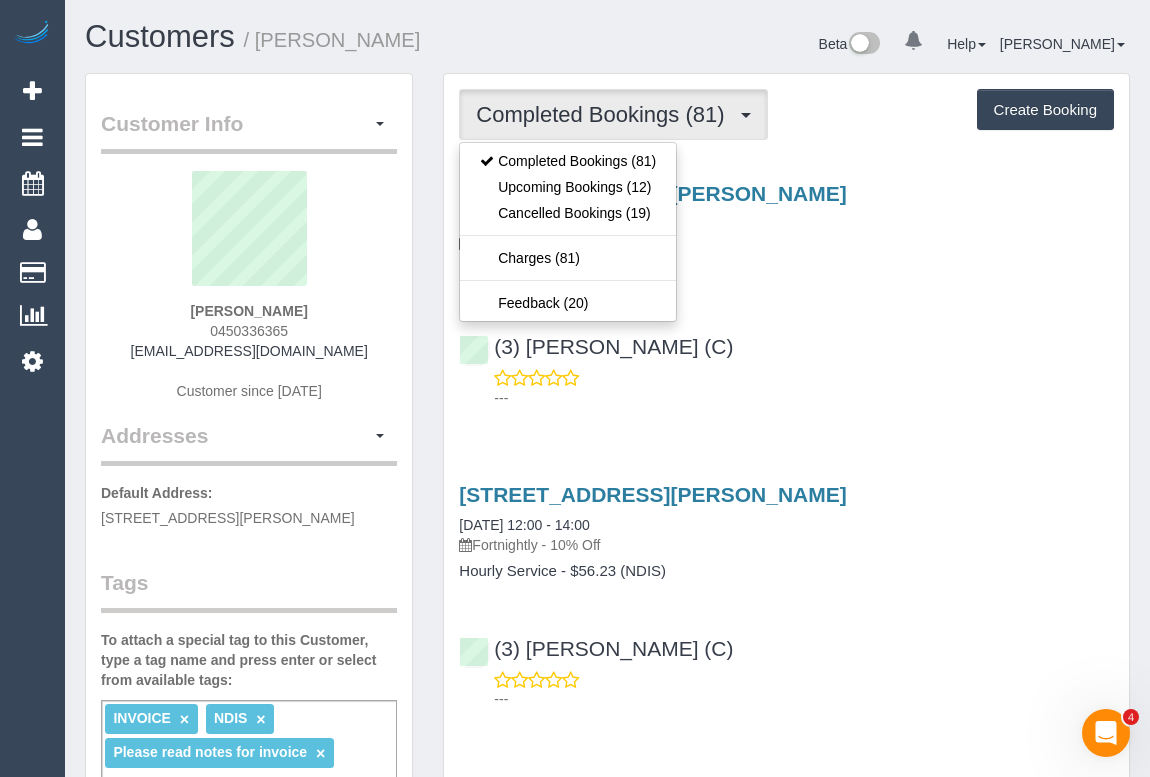 click on "(3) [PERSON_NAME] (C)
---" at bounding box center [786, 363] 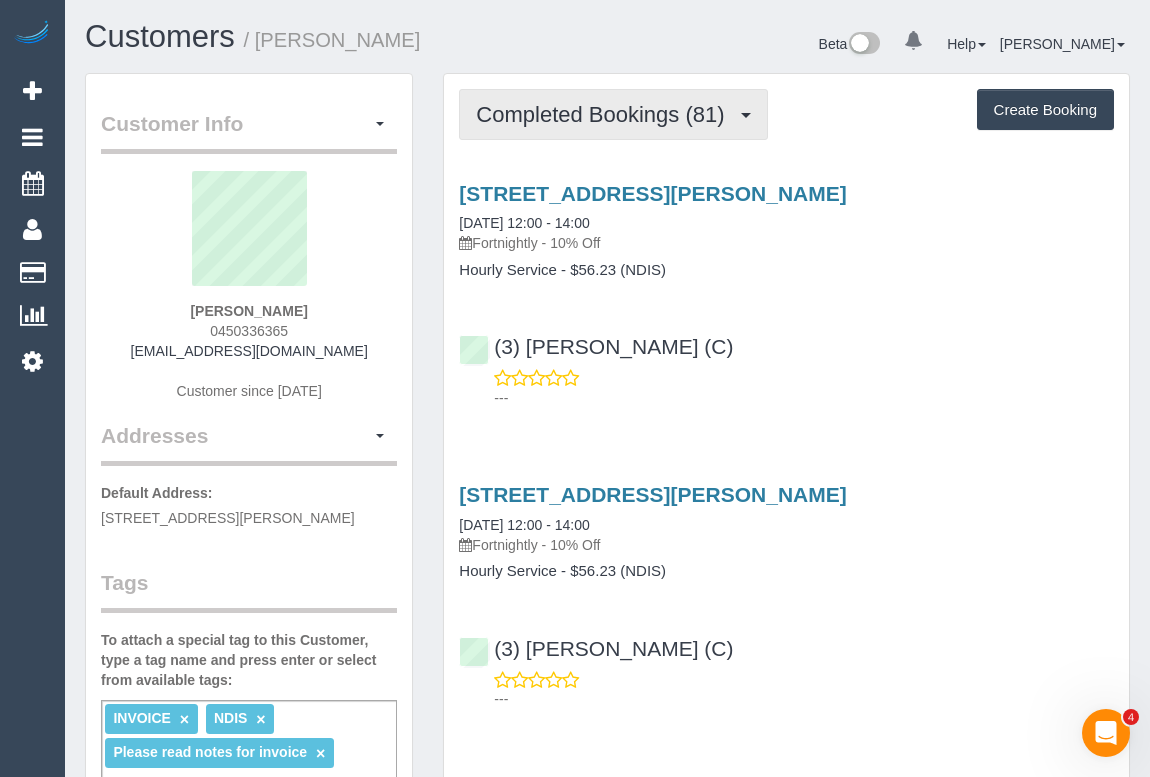 click on "Completed Bookings (81)" at bounding box center [613, 114] 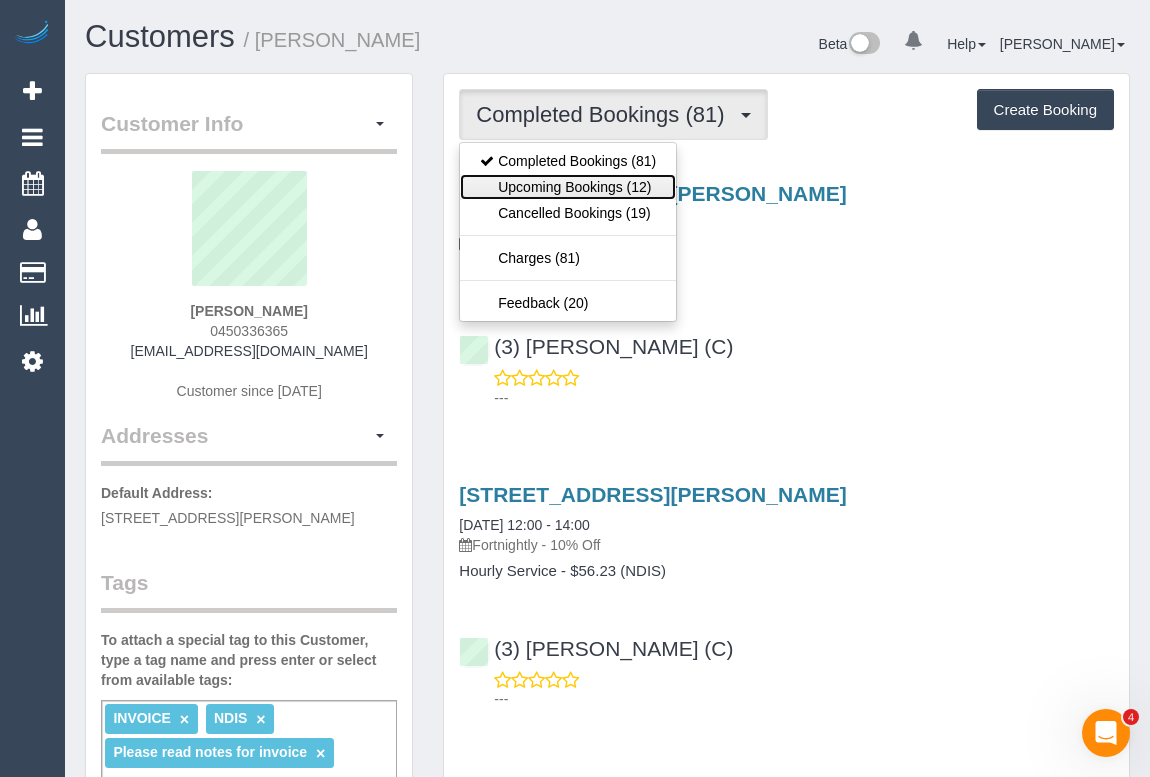 click on "Upcoming Bookings (12)" at bounding box center (568, 187) 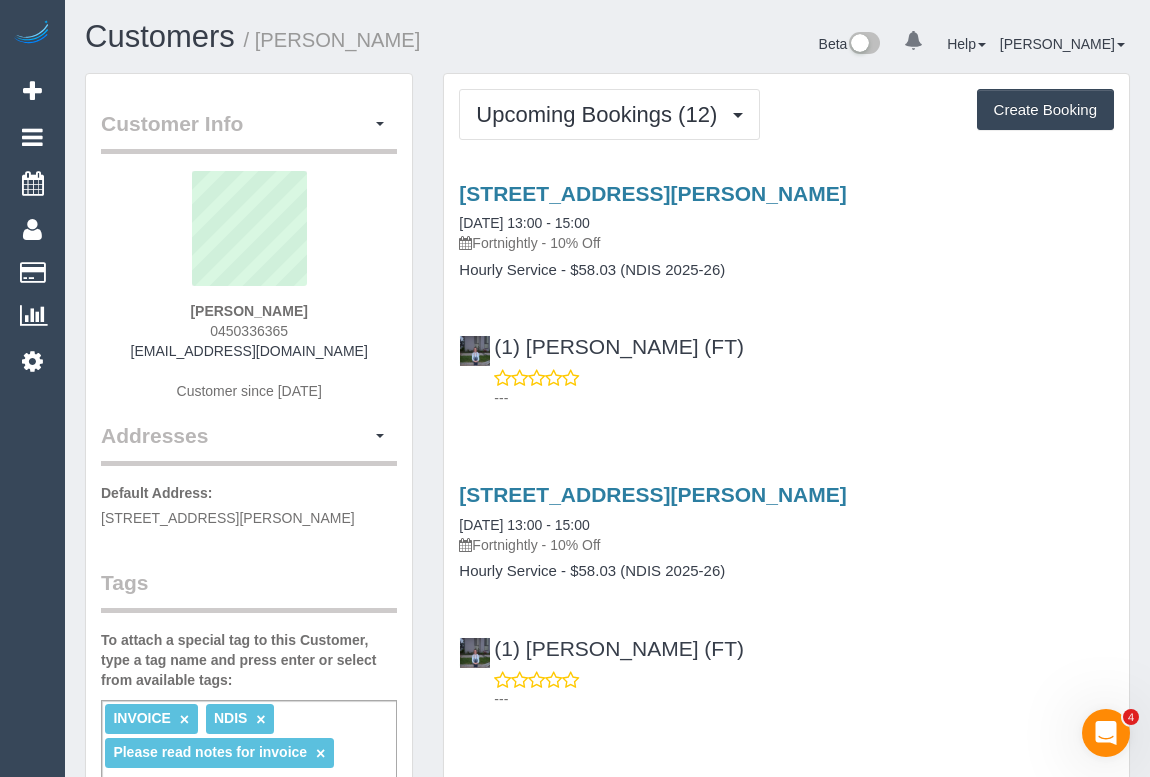 drag, startPoint x: 201, startPoint y: 324, endPoint x: 320, endPoint y: 320, distance: 119.06721 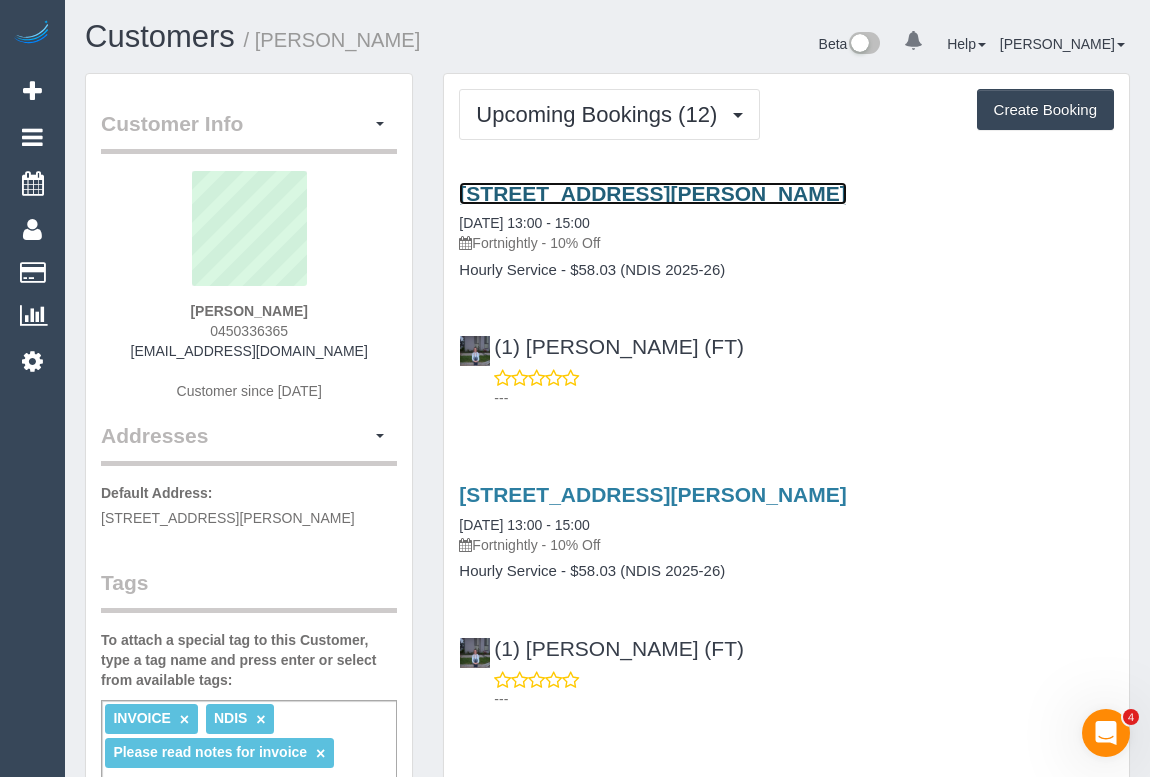 click on "[STREET_ADDRESS][PERSON_NAME]" at bounding box center [652, 193] 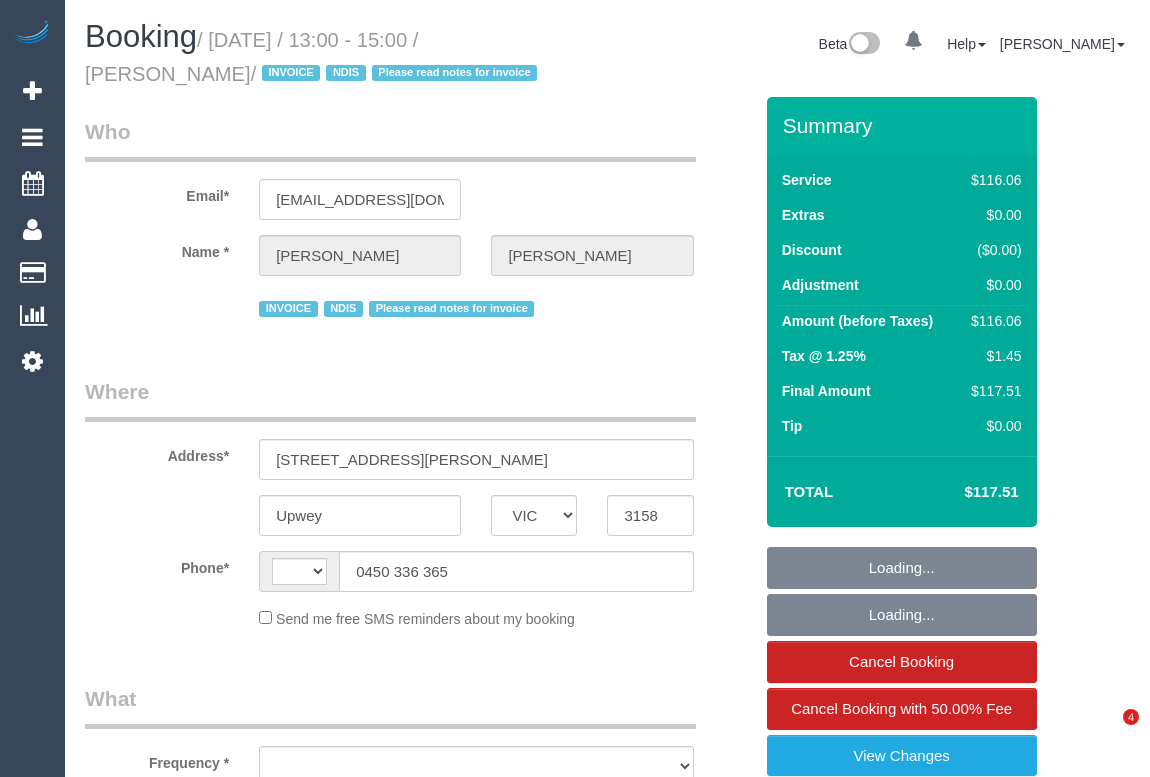 select on "VIC" 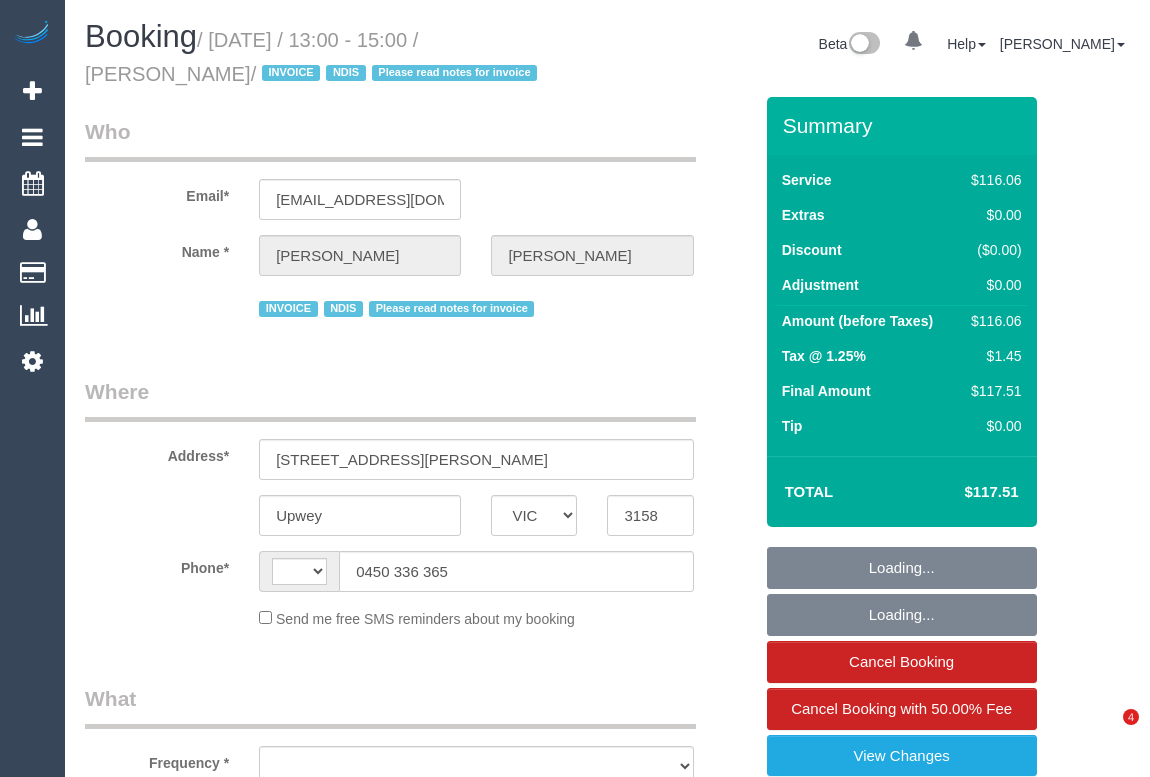 scroll, scrollTop: 0, scrollLeft: 0, axis: both 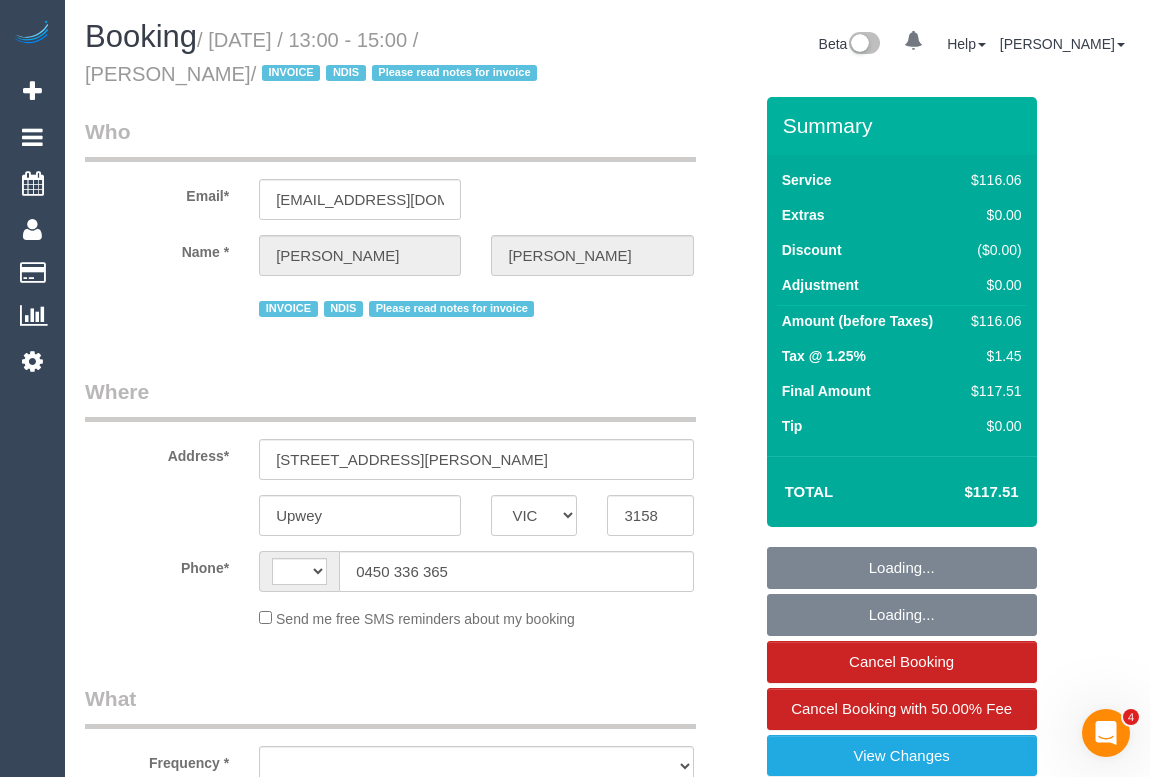 select on "number:27" 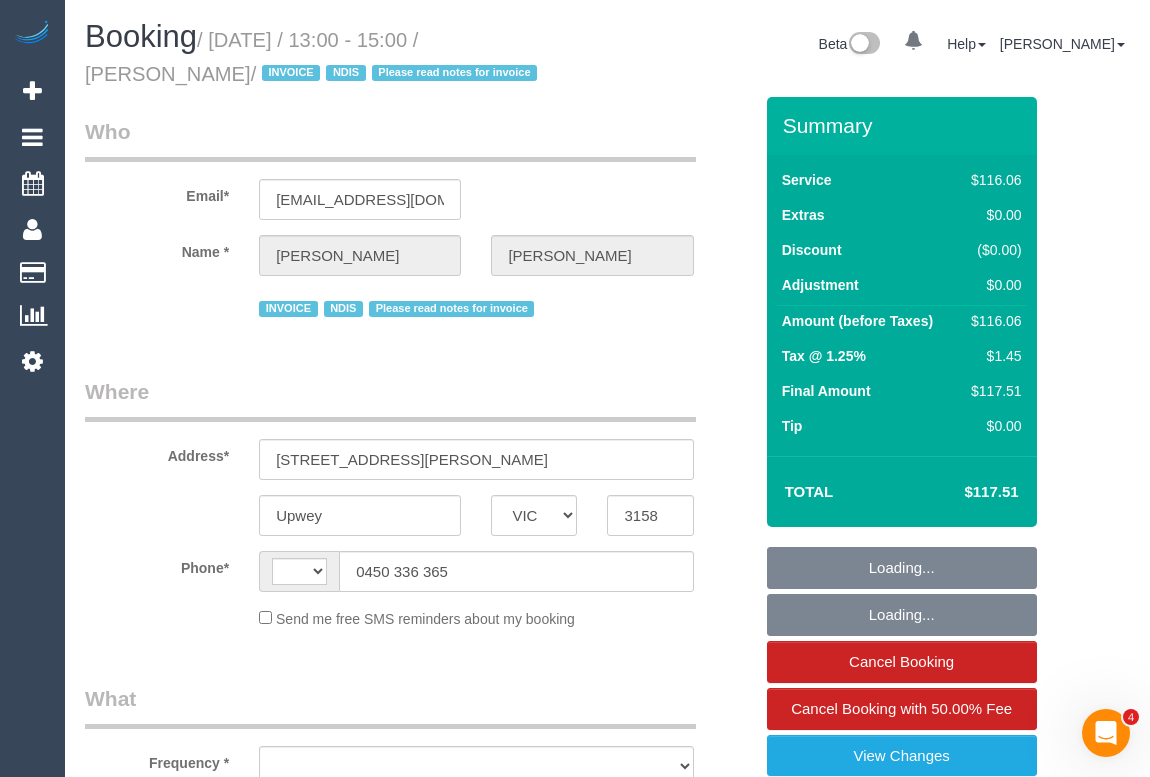 select on "string:AU" 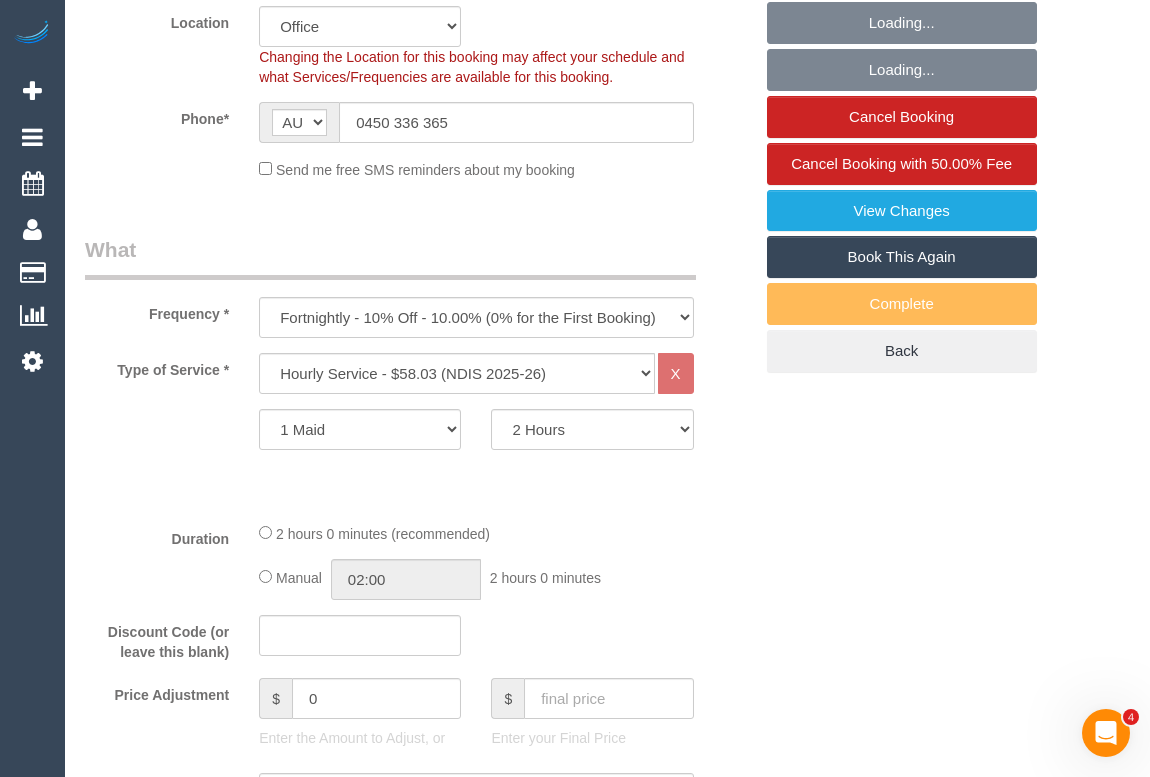 select on "object:787" 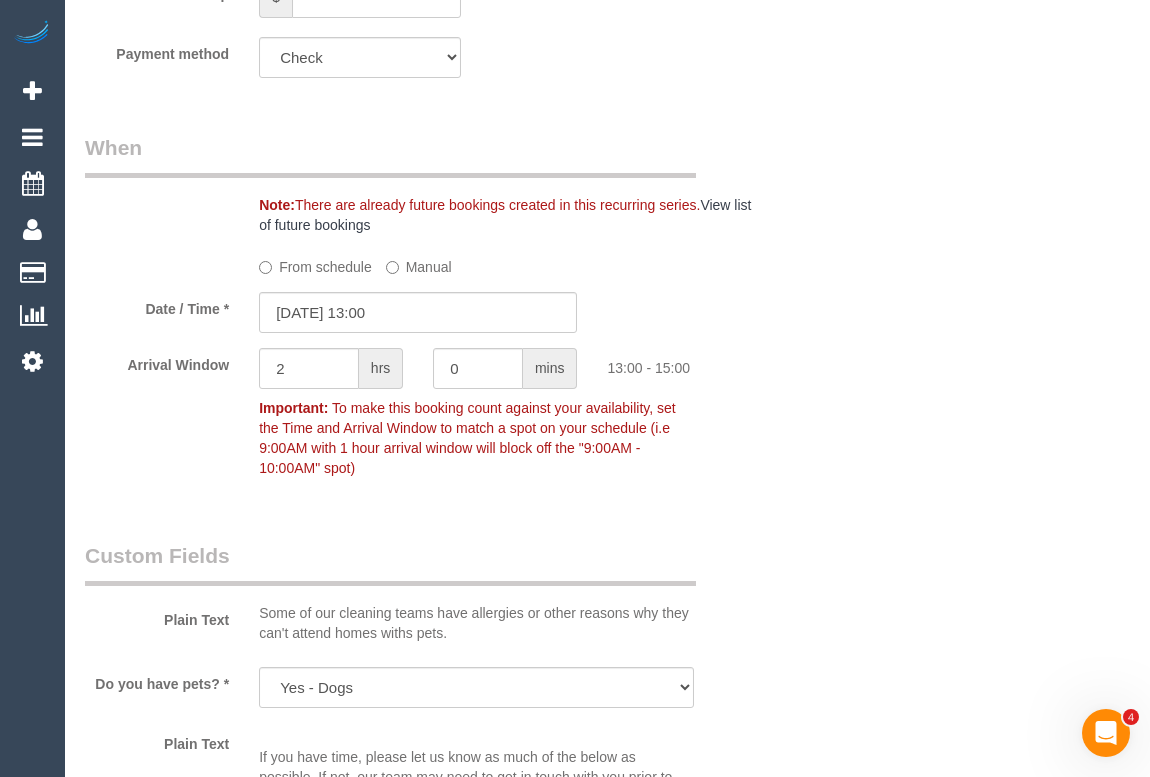 scroll, scrollTop: 1264, scrollLeft: 0, axis: vertical 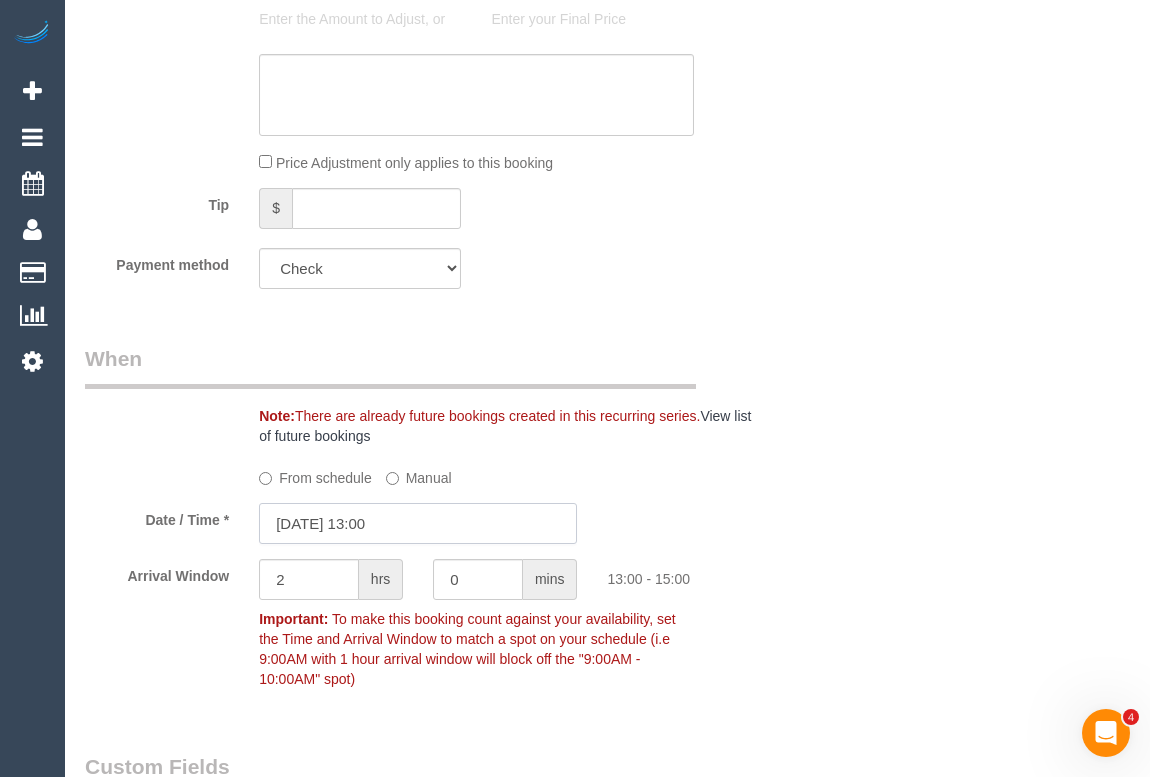 click on "01/07/2025 13:00" at bounding box center (418, 523) 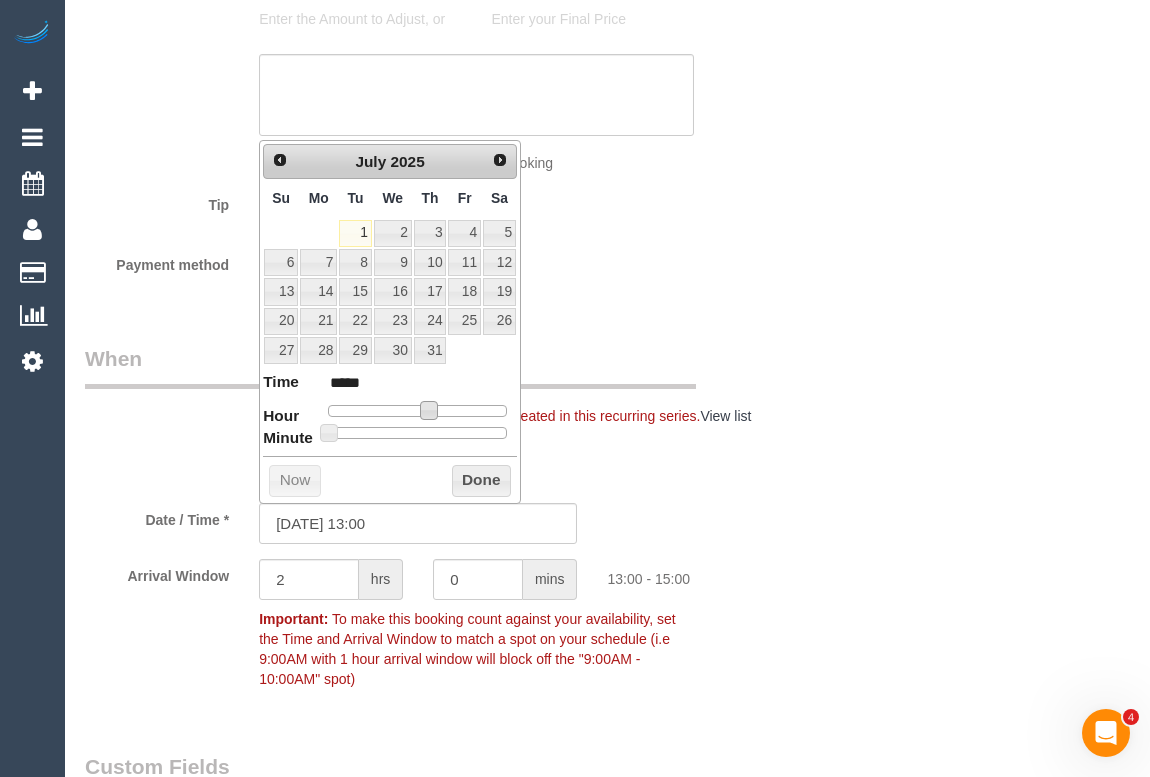 type on "01/07/2025 14:00" 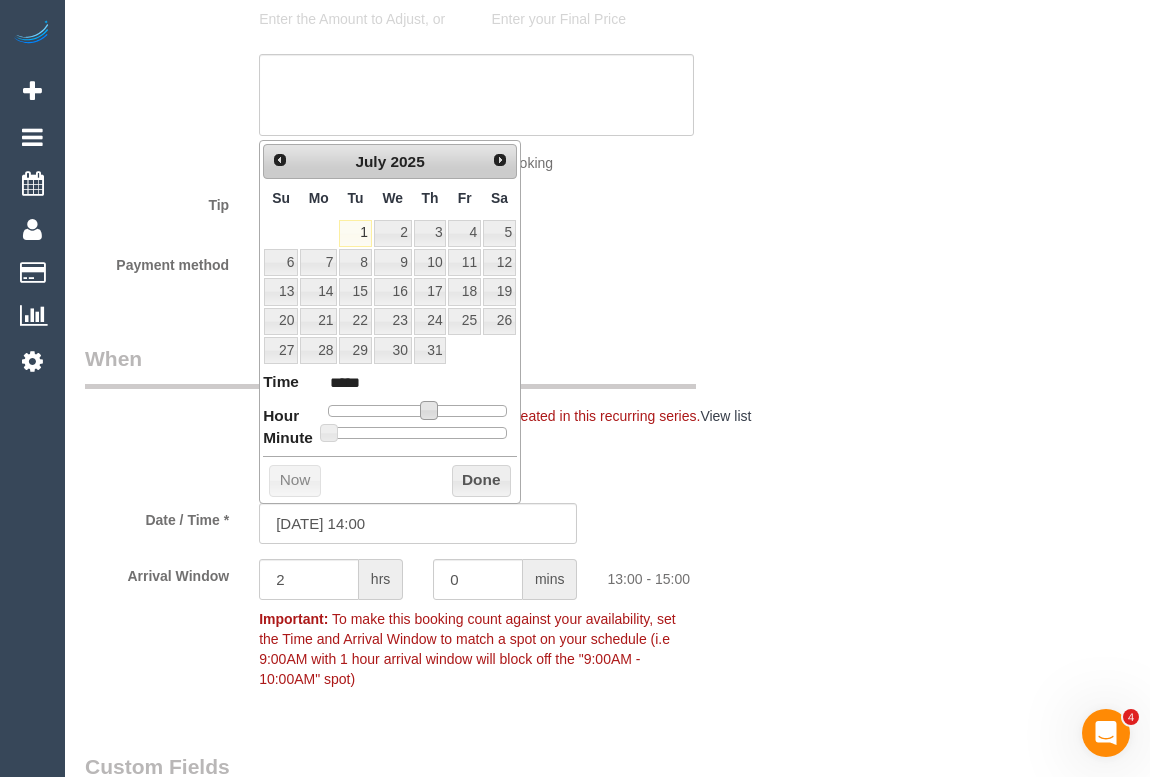 type on "01/07/2025 15:00" 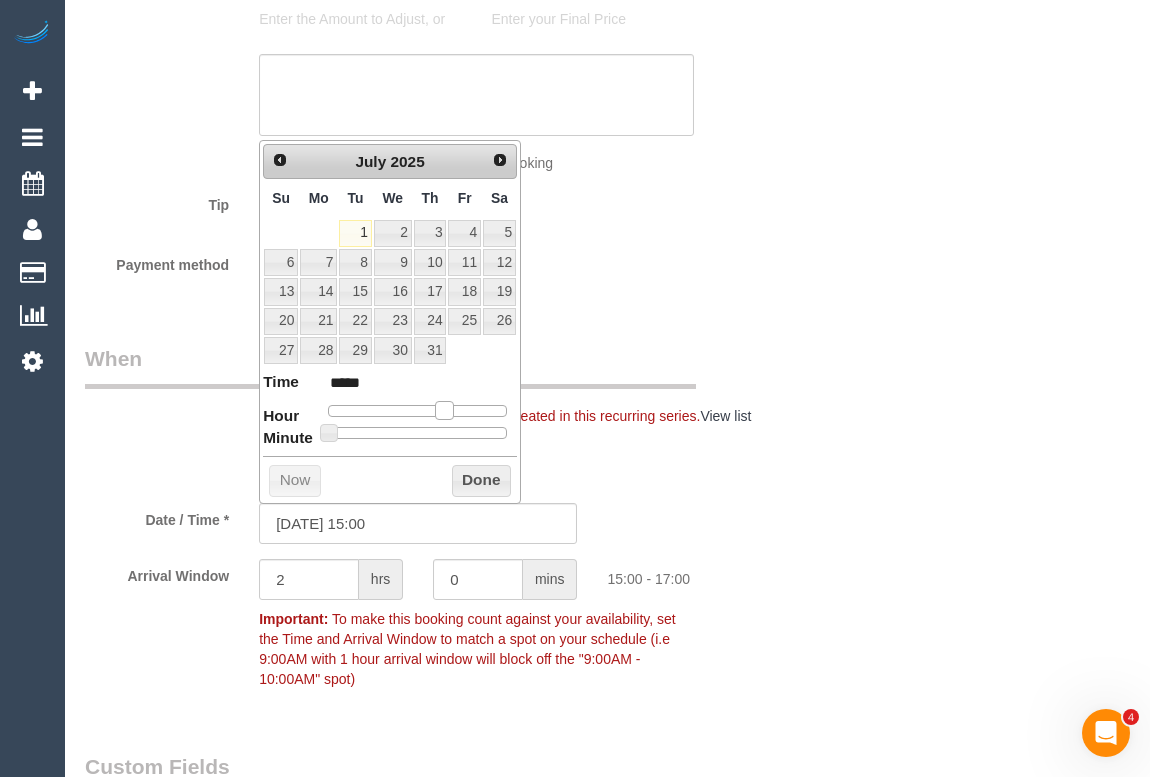 type on "01/07/2025 16:00" 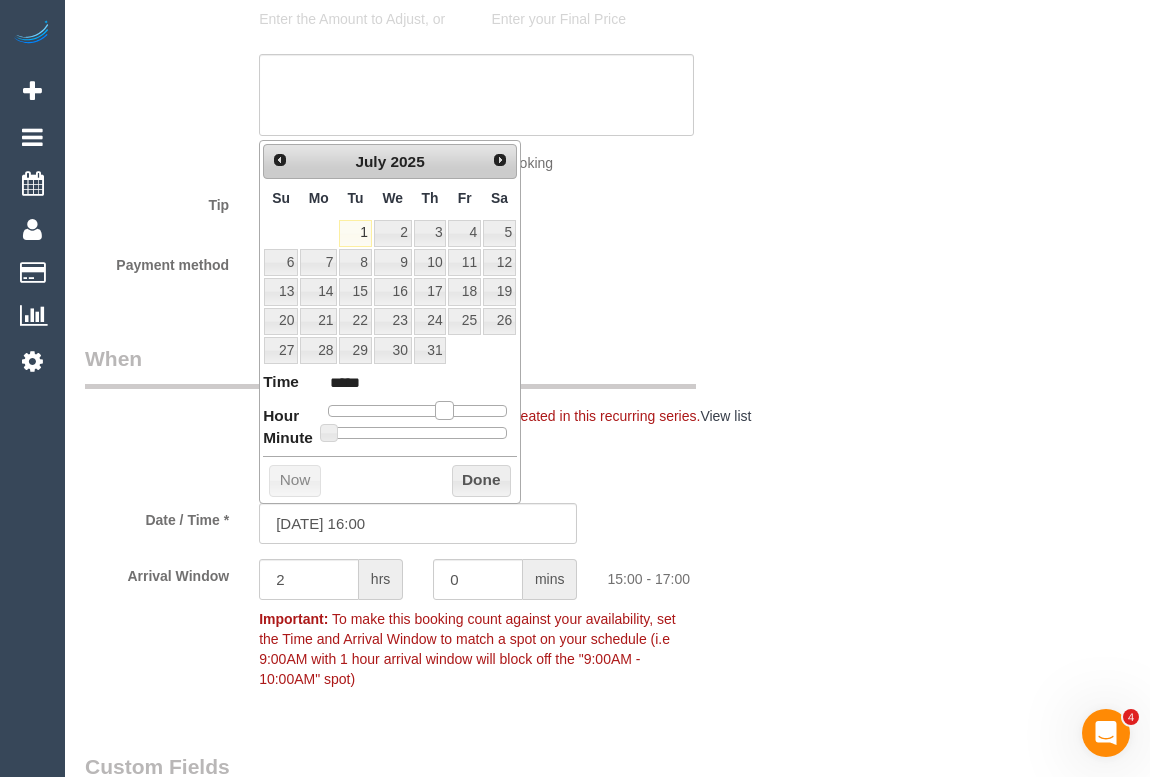 type on "01/07/2025 17:00" 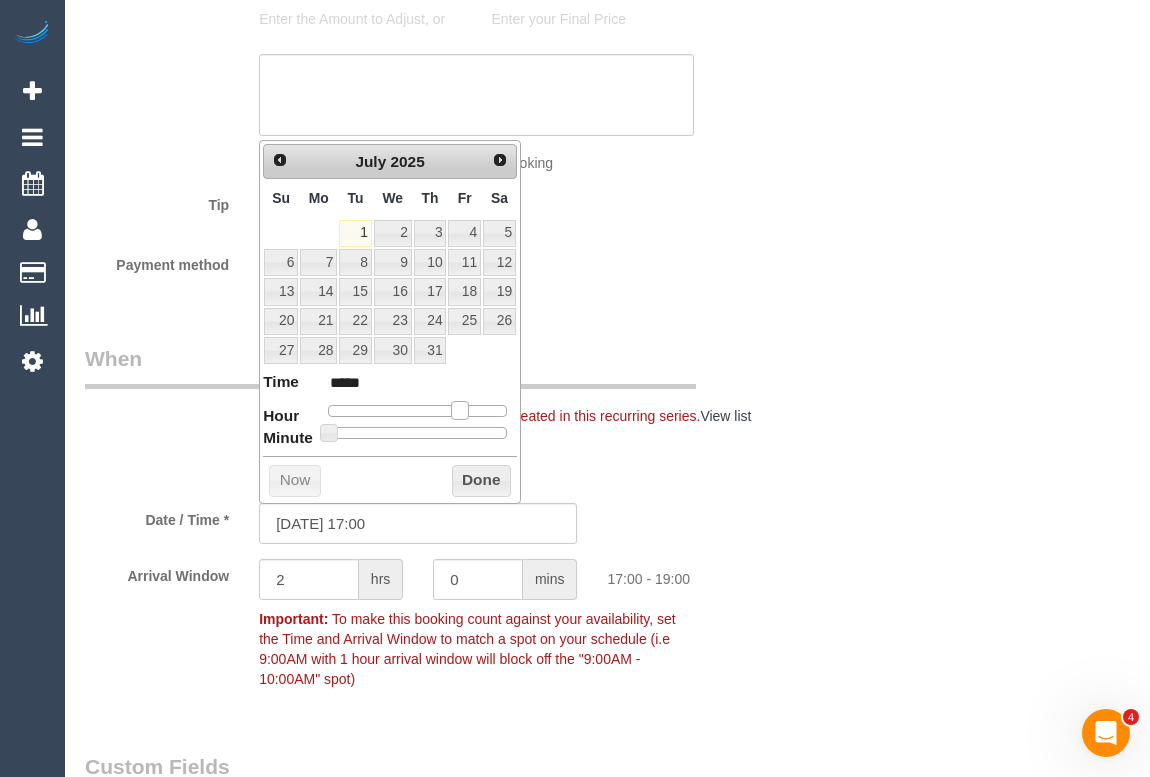 type on "01/07/2025 16:00" 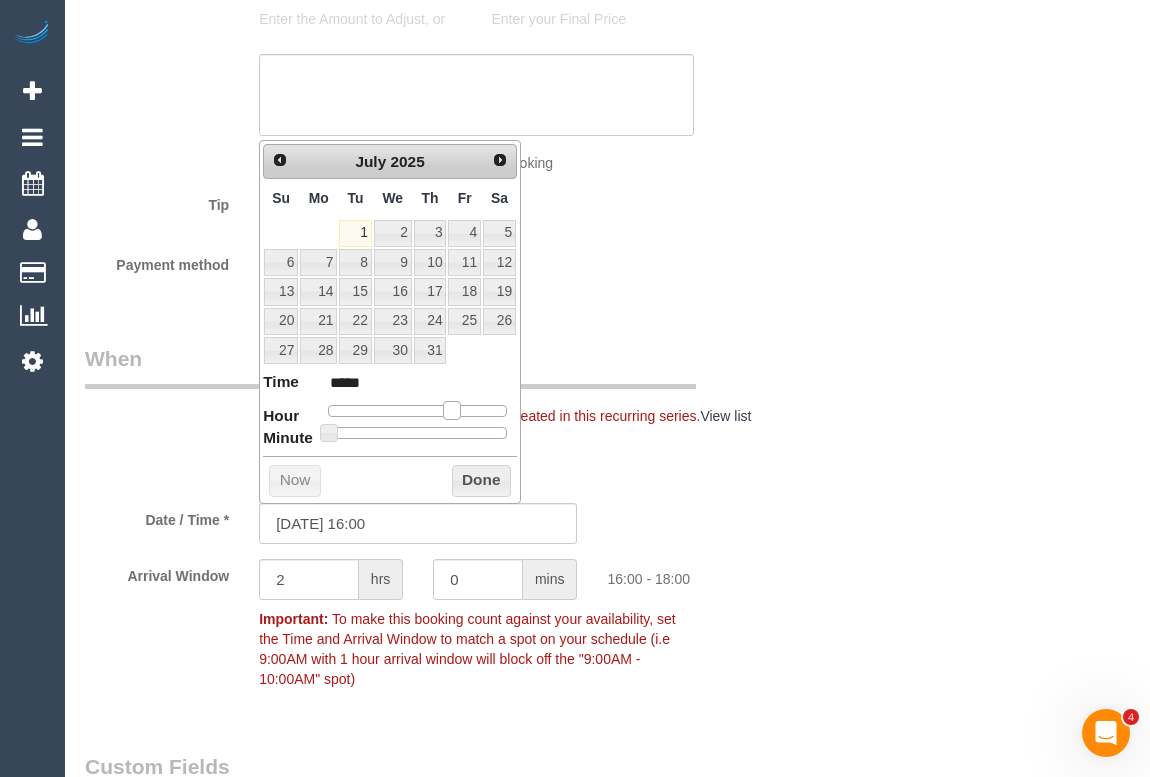 type on "01/07/2025 15:00" 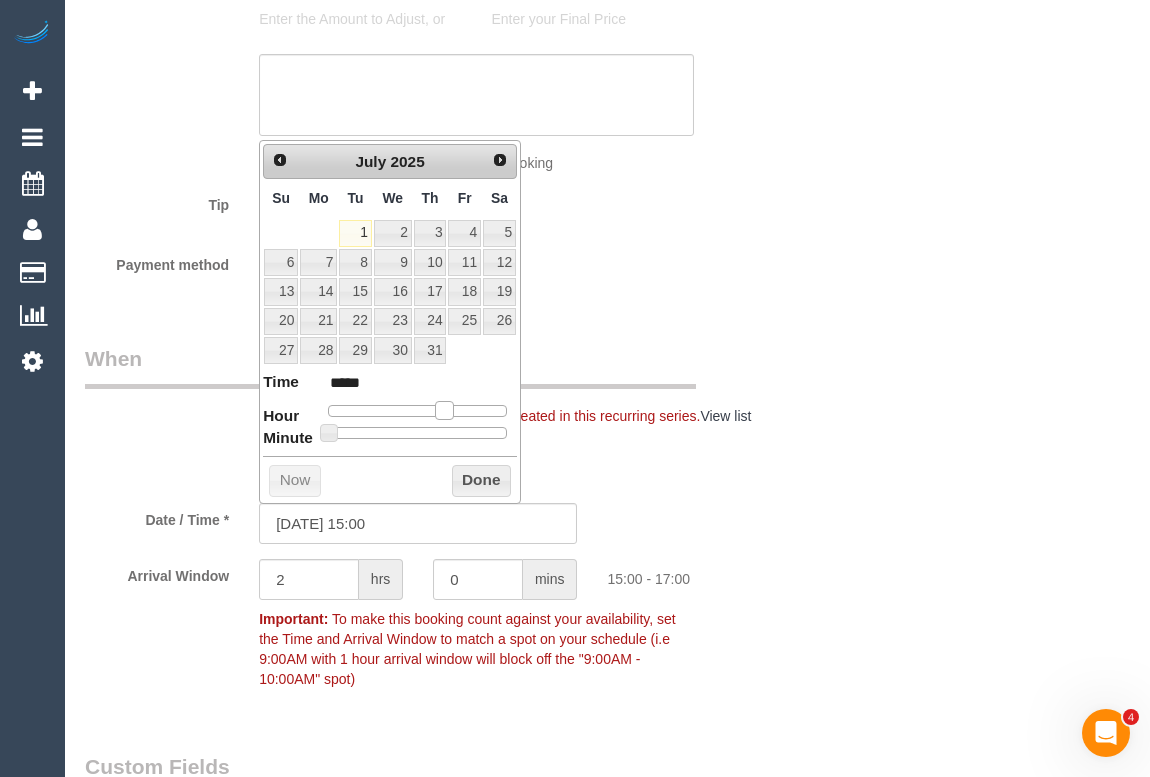 drag, startPoint x: 429, startPoint y: 404, endPoint x: 449, endPoint y: 405, distance: 20.024984 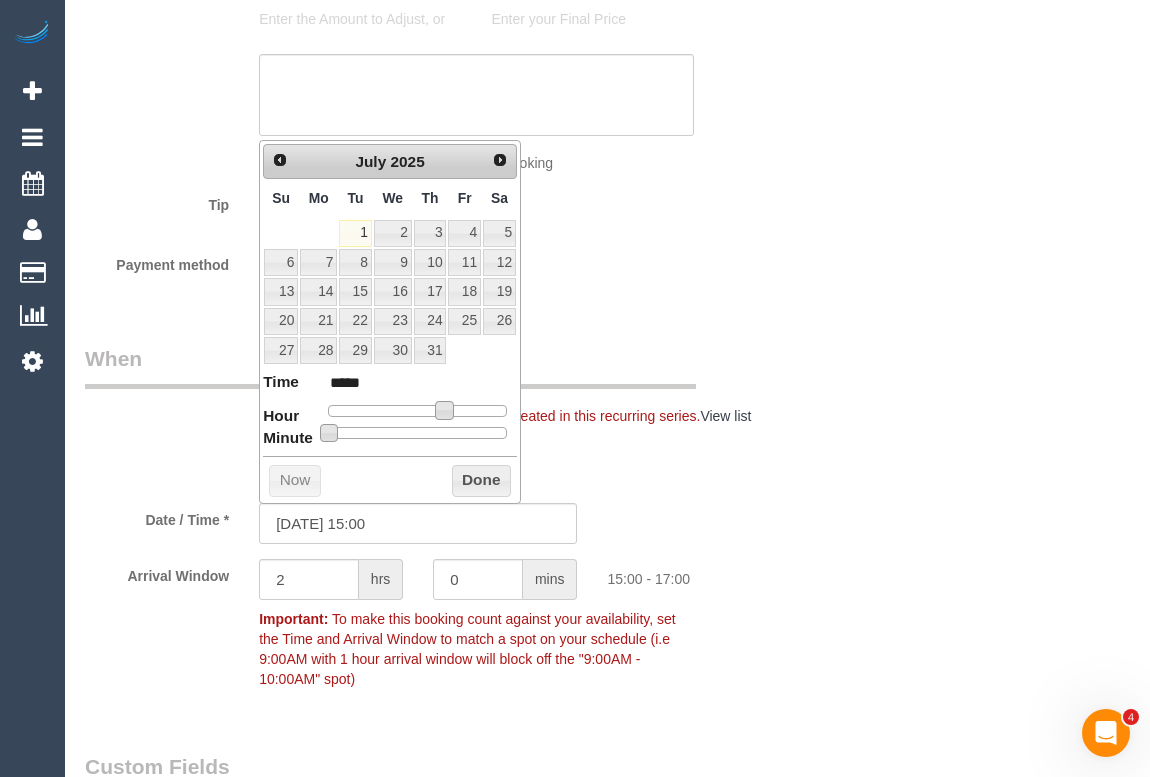 type on "01/07/2025 15:05" 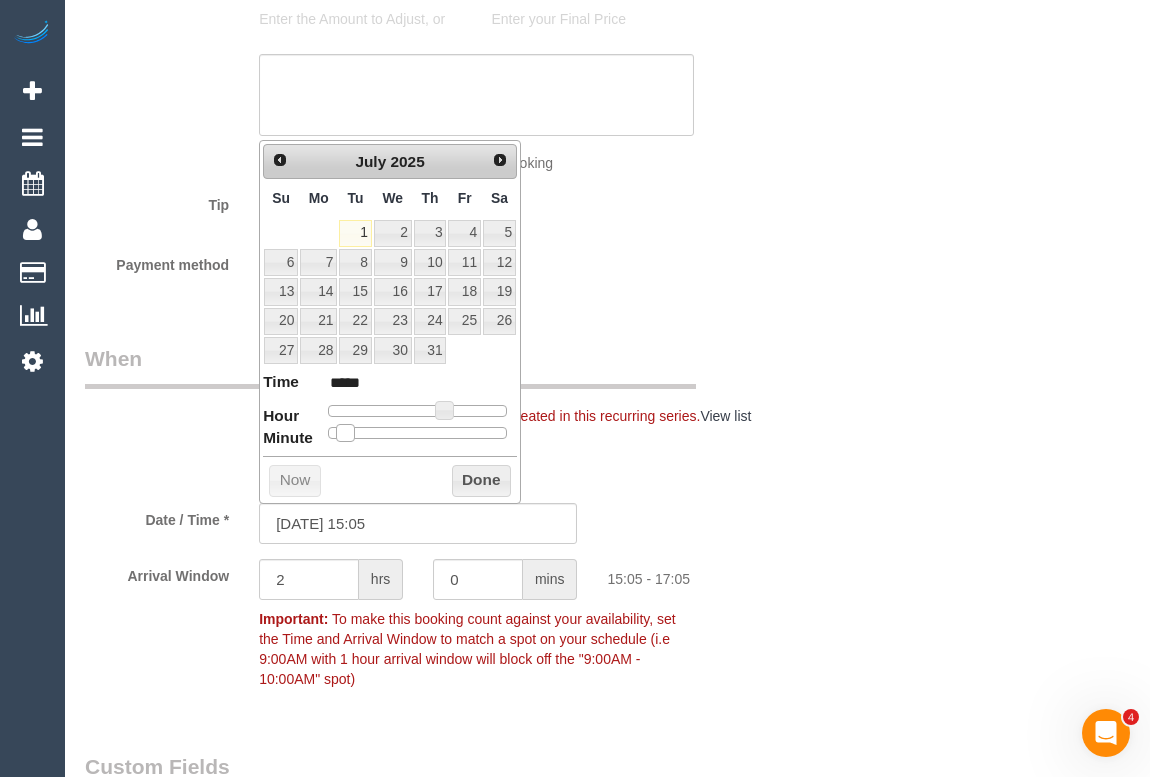 type on "01/07/2025 15:10" 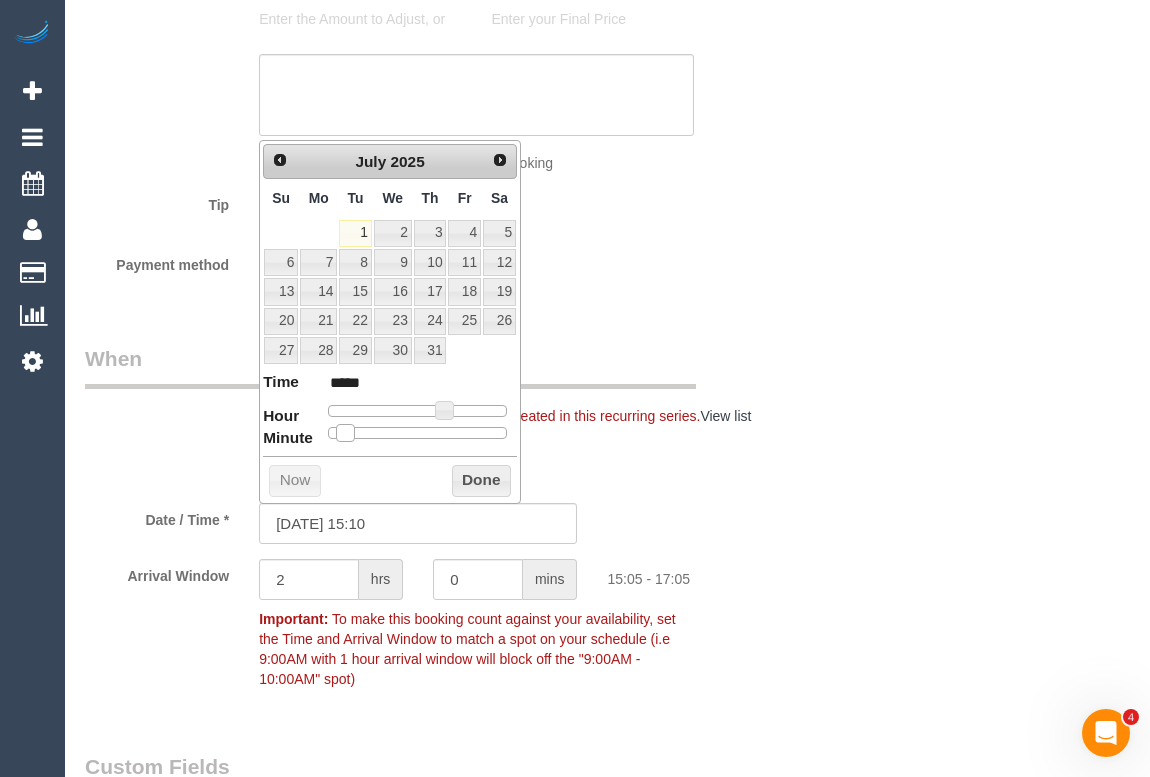 type on "01/07/2025 15:15" 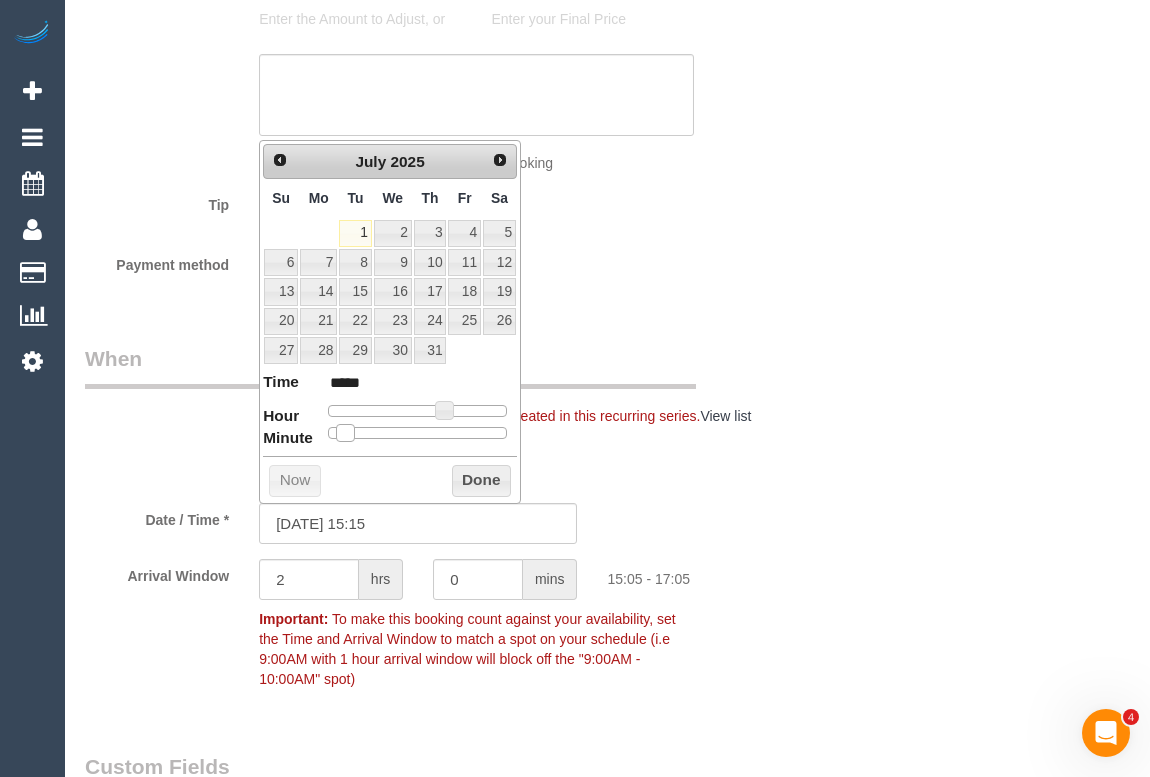 type on "01/07/2025 15:20" 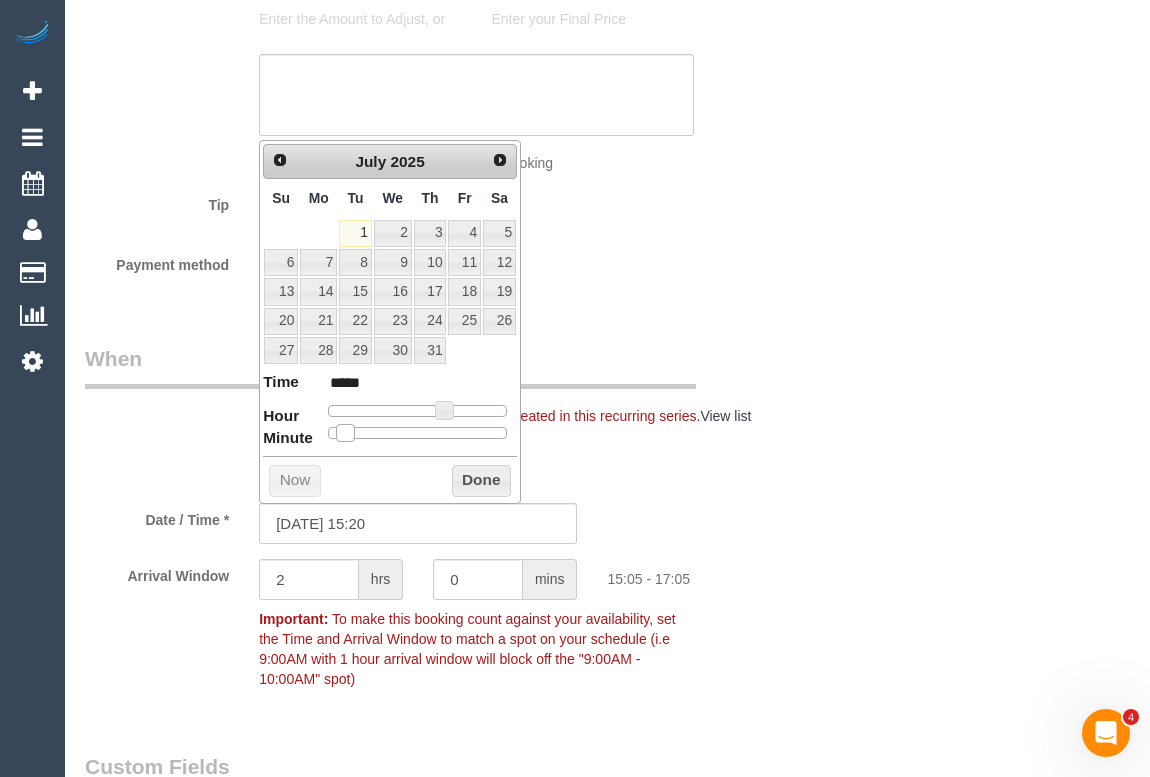 type on "01/07/2025 15:25" 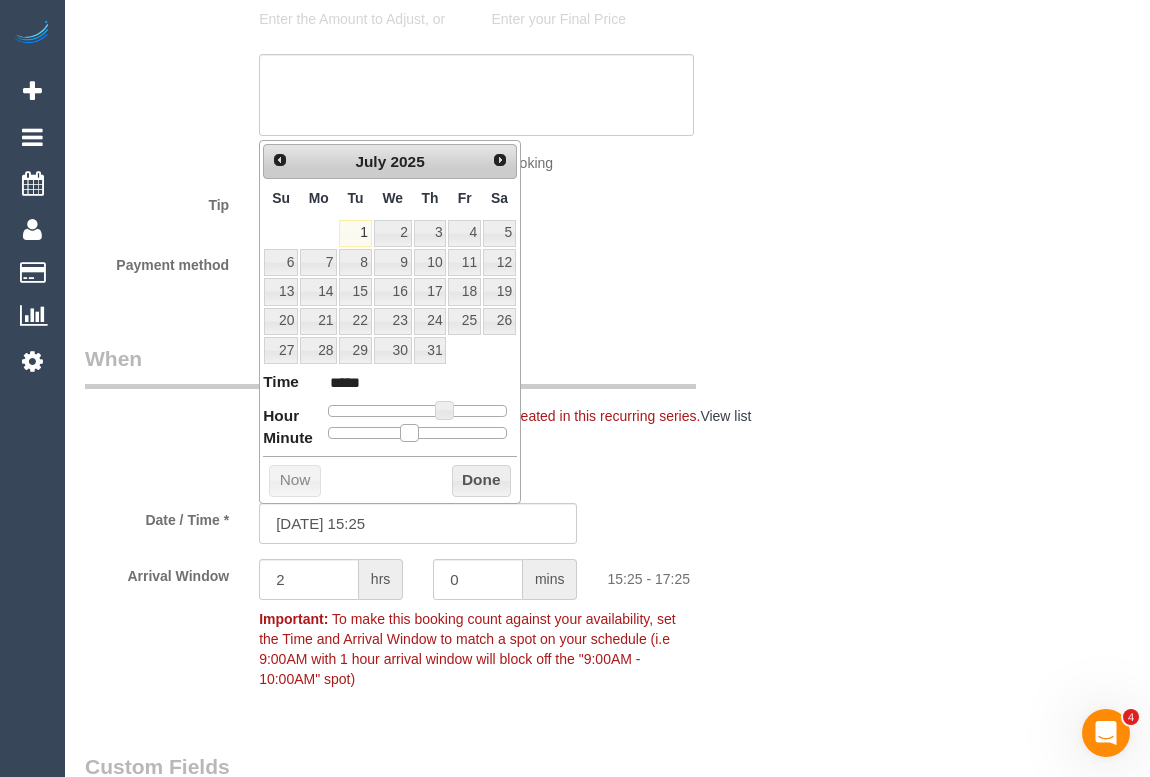 drag, startPoint x: 328, startPoint y: 429, endPoint x: 380, endPoint y: 433, distance: 52.153618 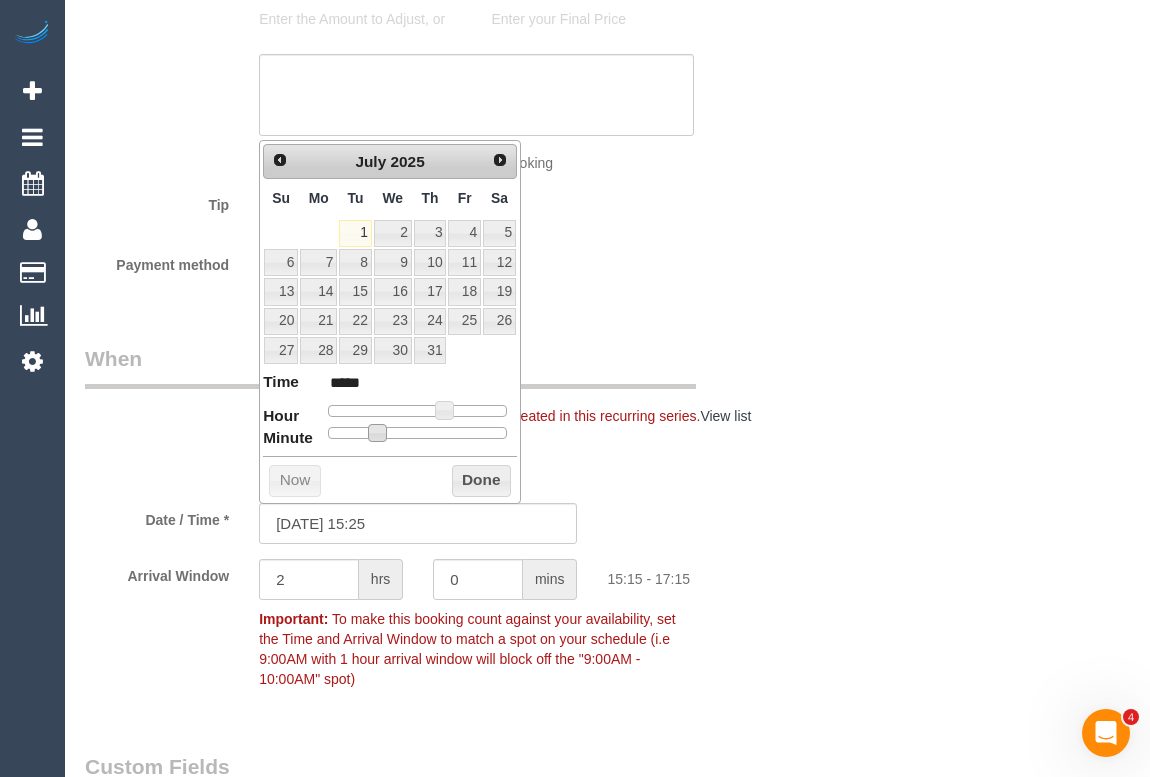 type on "01/07/2025 15:15" 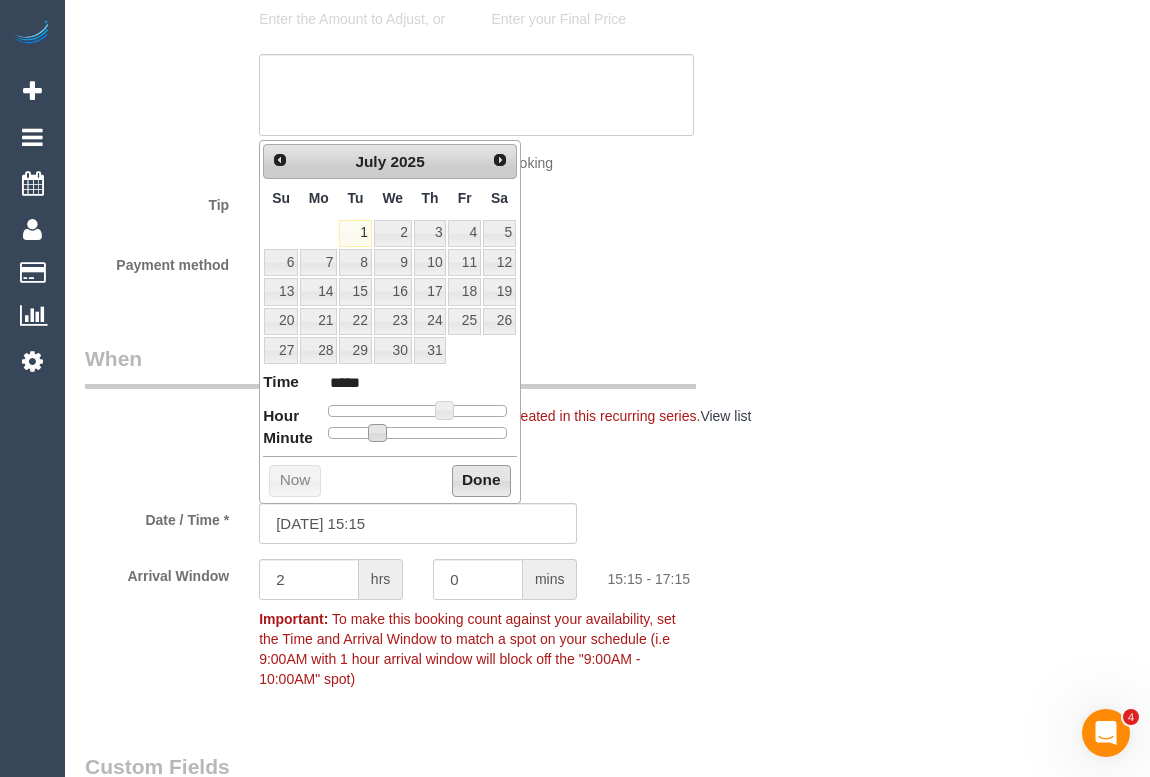 click on "Done" at bounding box center [481, 481] 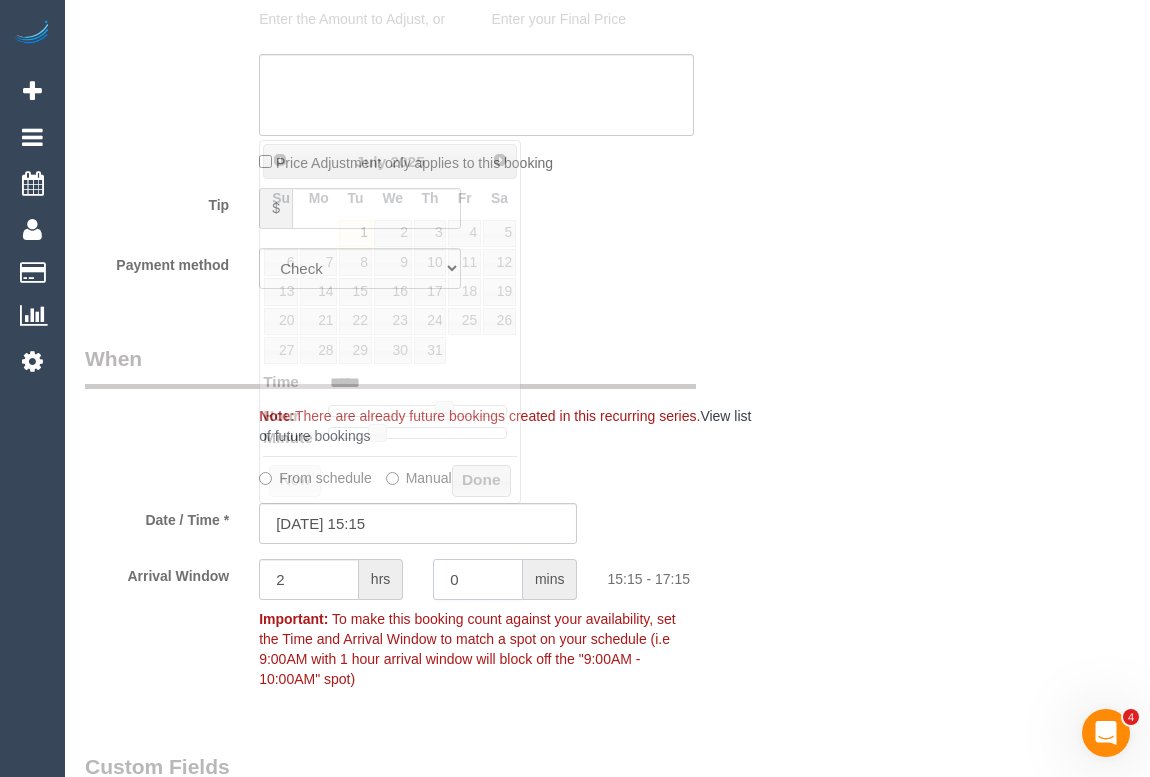 click on "Arrival Window
2
hrs
0
mins
15:15 - 17:15
Important:
To make this booking count against your availability, set the Time and
Arrival Window to match a spot on your schedule (i.e 9:00AM with 1 hour
arrival window will block off the "9:00AM - 10:00AM" spot)" 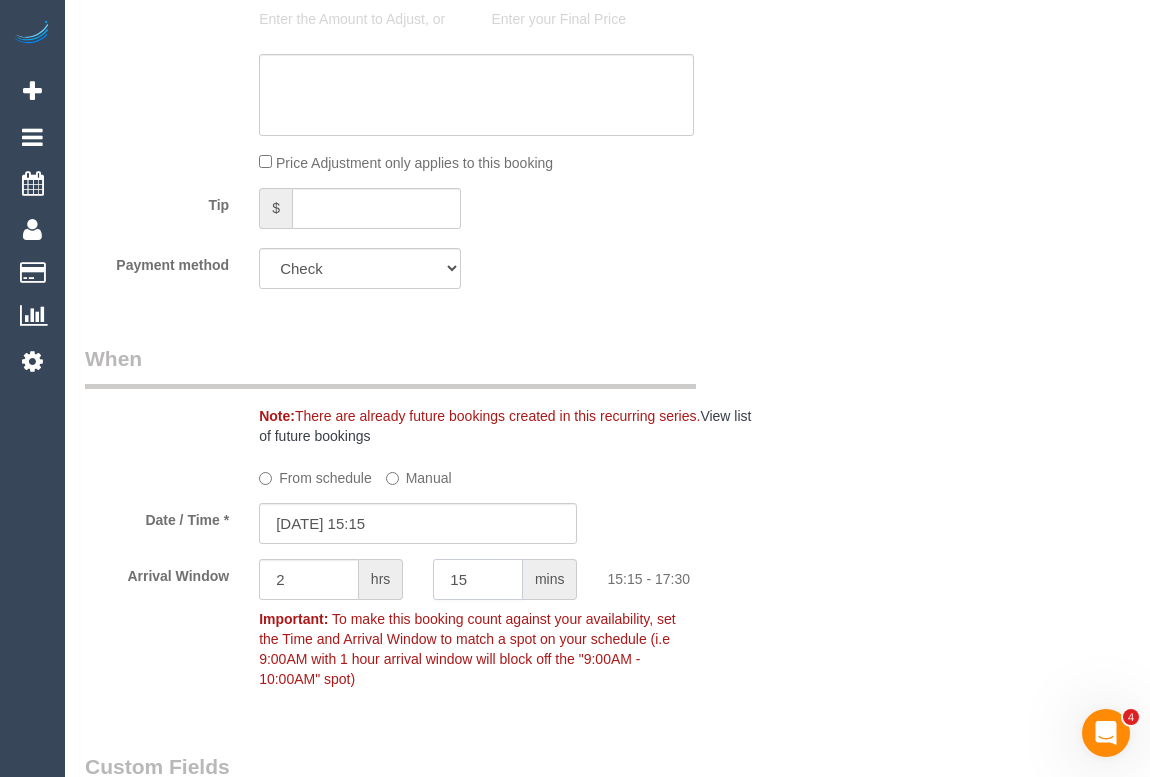 type on "15" 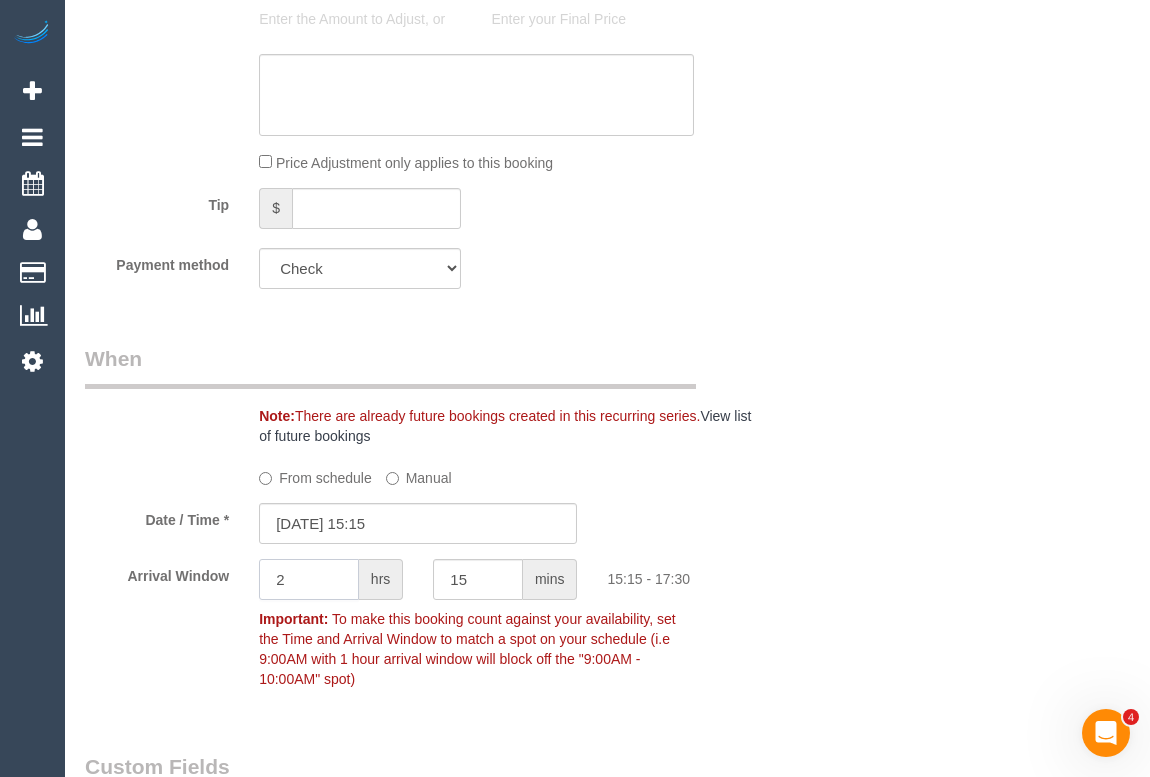 drag, startPoint x: 316, startPoint y: 570, endPoint x: 173, endPoint y: 560, distance: 143.34923 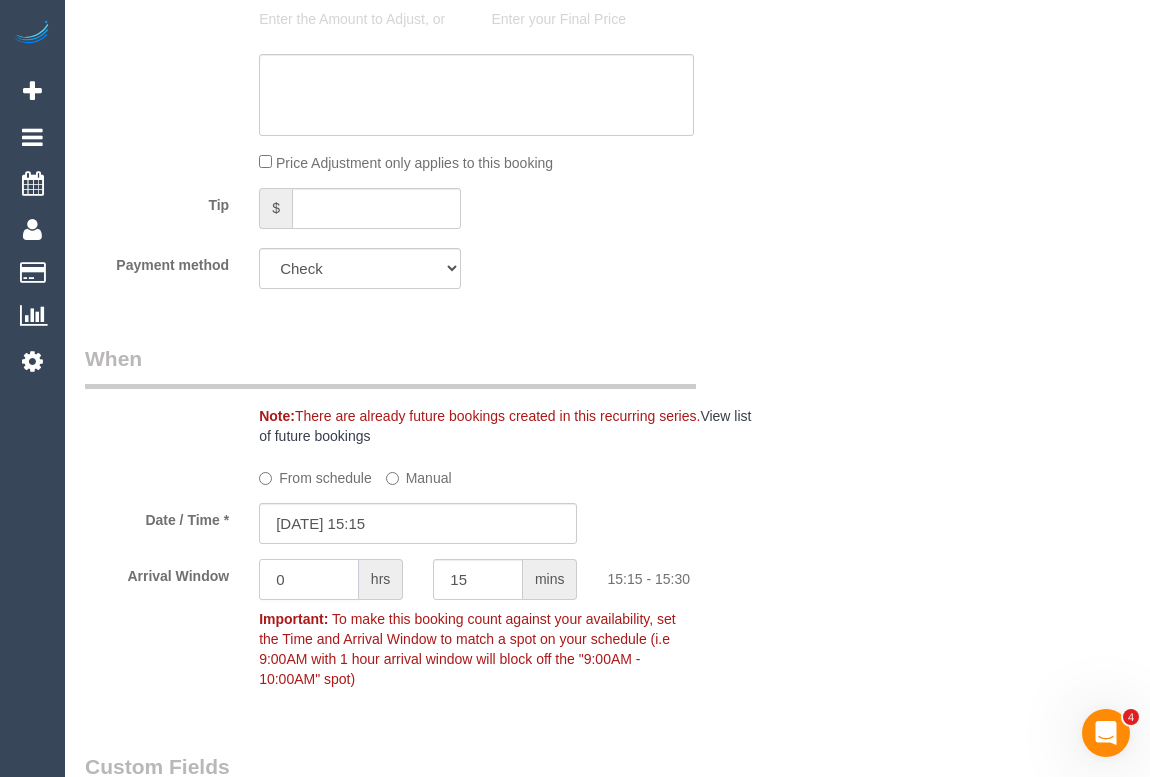 type on "0" 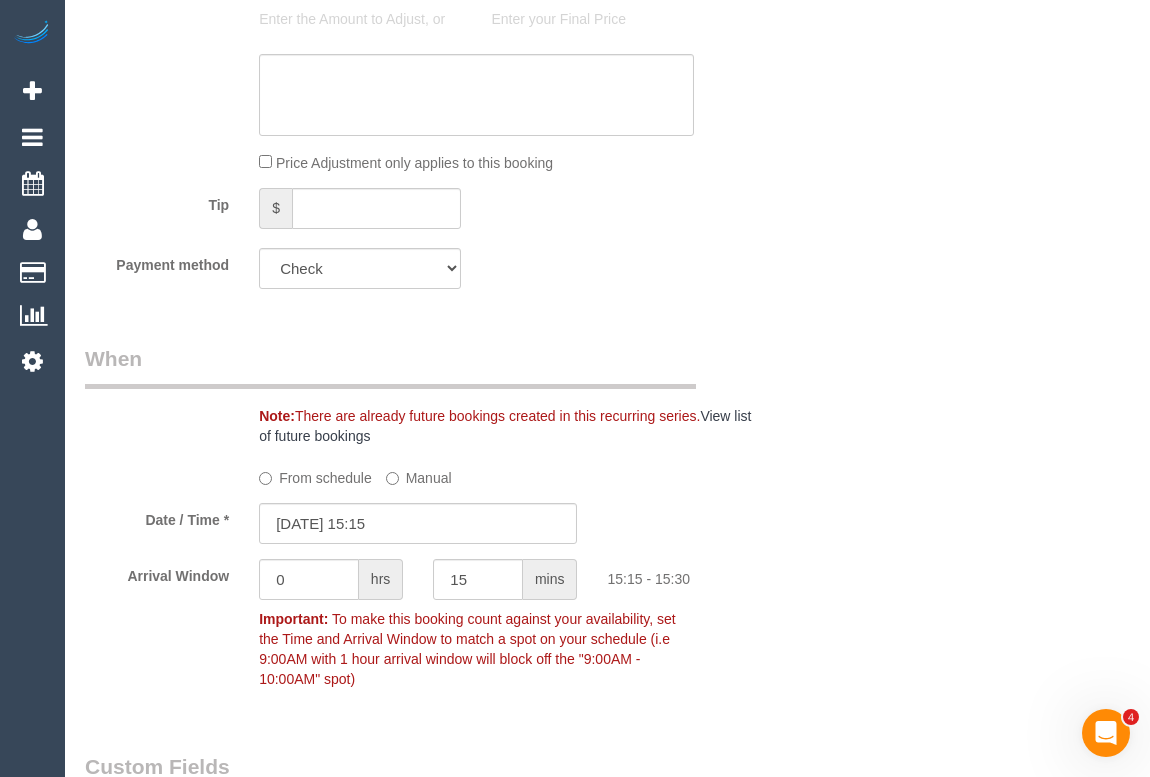 click on "Who
Email*
nikkijwillson@yahoo.com.au
Name *
Nicole
Willson
INVOICE
NDIS
Please read notes for invoice
Where
Address*
7 Durang Road
Upwey
ACT
NSW
NT
QLD
SA
TAS
VIC
WA
3158
Location
Office City East (North) East (South) Inner East Inner North (East) Inner North (West) Inner South East Inner West North (East) North (West) Outer East Outer North (East) Outer North (West) Outer South East Outer West South East (East) South East (West) ZG - East" at bounding box center (607, 1301) 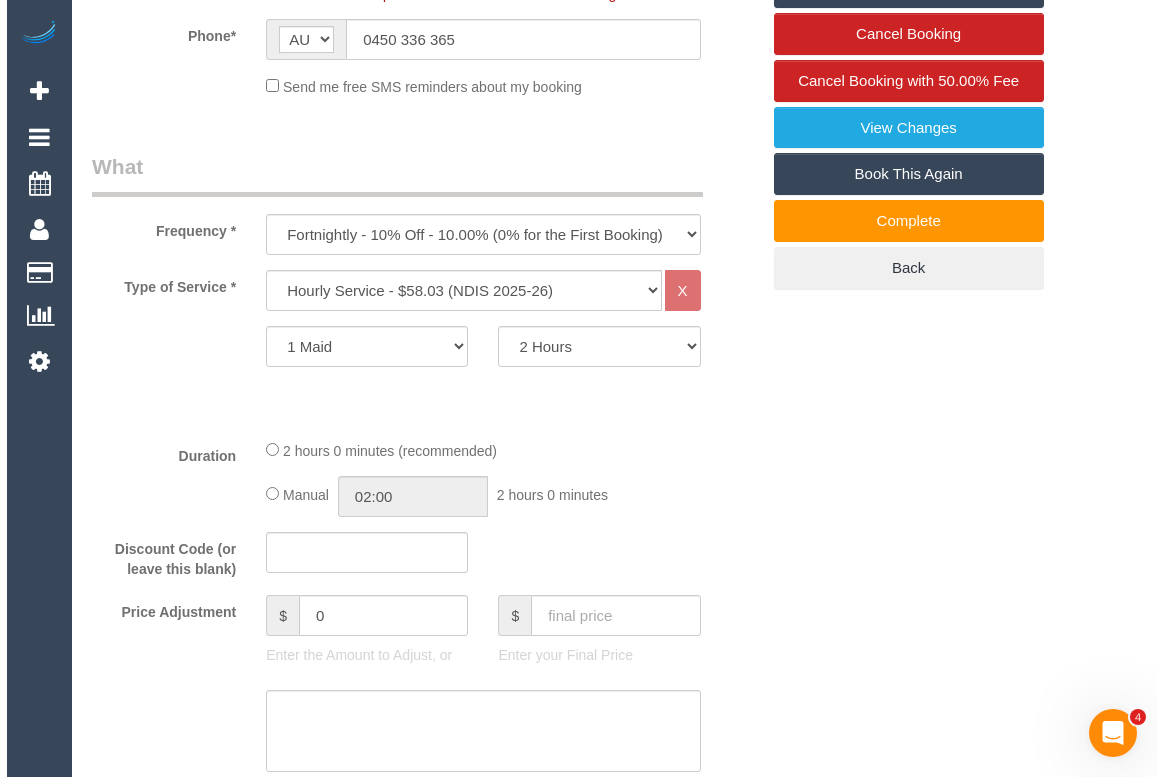 scroll, scrollTop: 82, scrollLeft: 0, axis: vertical 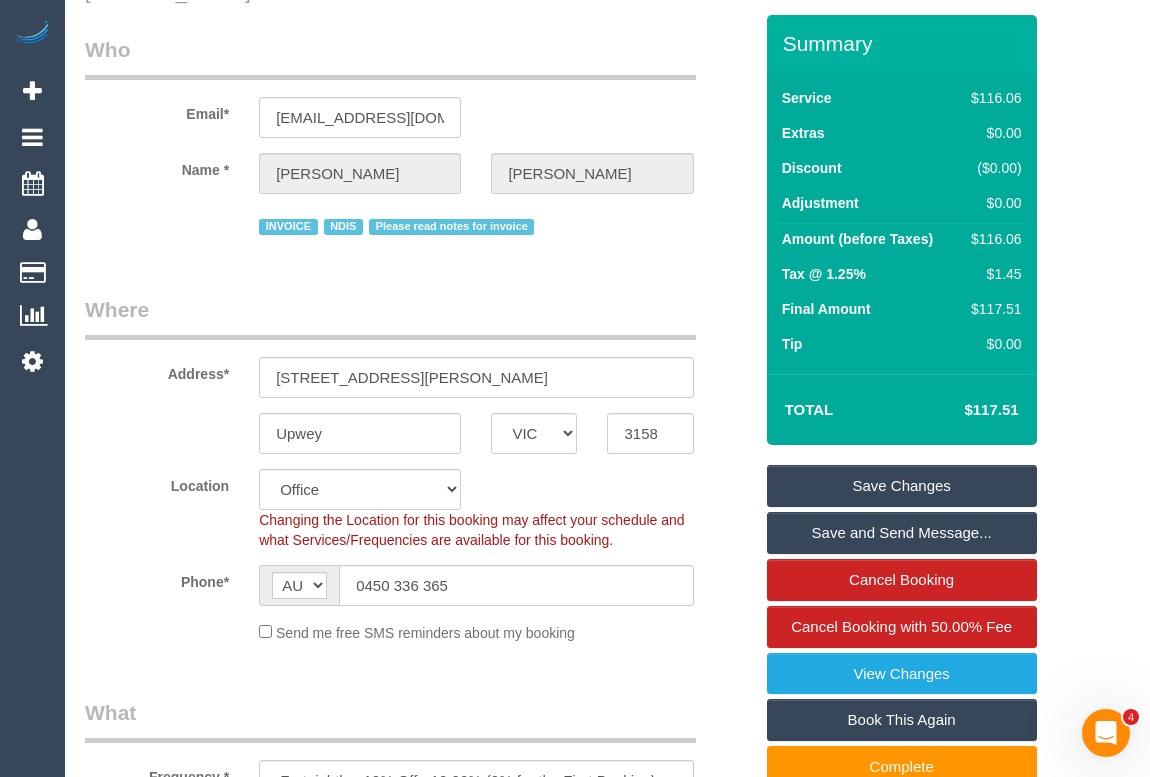 click on "Save Changes" at bounding box center [902, 486] 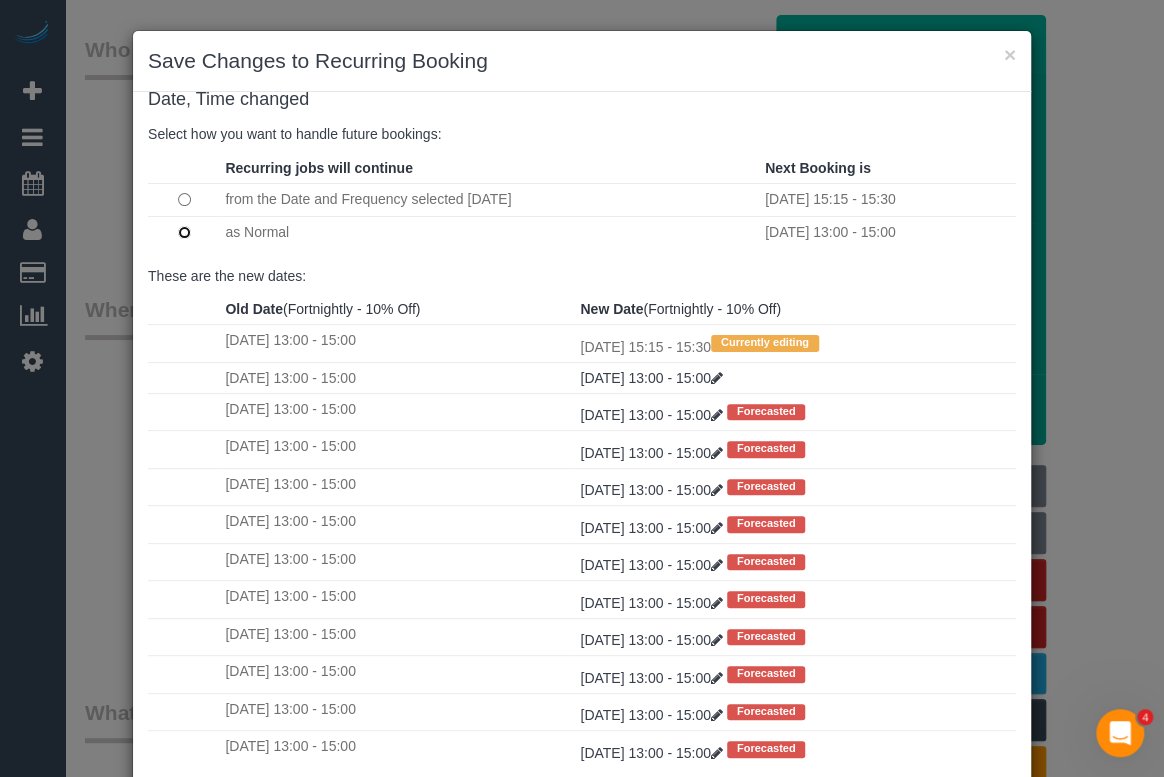 scroll, scrollTop: 38, scrollLeft: 0, axis: vertical 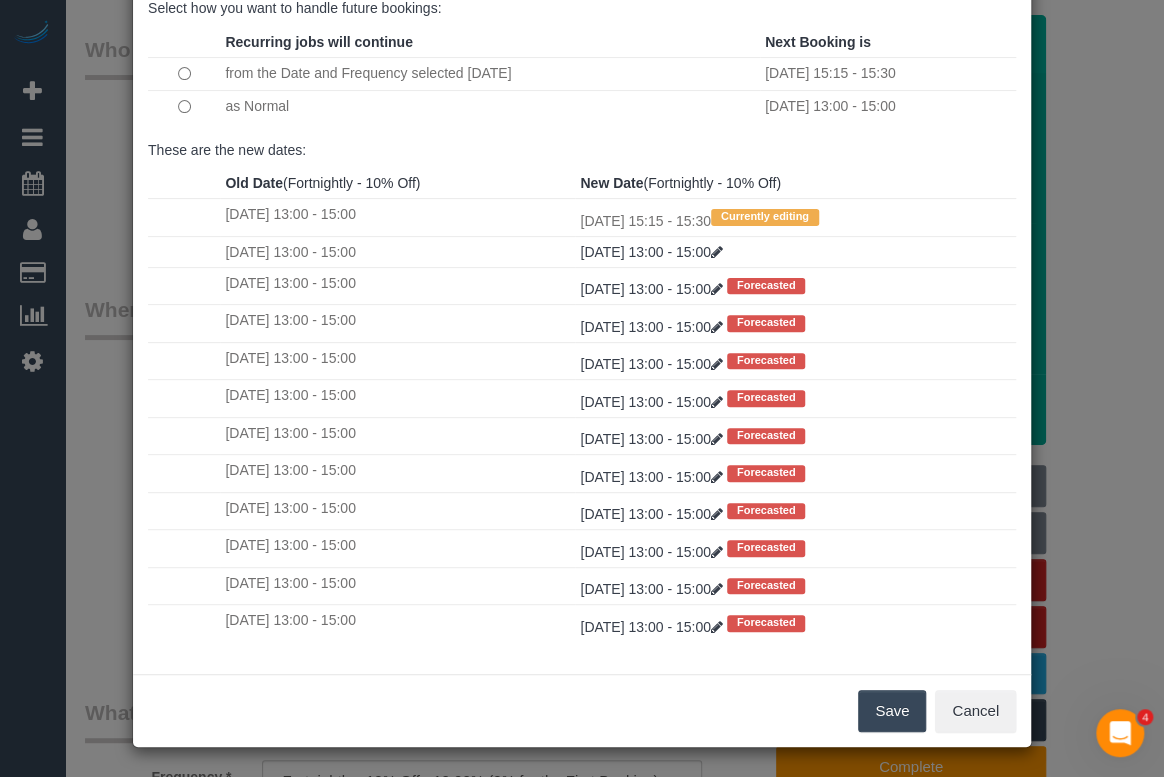 click on "Save" at bounding box center (892, 711) 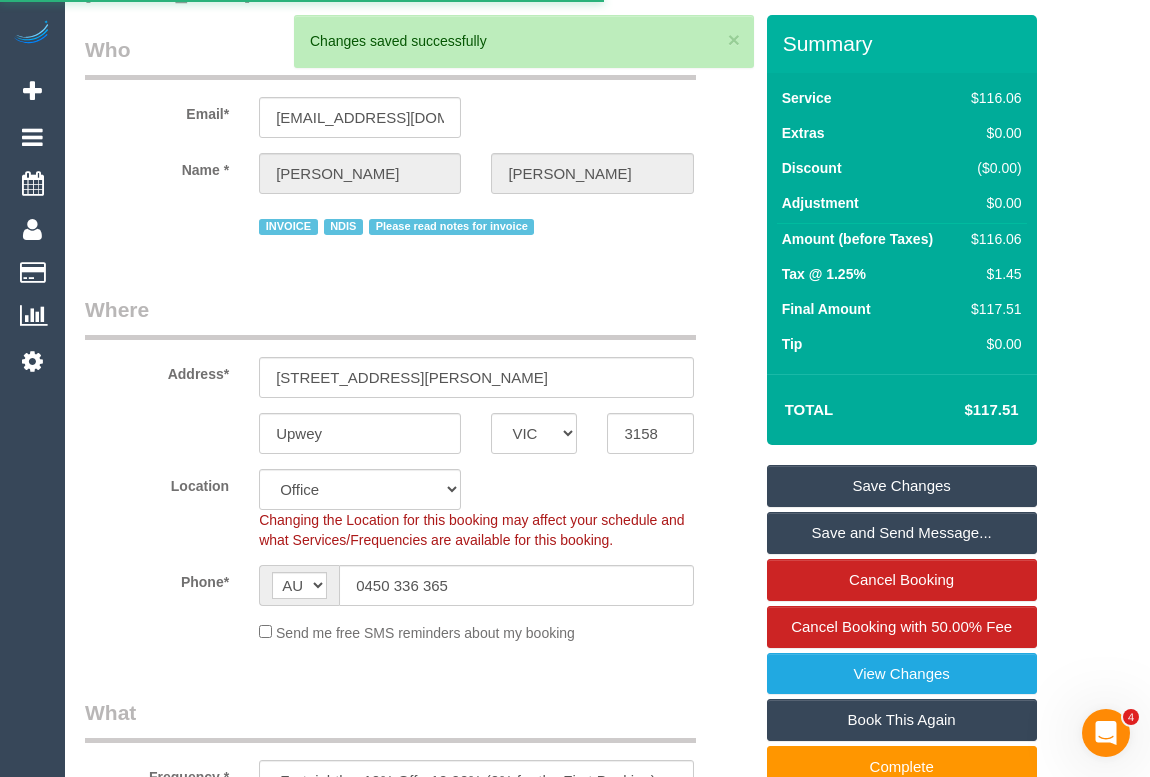 scroll, scrollTop: 0, scrollLeft: 0, axis: both 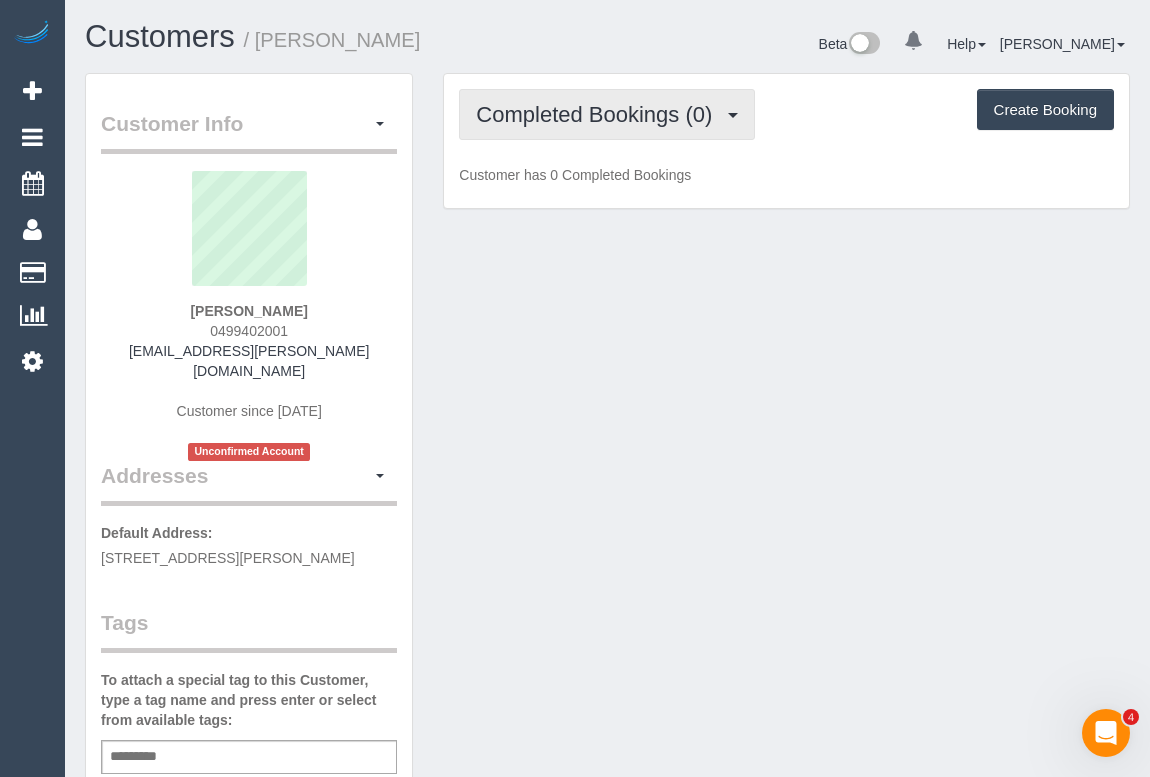 click on "Completed Bookings (0)" at bounding box center (607, 114) 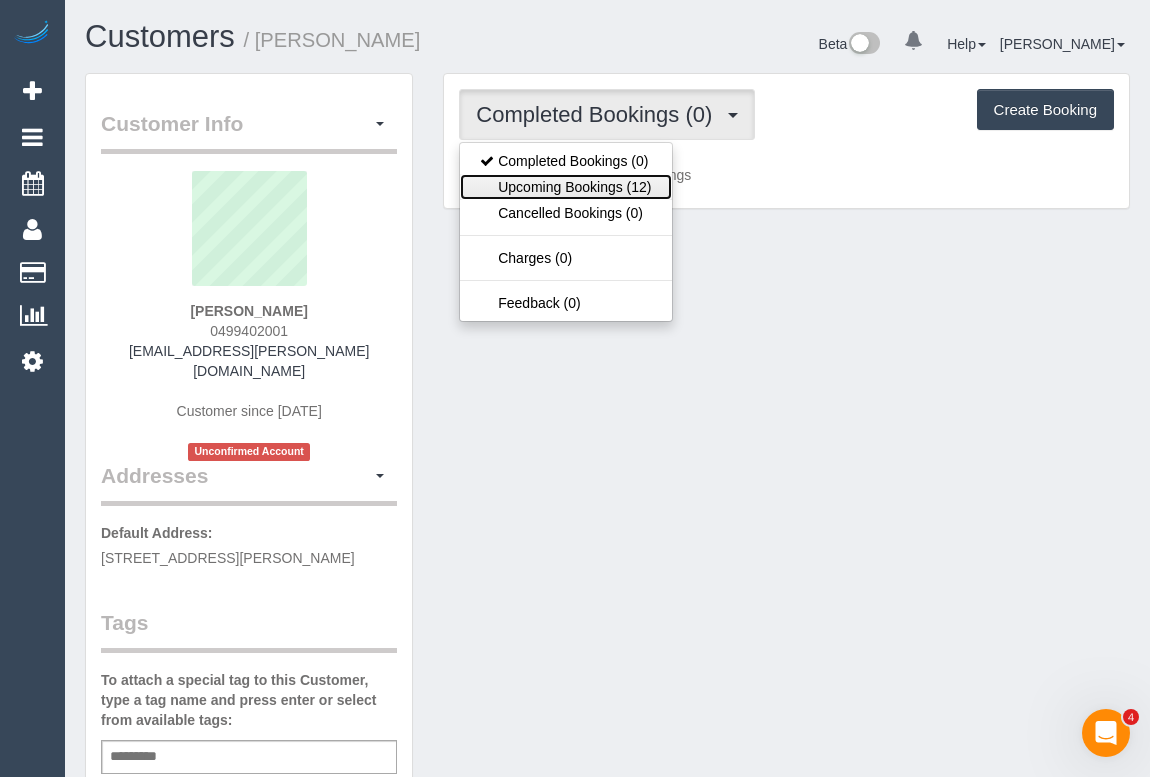 click on "Upcoming Bookings (12)" at bounding box center (565, 187) 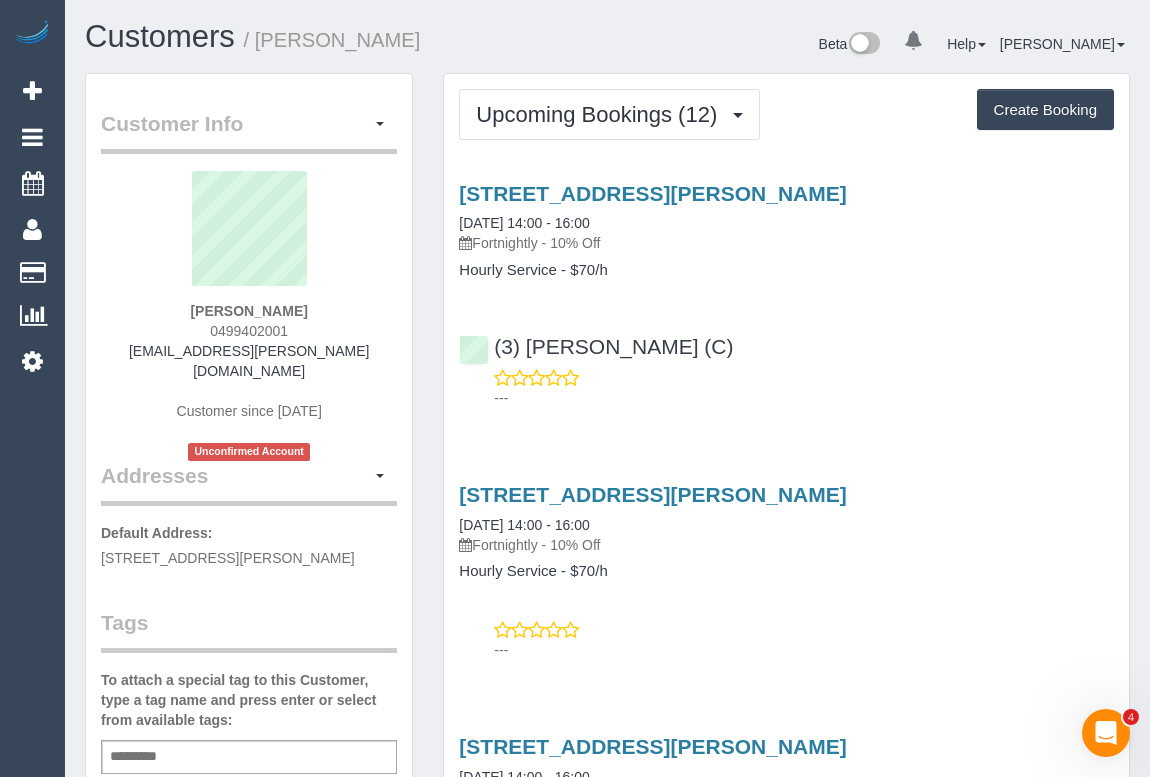 click on "(3) [PERSON_NAME] (C)
---" at bounding box center [786, 363] 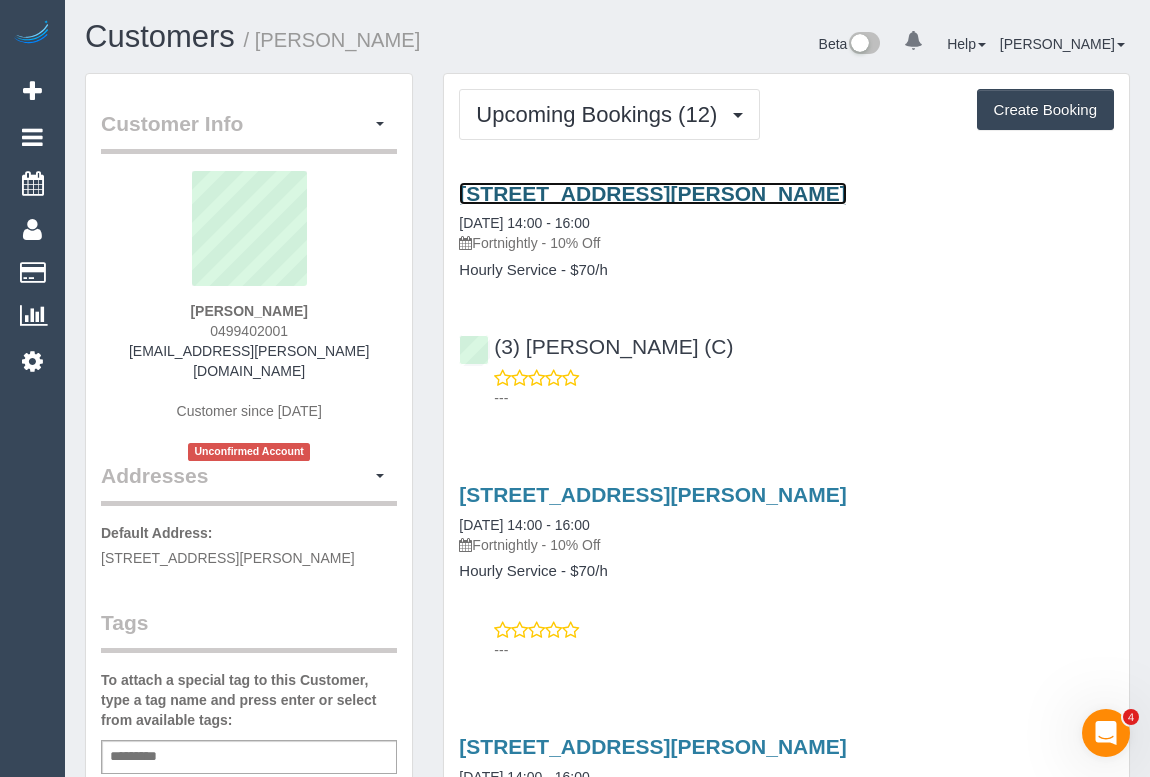 click on "[STREET_ADDRESS][PERSON_NAME]" at bounding box center [652, 193] 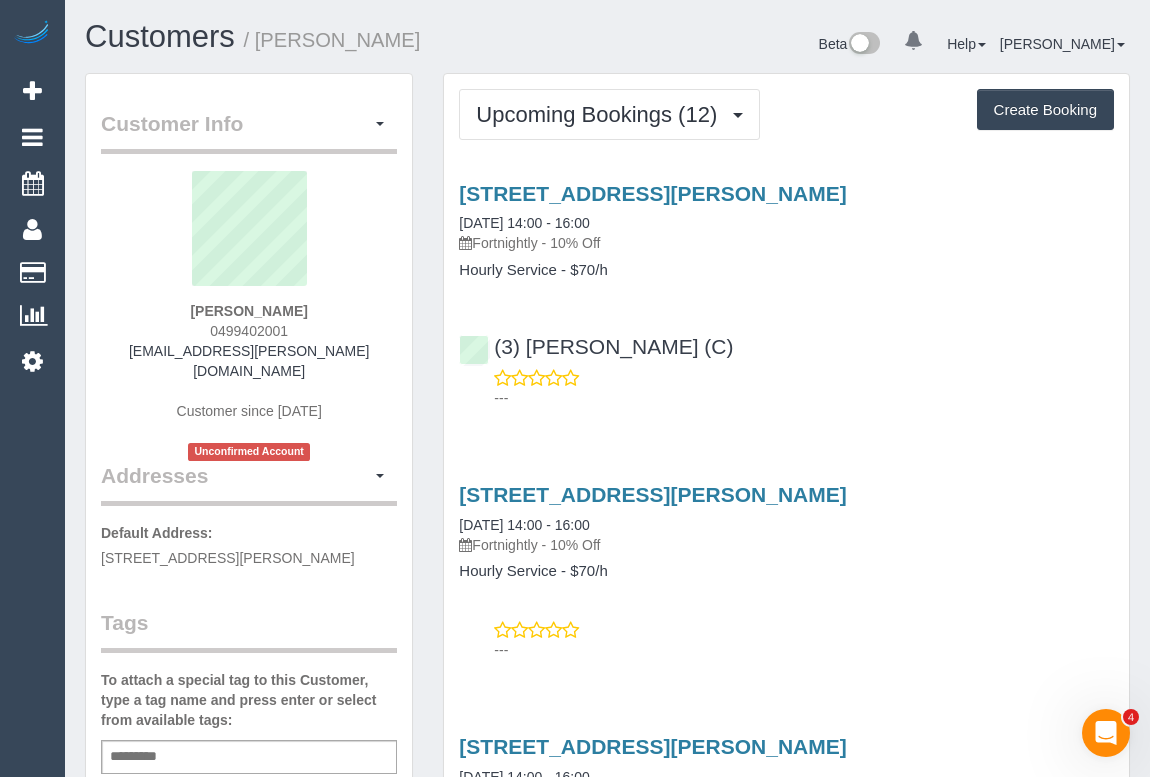 click on "(3) [PERSON_NAME] (C)
---" at bounding box center (786, 363) 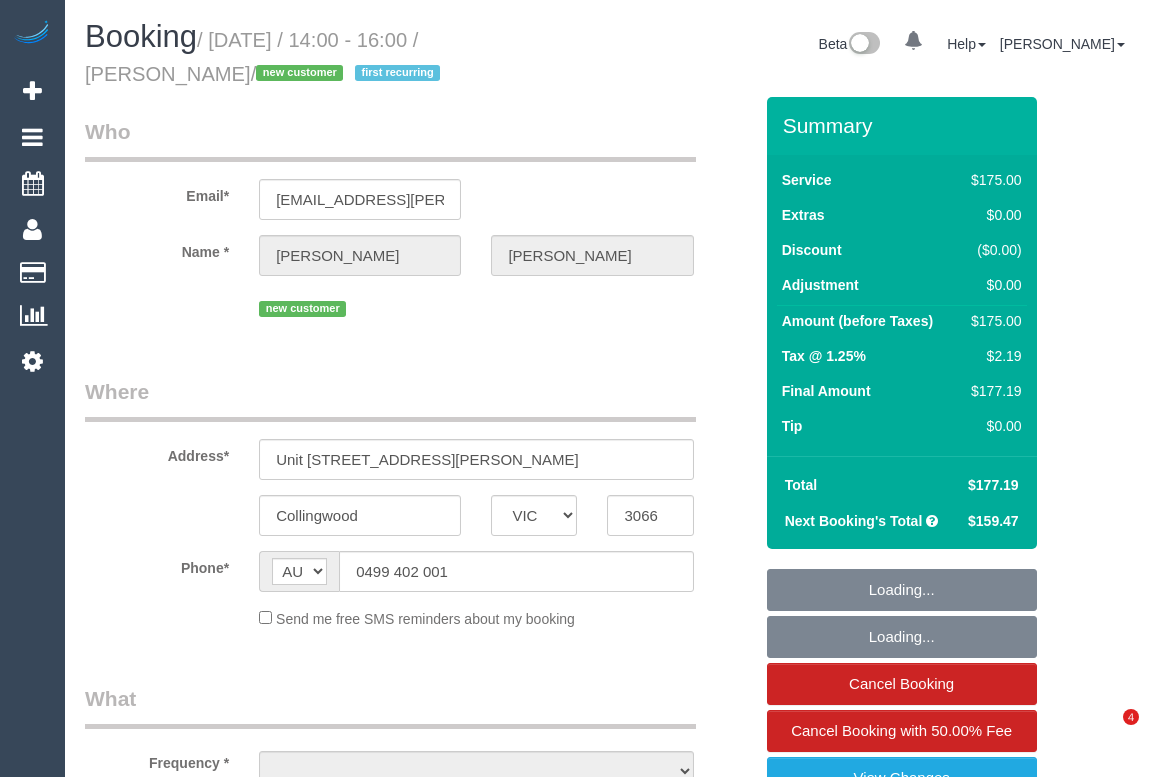 select on "VIC" 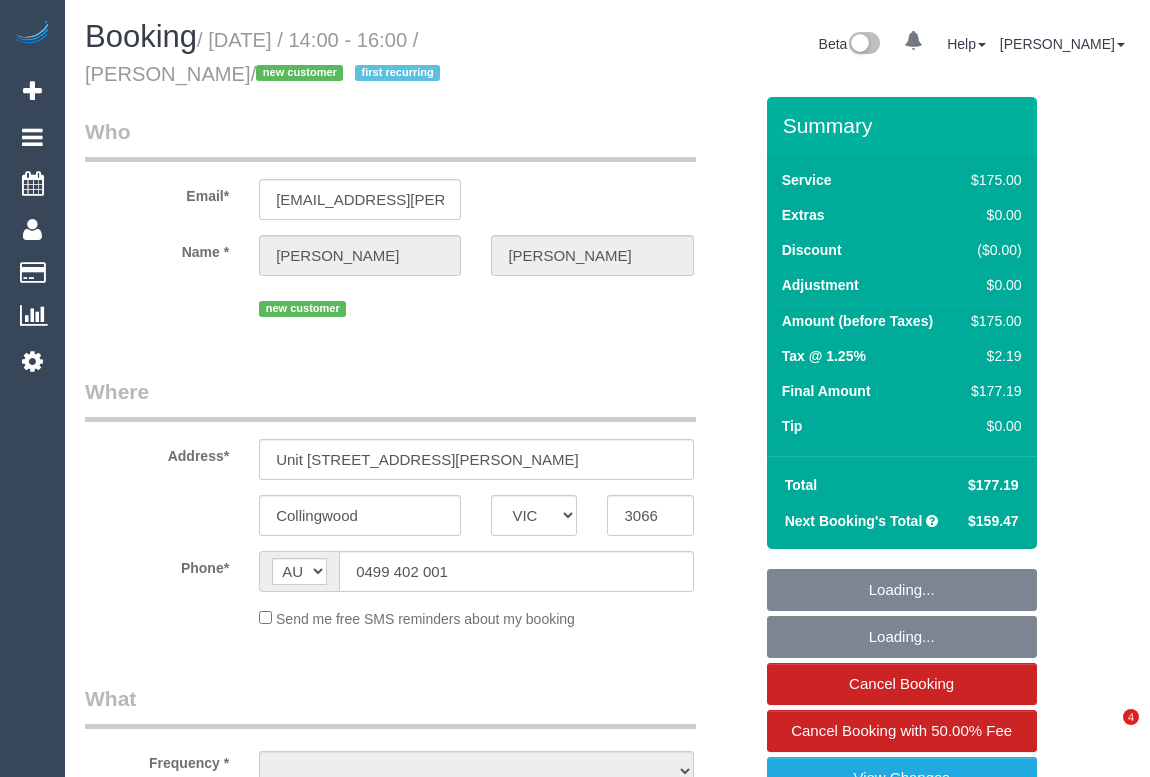 scroll, scrollTop: 0, scrollLeft: 0, axis: both 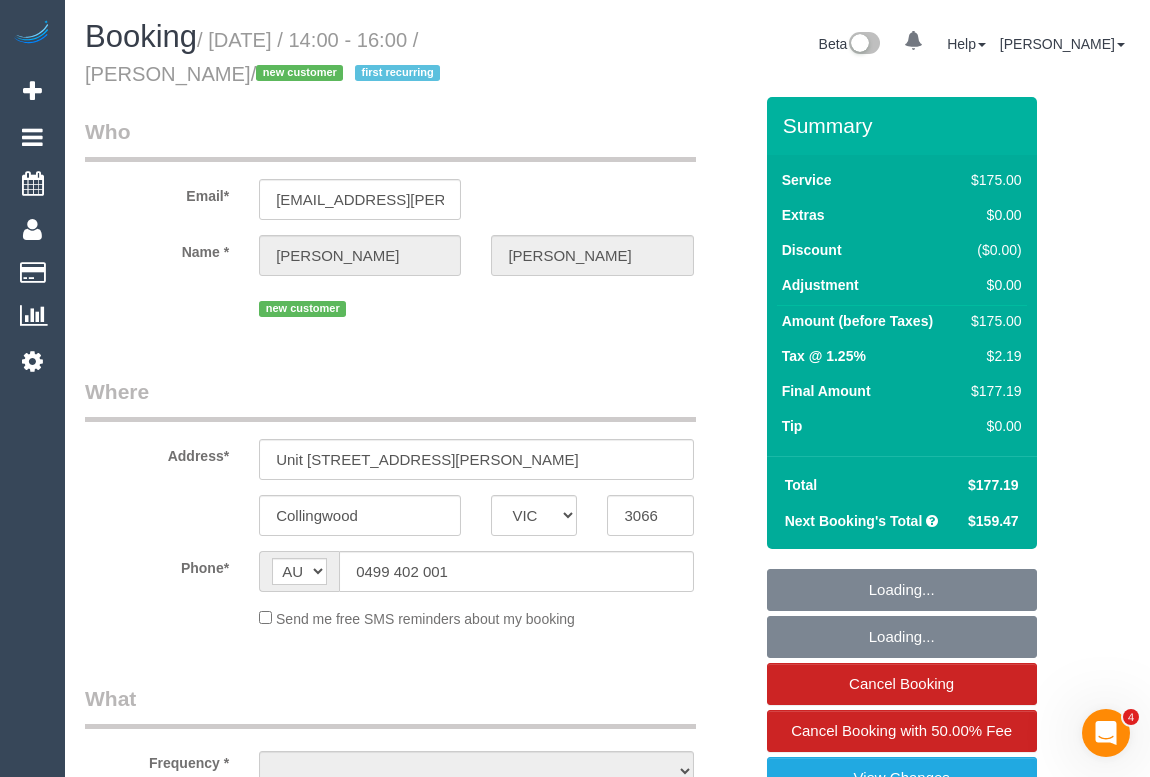 select on "string:stripe-pm_1Rehb32GScqysDRVLxJ8Ywch" 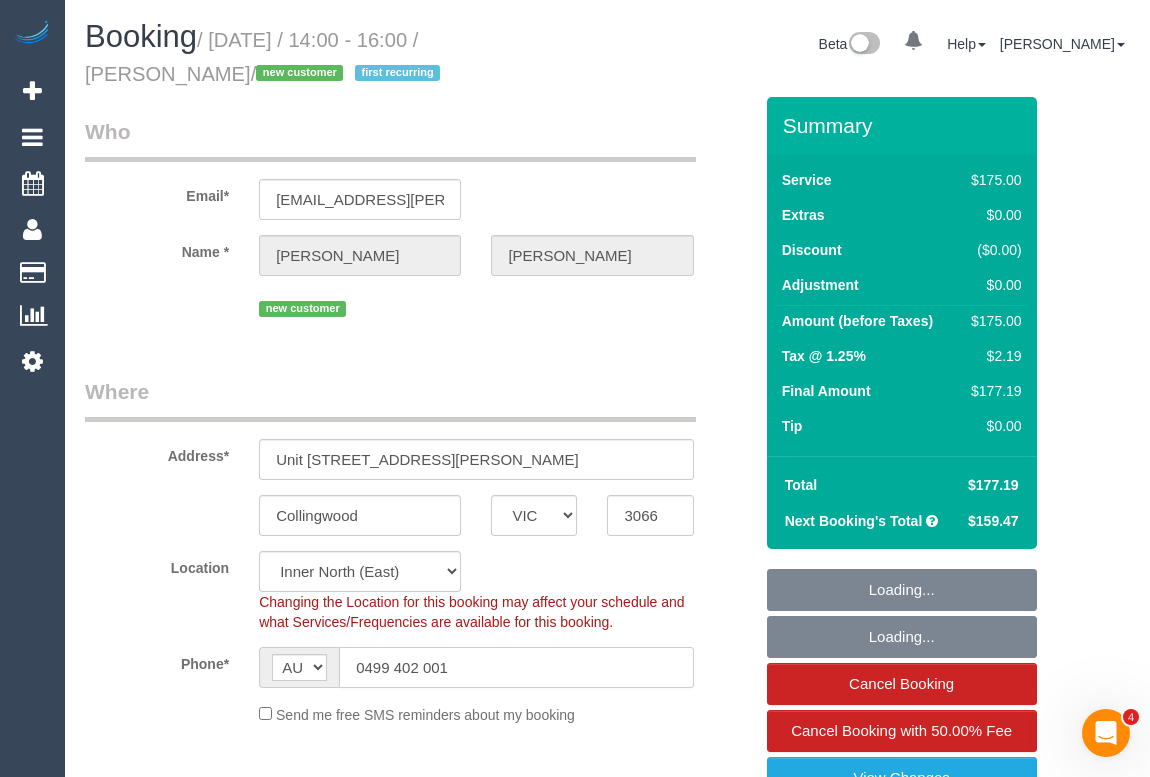 select on "object:1645" 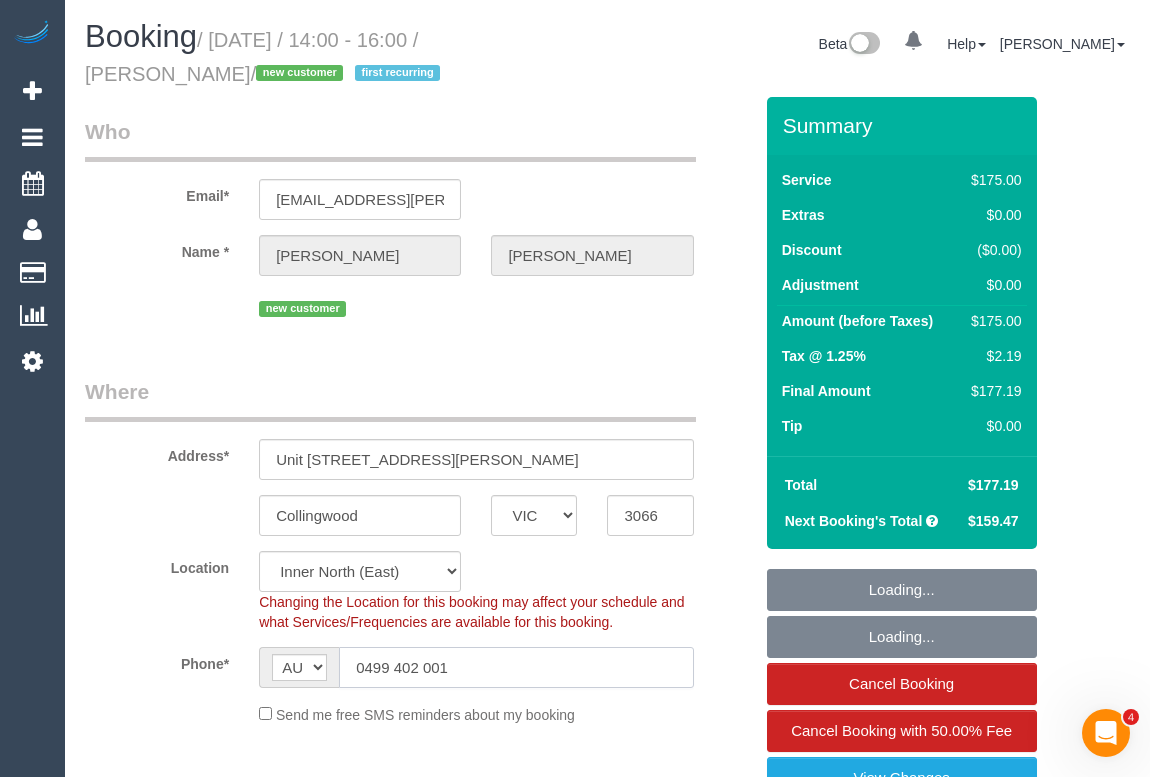 select on "spot1" 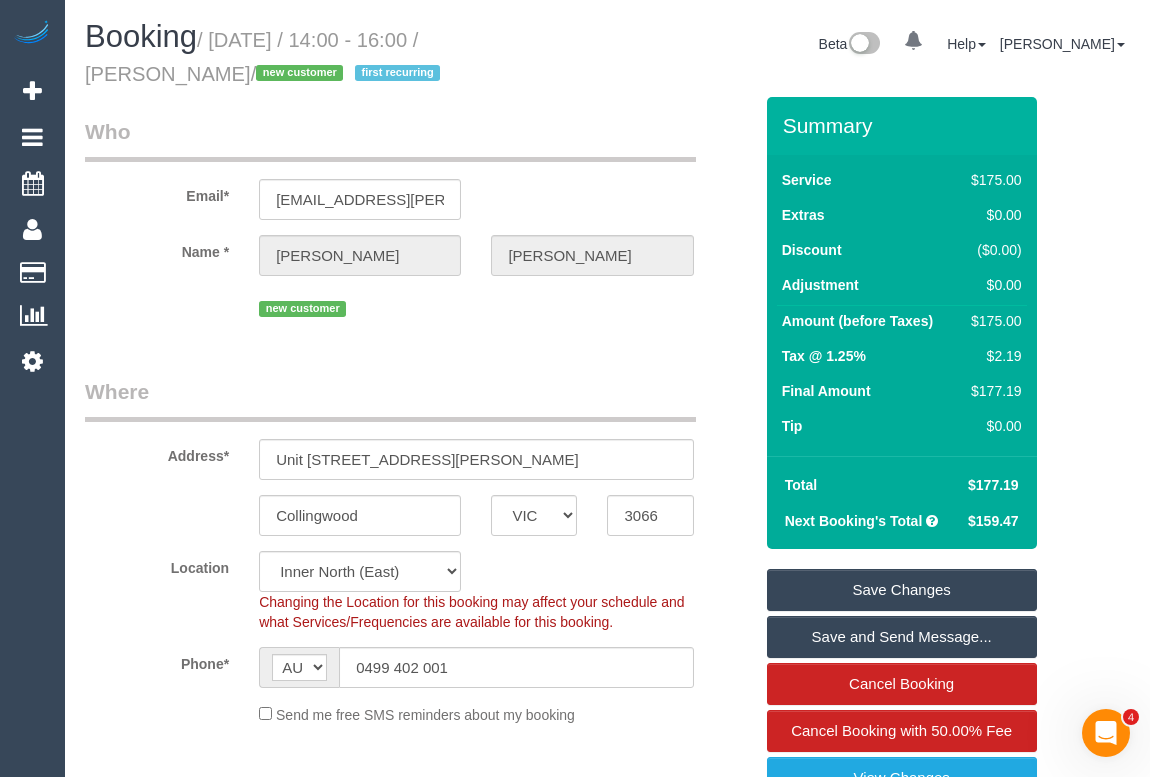 click on "Who
Email*
80-wise-llamas@icloud.com
Name *
Chris
Wheeler
new customer
Where
Address*
Unit 108, 10 Stanley street
Collingwood
ACT
NSW
NT
QLD
SA
TAS
VIC
WA
3066
Location
Office City East (North) East (South) Inner East Inner North (East) Inner North (West) Inner South East Inner West North (East) North (West) Outer East Outer North (East) Outer North (West) Outer South East Outer West South East (East) South East (West) West (North) West (South) ZG - Central ZG - East" at bounding box center [607, 2097] 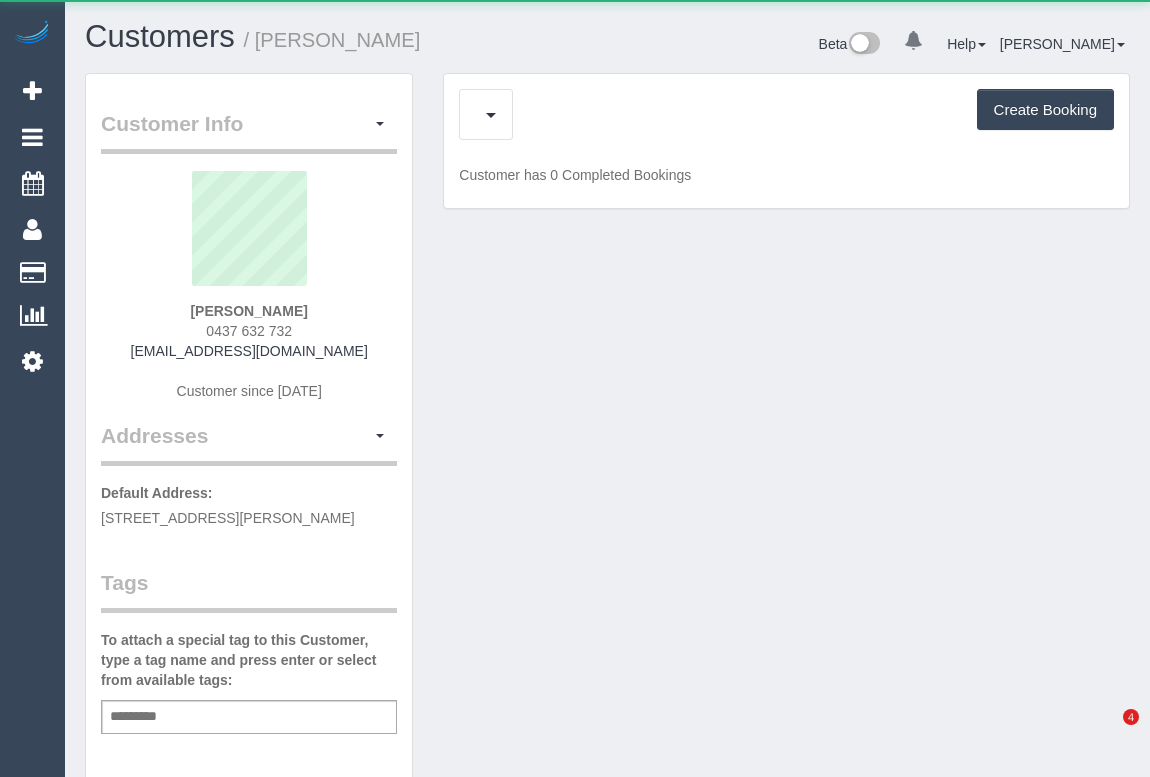 scroll, scrollTop: 0, scrollLeft: 0, axis: both 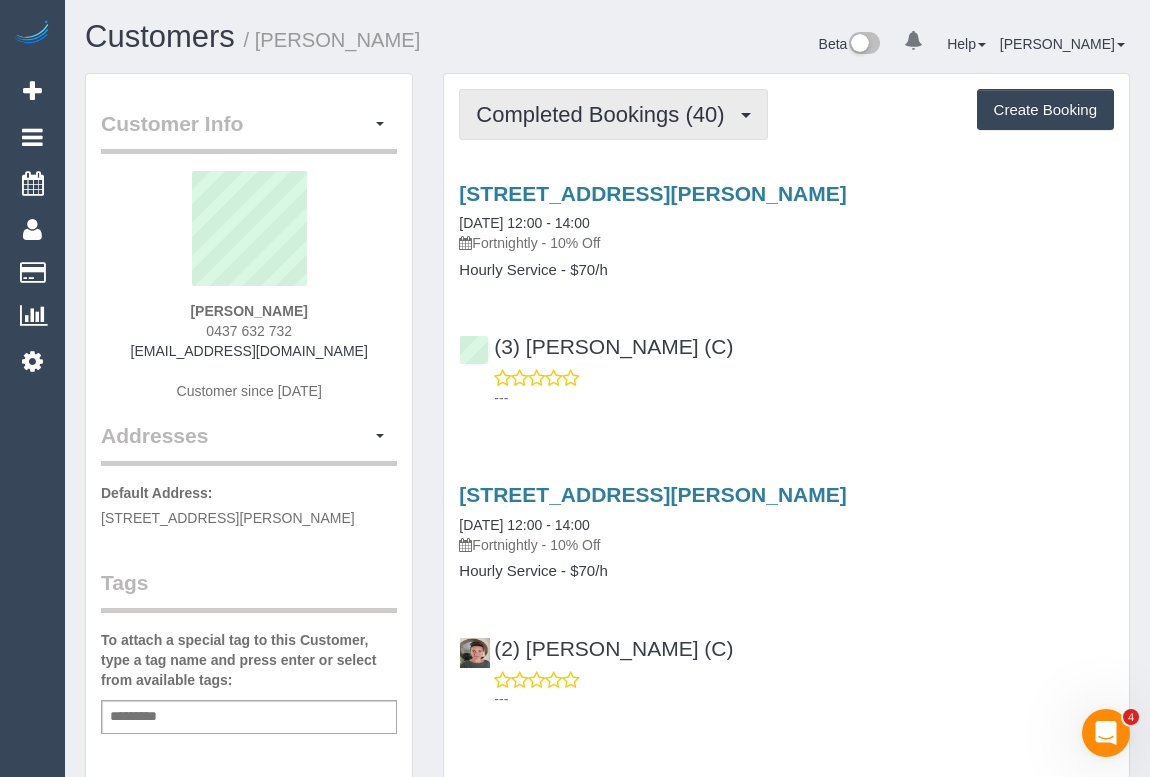 click on "Completed Bookings (40)" at bounding box center [605, 114] 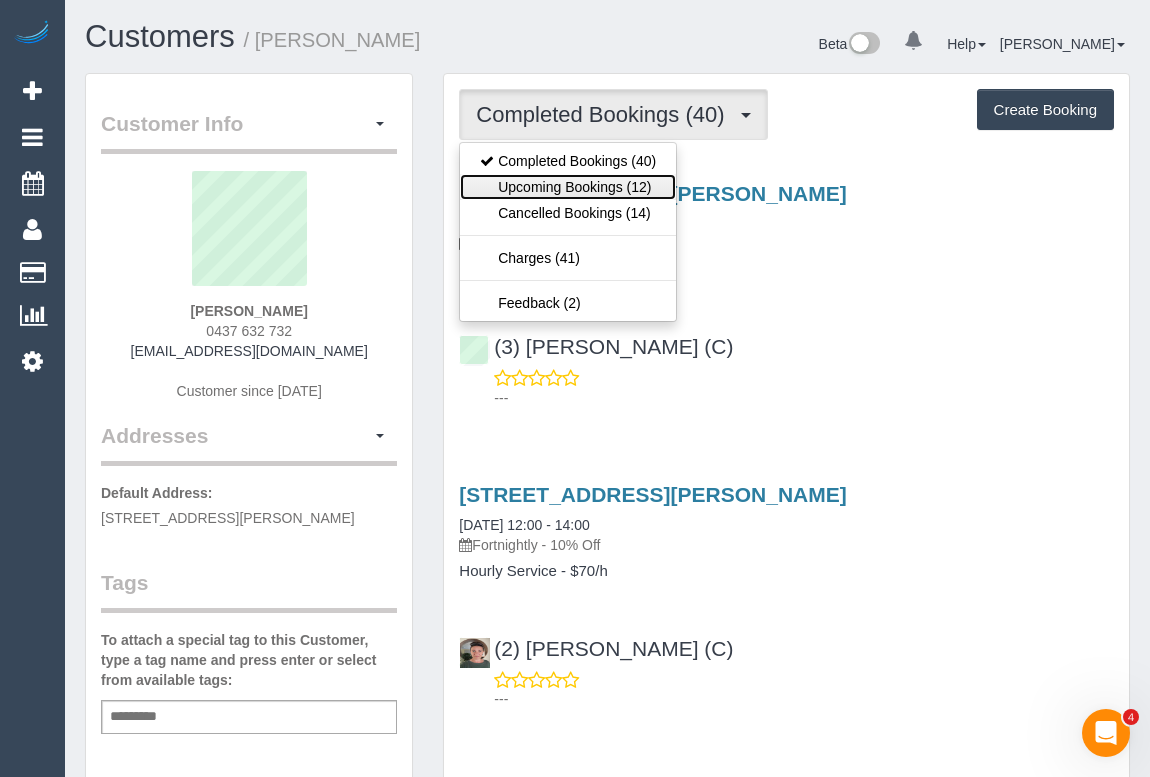 click on "Upcoming Bookings (12)" at bounding box center [568, 187] 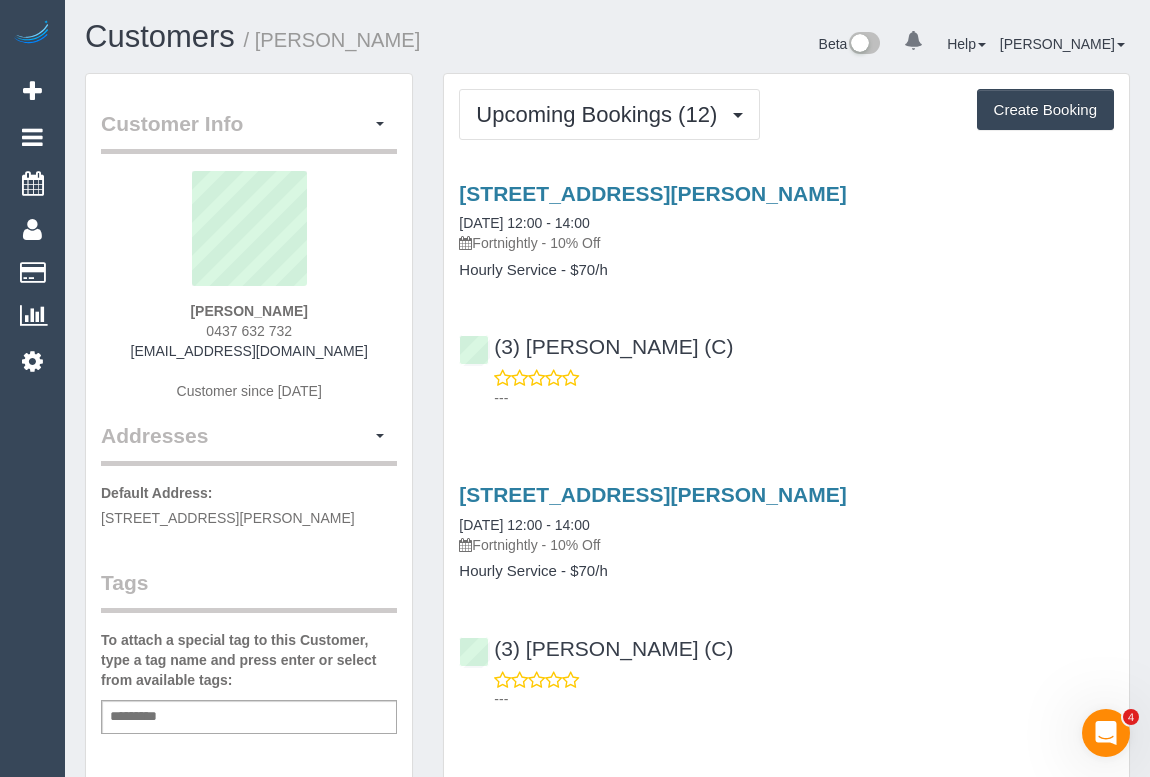 click on "(3) Noemy Cerda (C)
---" at bounding box center [786, 363] 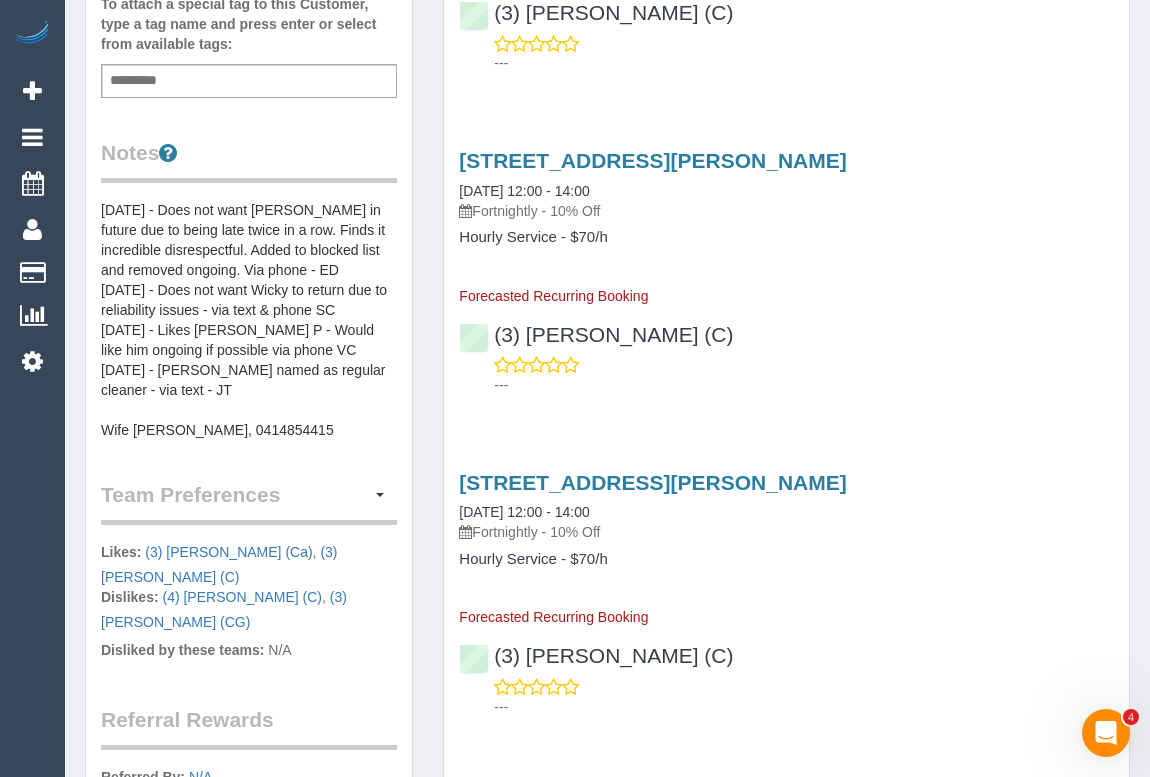 scroll, scrollTop: 0, scrollLeft: 0, axis: both 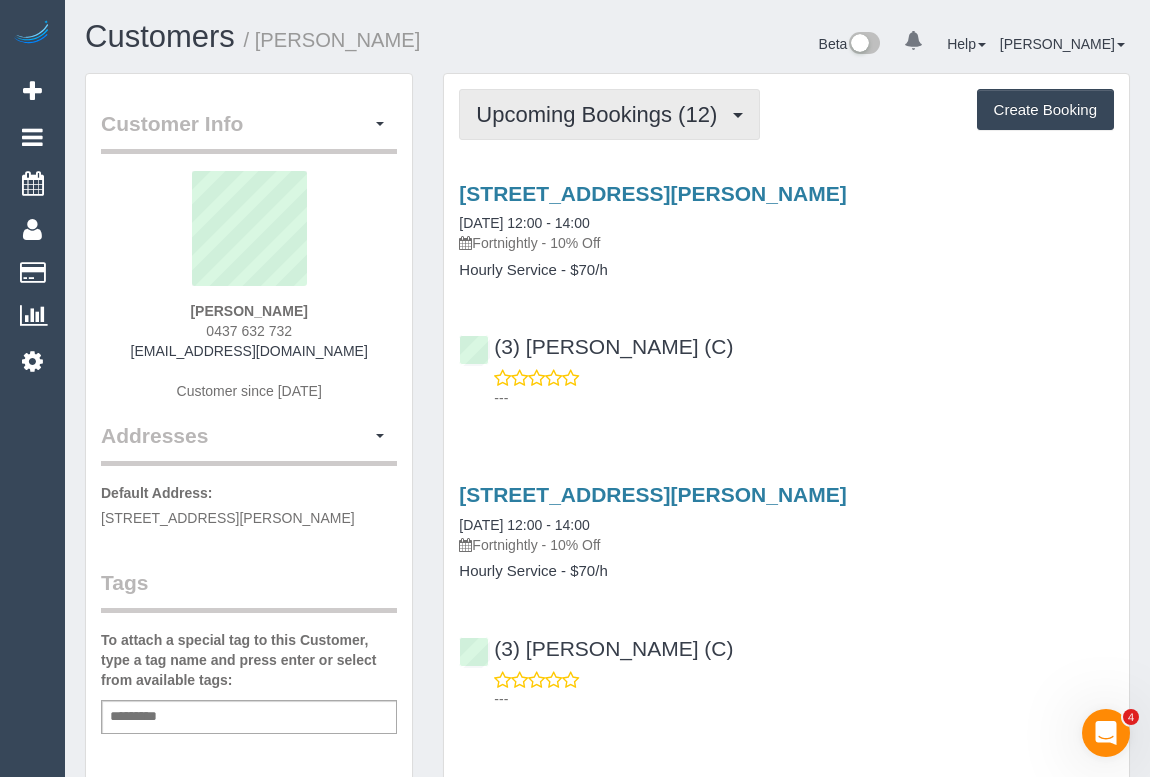 click on "Upcoming Bookings (12)" at bounding box center [601, 114] 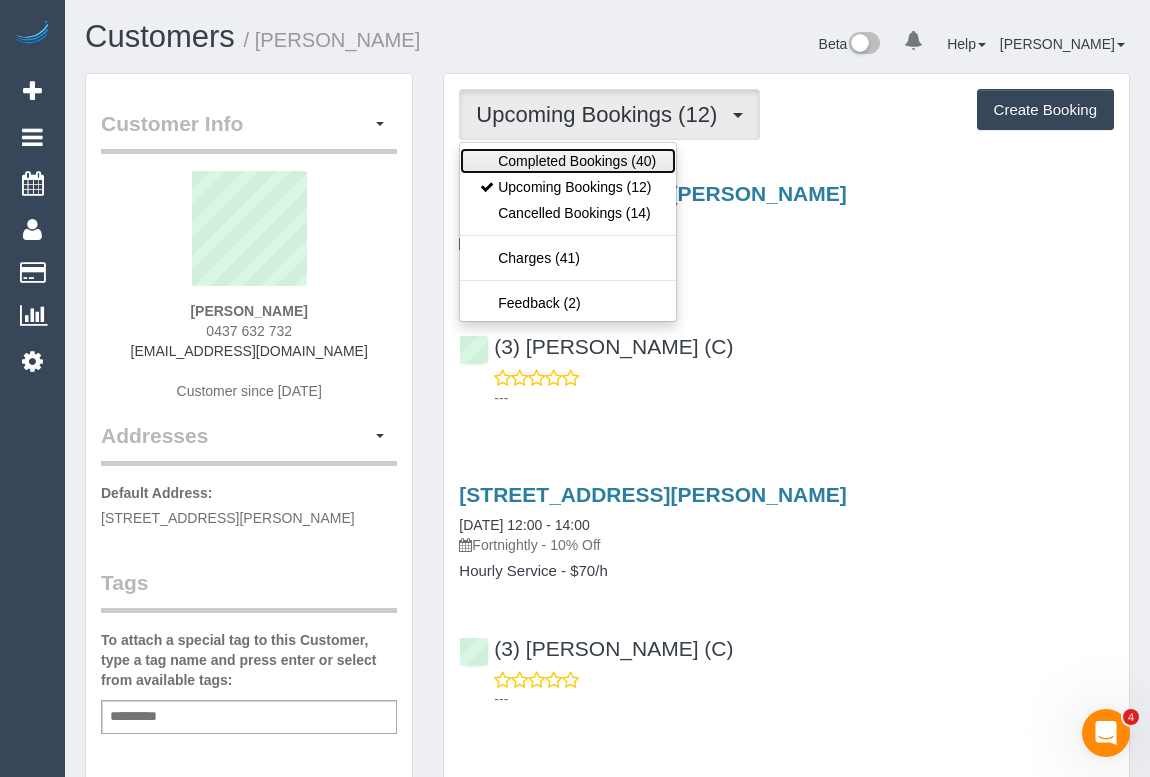 click on "Completed Bookings (40)" at bounding box center (568, 161) 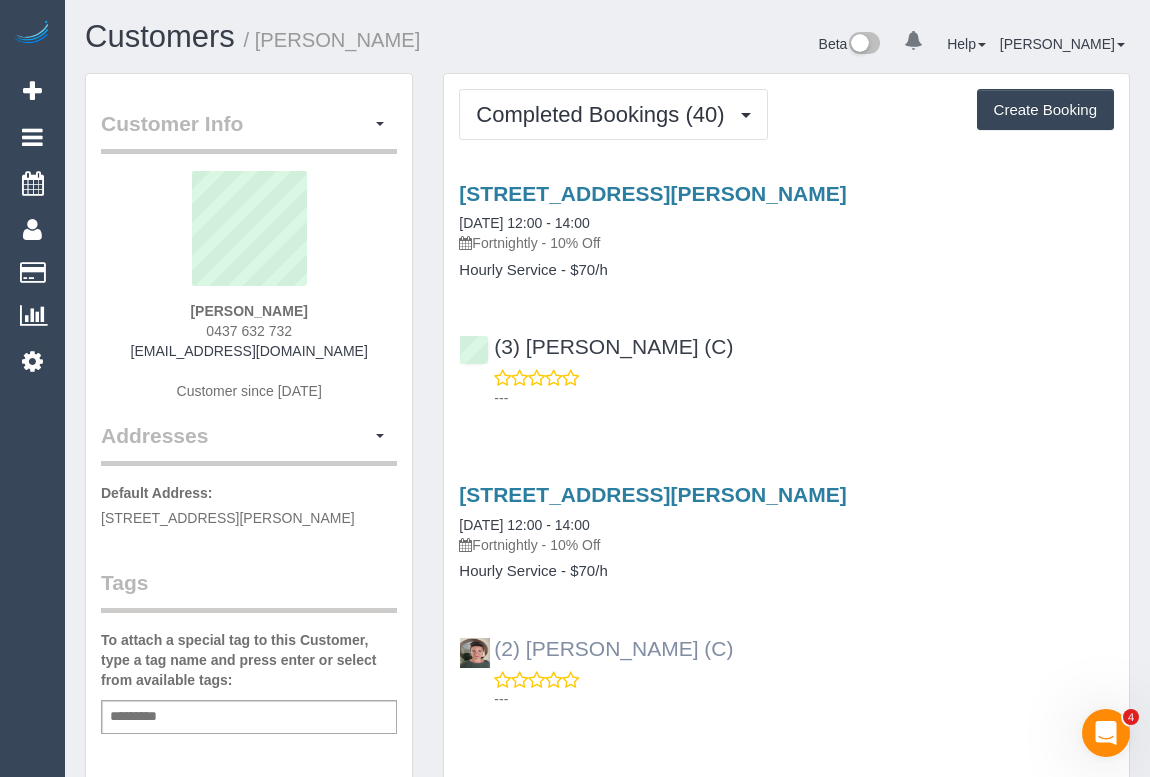 drag, startPoint x: 710, startPoint y: 649, endPoint x: 494, endPoint y: 641, distance: 216.1481 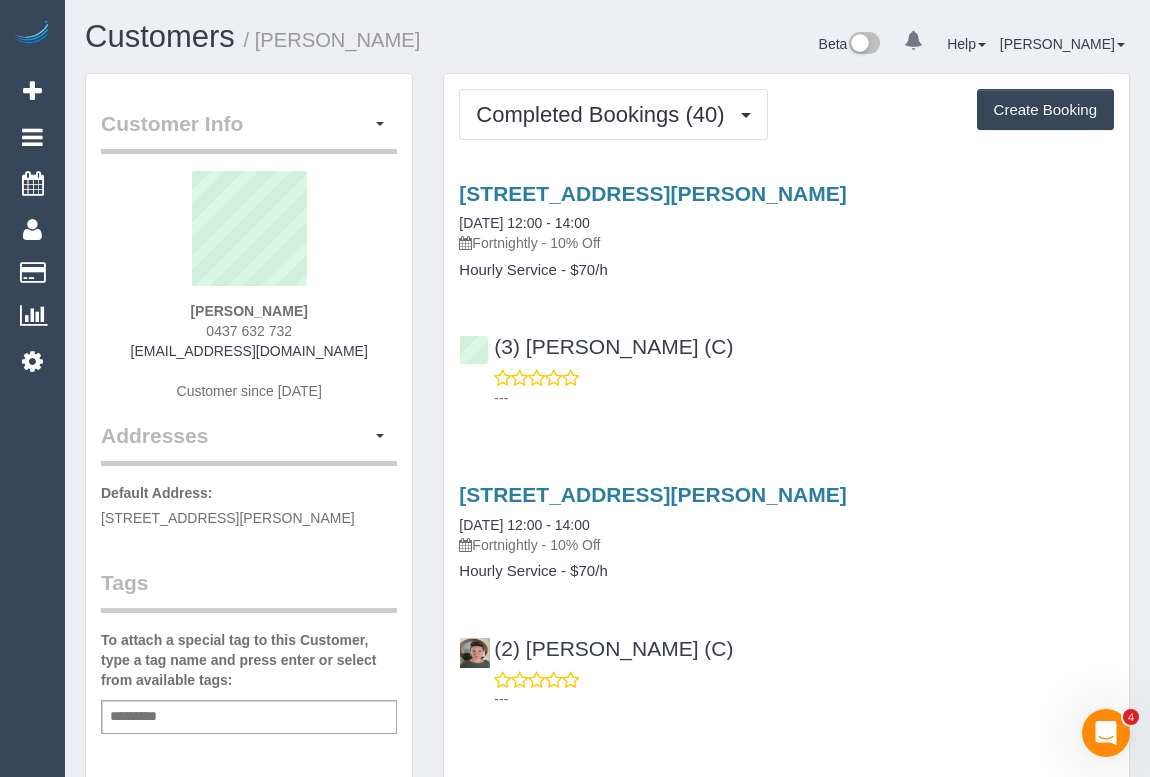 click on "(3) Jahidul Islam (C)
---" at bounding box center [786, 363] 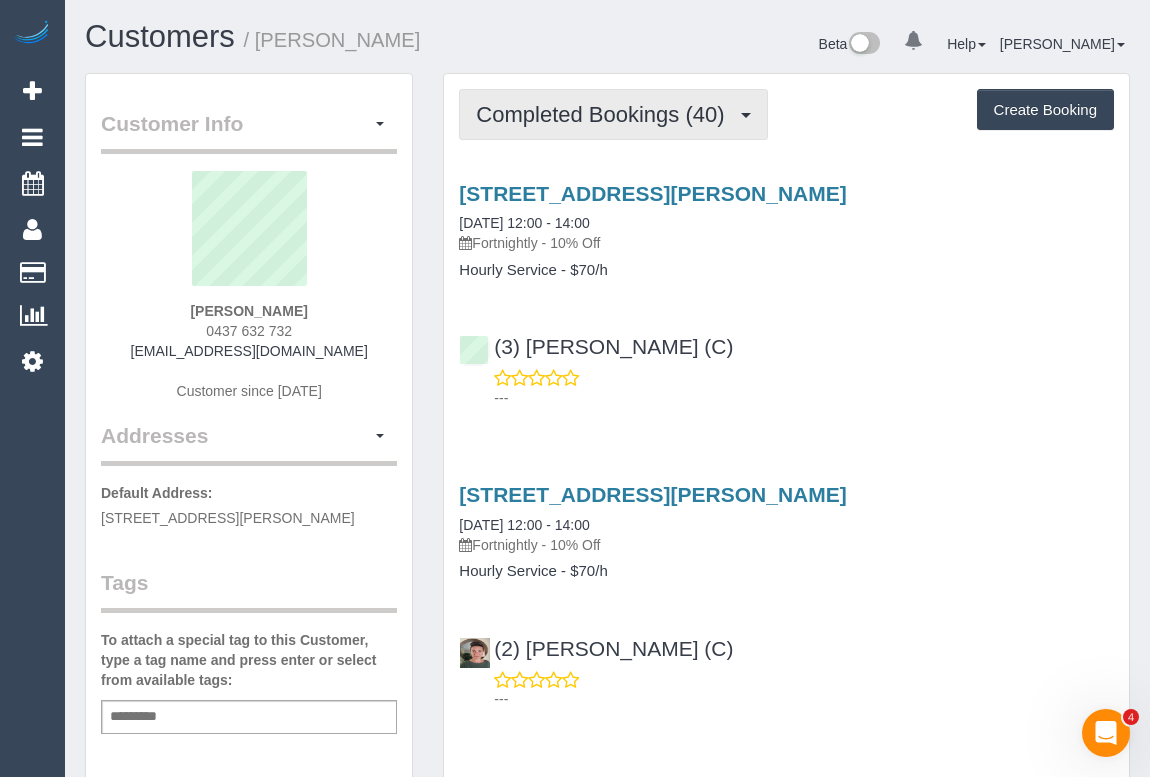 click on "Completed Bookings (40)" at bounding box center (605, 114) 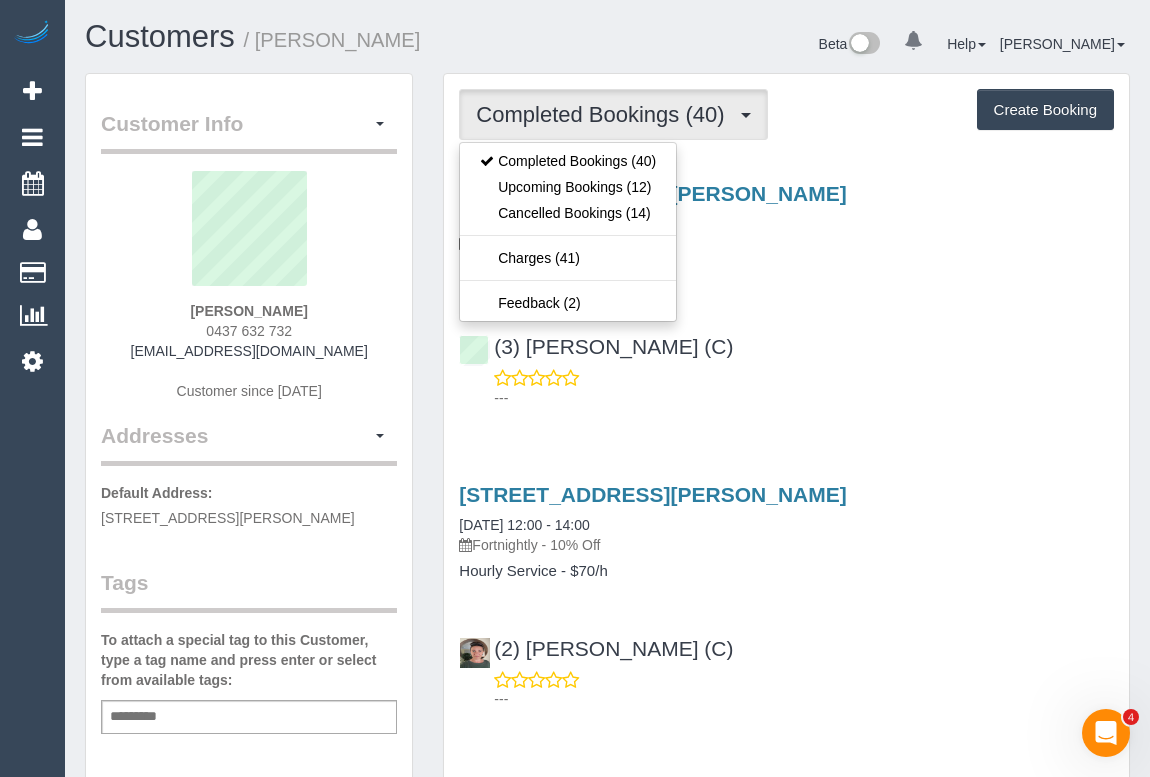 scroll, scrollTop: 90, scrollLeft: 0, axis: vertical 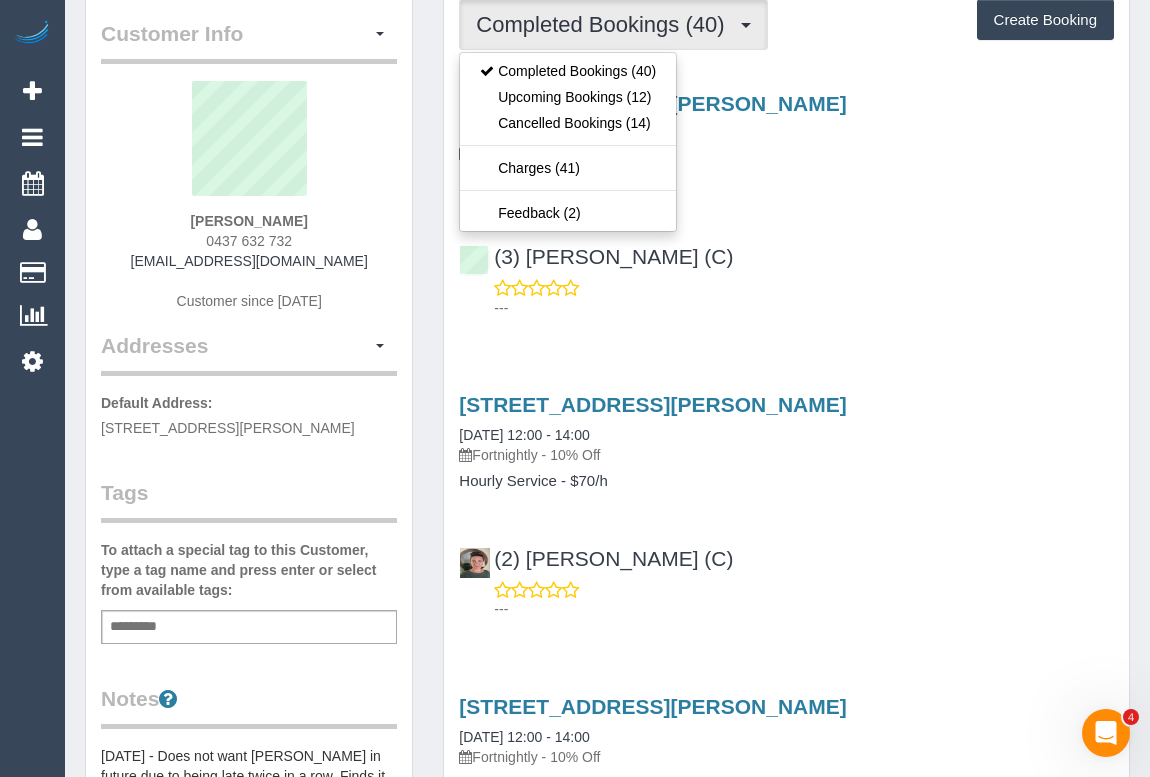 click on "---" at bounding box center [804, 308] 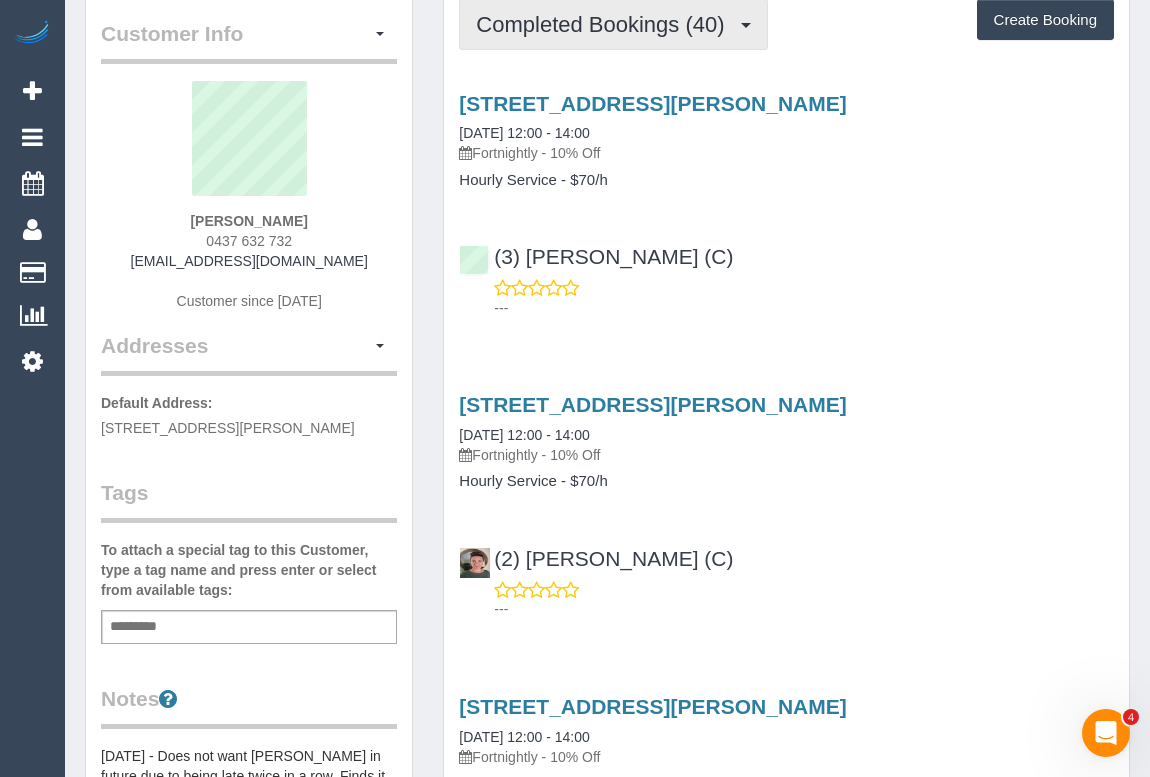 click on "Completed Bookings (40)" at bounding box center (613, 24) 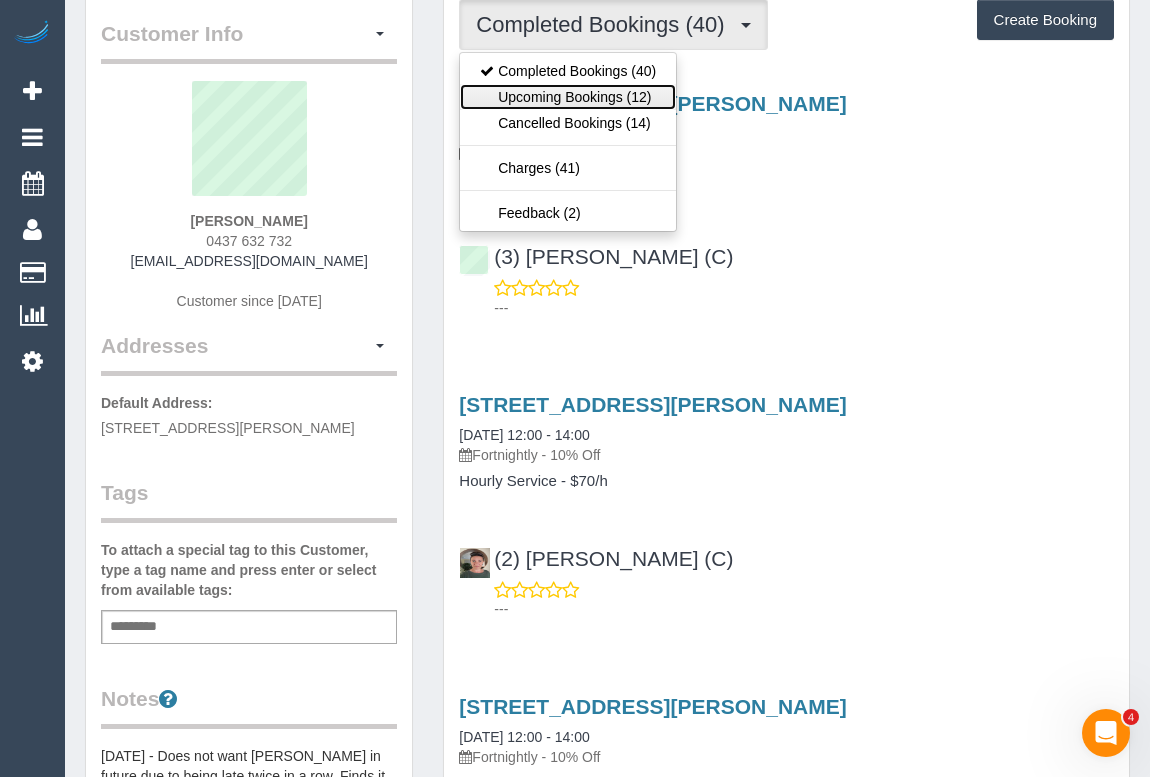 click on "Upcoming Bookings (12)" at bounding box center [568, 97] 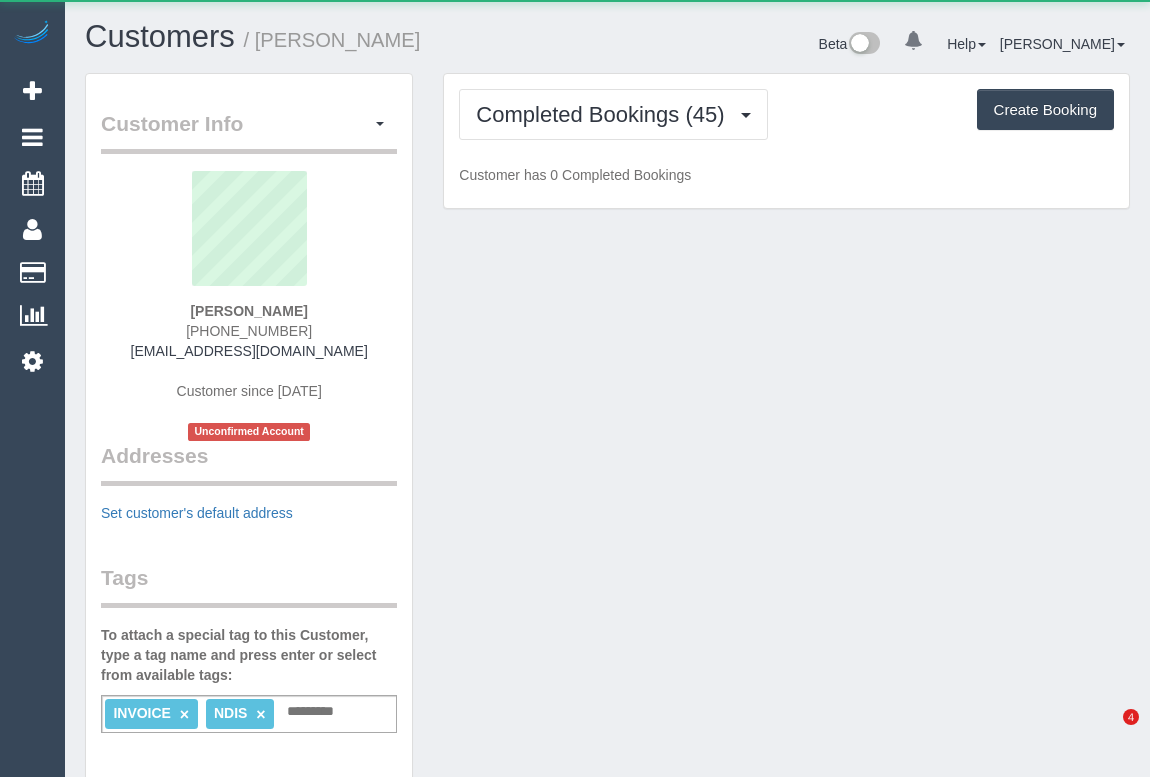 scroll, scrollTop: 0, scrollLeft: 0, axis: both 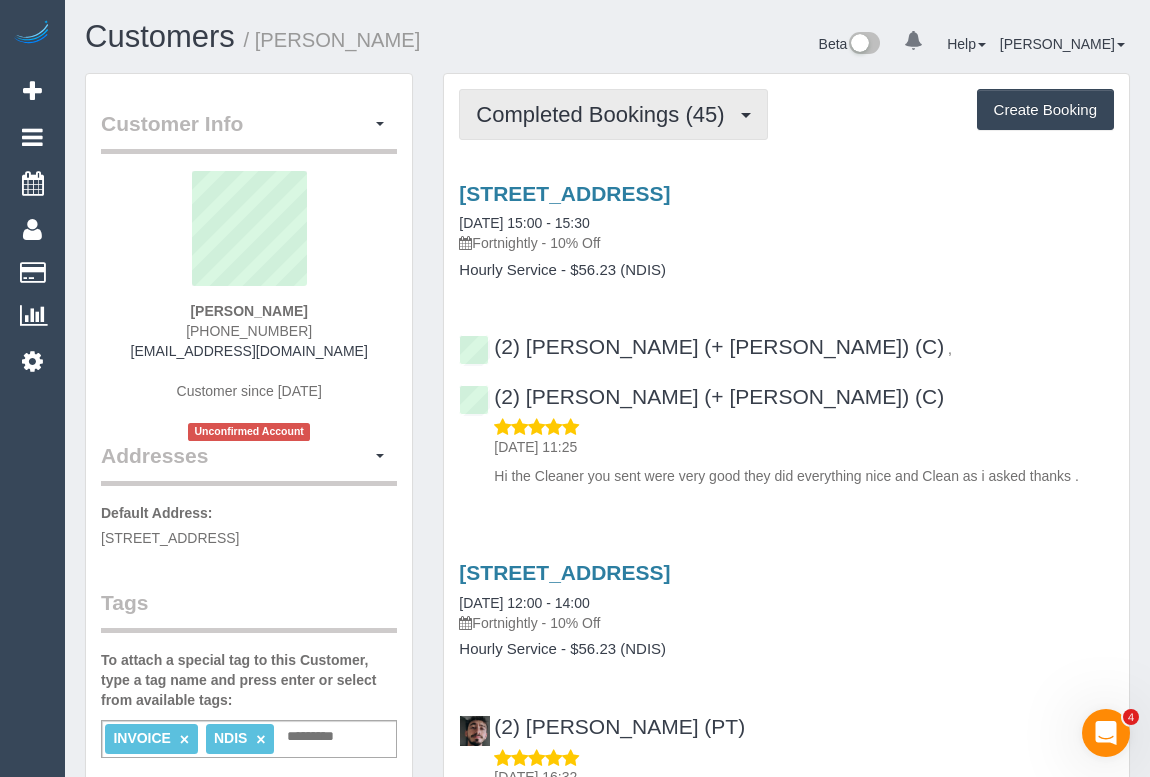 click on "Completed Bookings (45)" at bounding box center (613, 114) 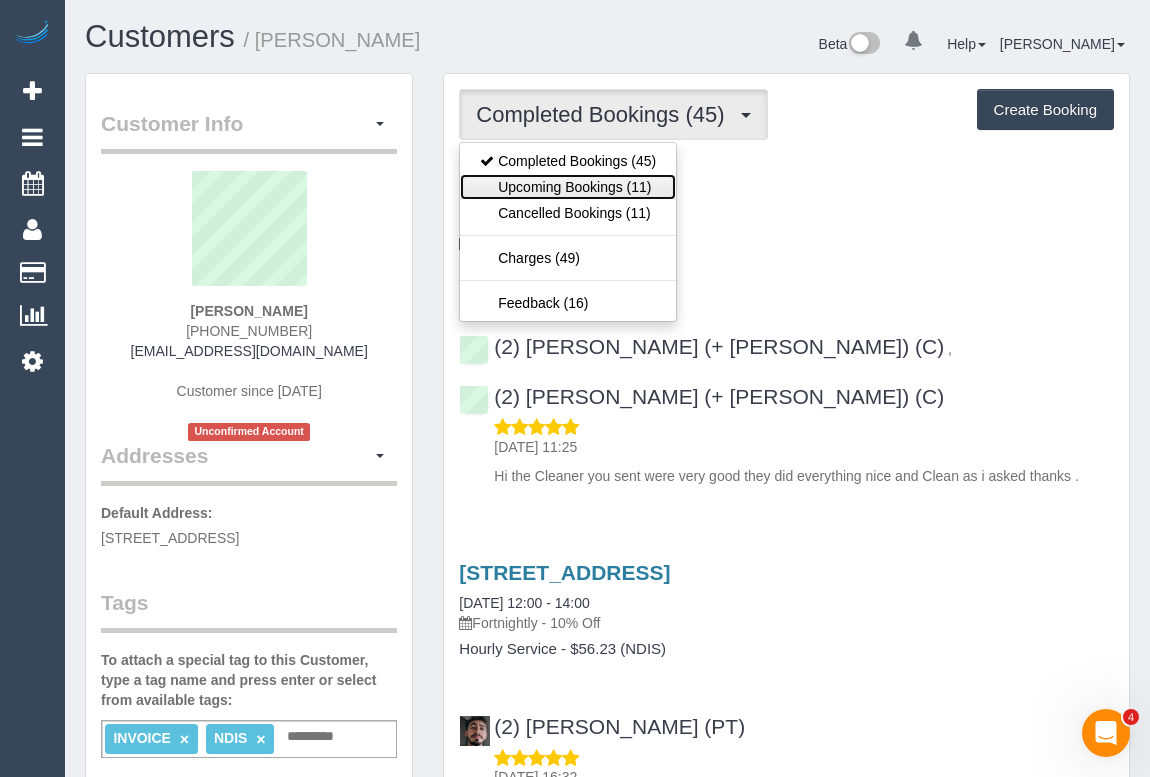 click on "Upcoming Bookings (11)" at bounding box center (568, 187) 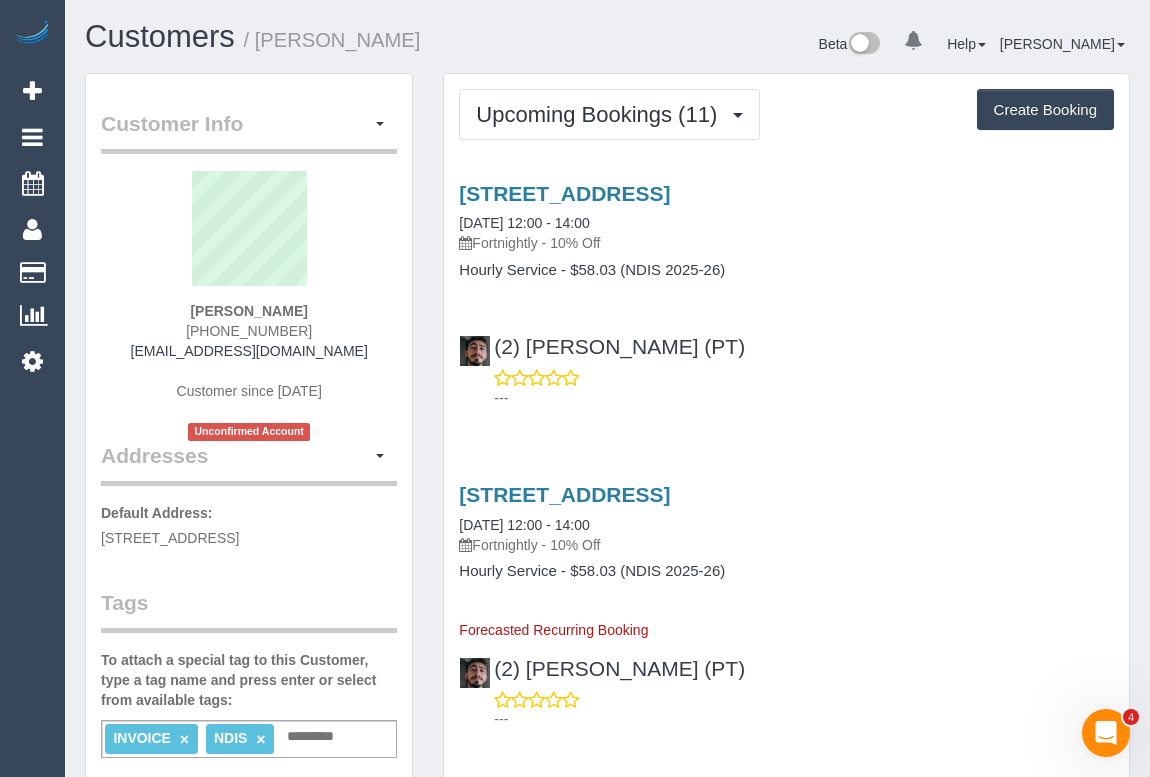 click on "Service
Feedback
13/52 Barkly Street, St Kilda, VIC 3182
03/07/2025 12:00 - 14:00
Fortnightly - 10% Off
Hourly Service - $58.03 (NDIS 2025-26)
(2) Reggy Cogulet (PT)
---
13/52 Barkly Street, St Kilda, VIC 3182
17/07/2025 12:00 - 14:00" at bounding box center [786, 1899] 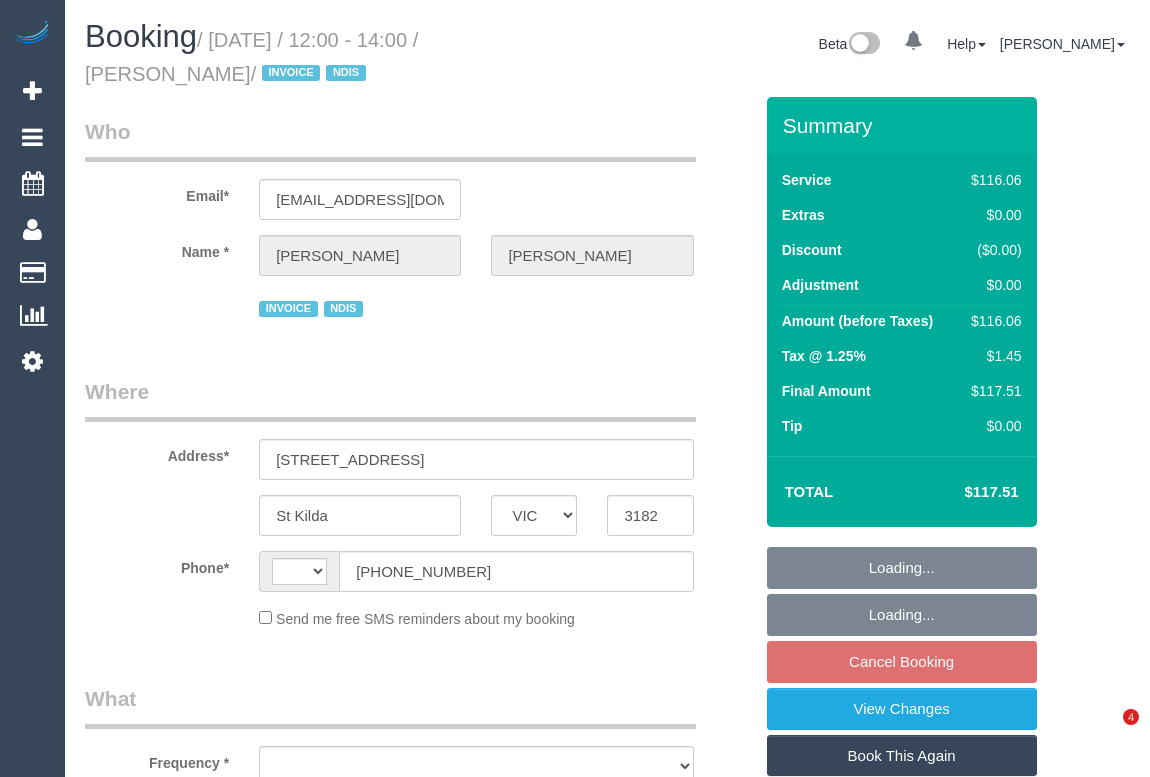 select on "VIC" 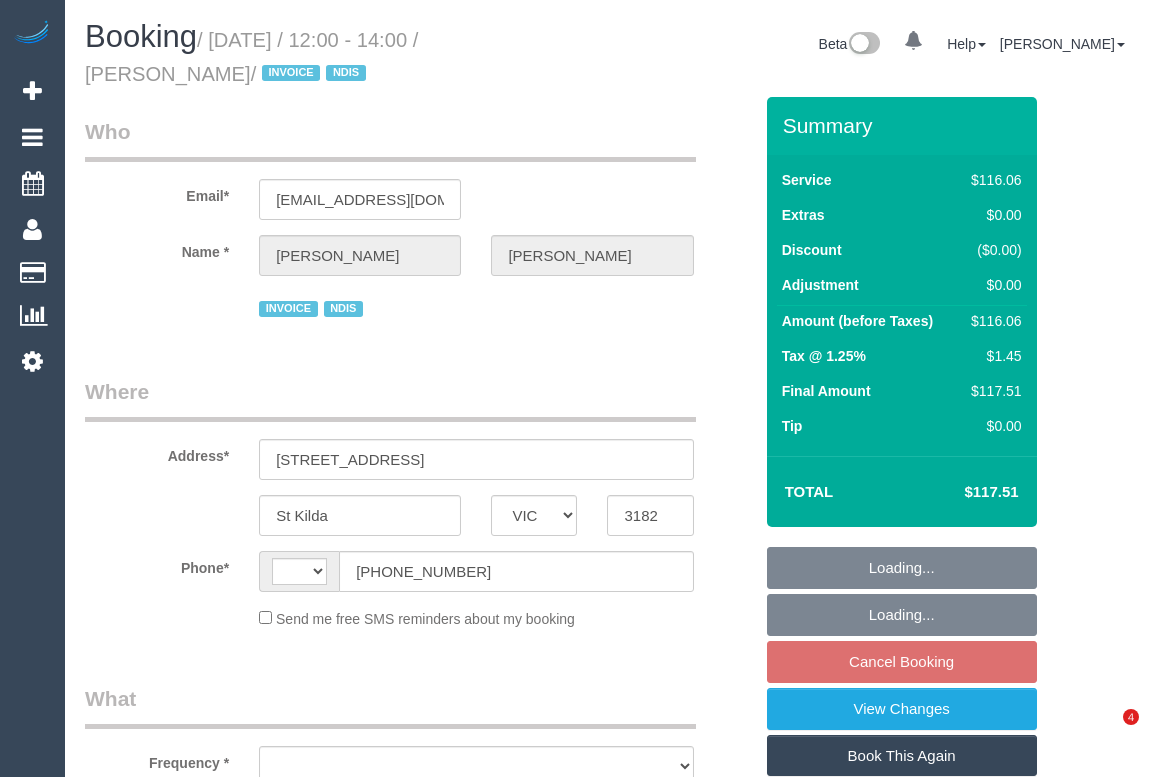 scroll, scrollTop: 0, scrollLeft: 0, axis: both 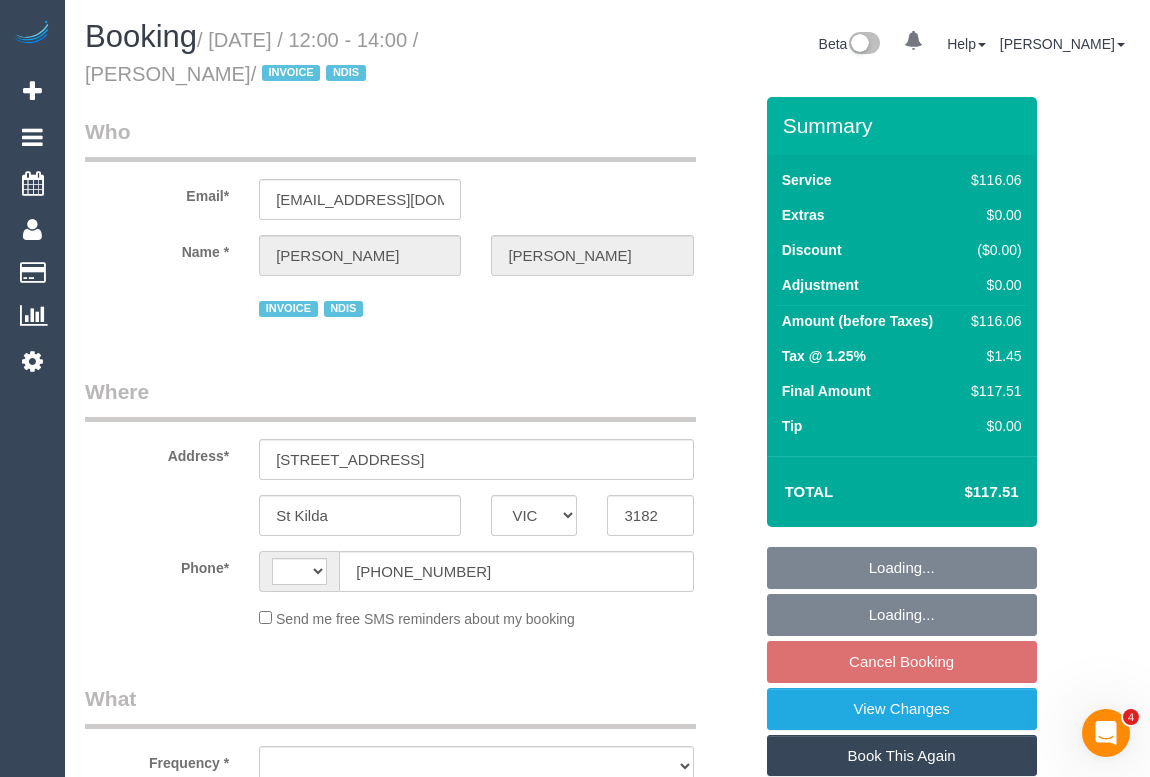 select on "object:280" 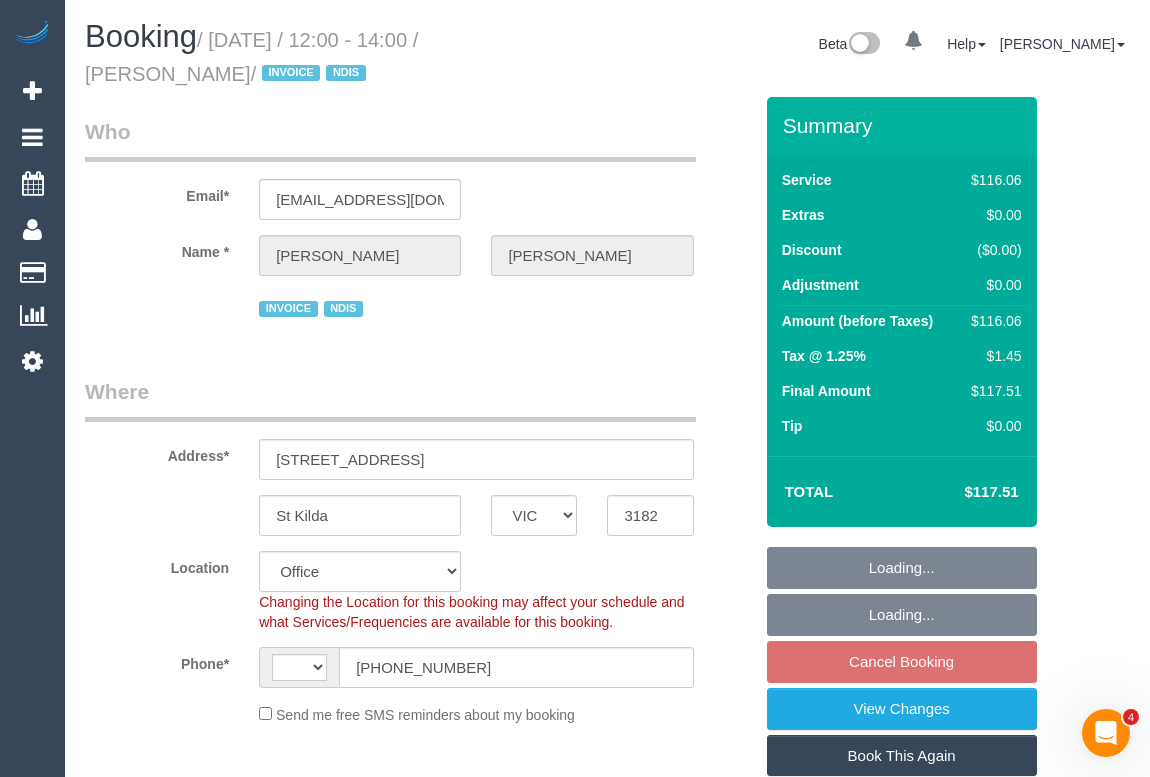 select on "string:AU" 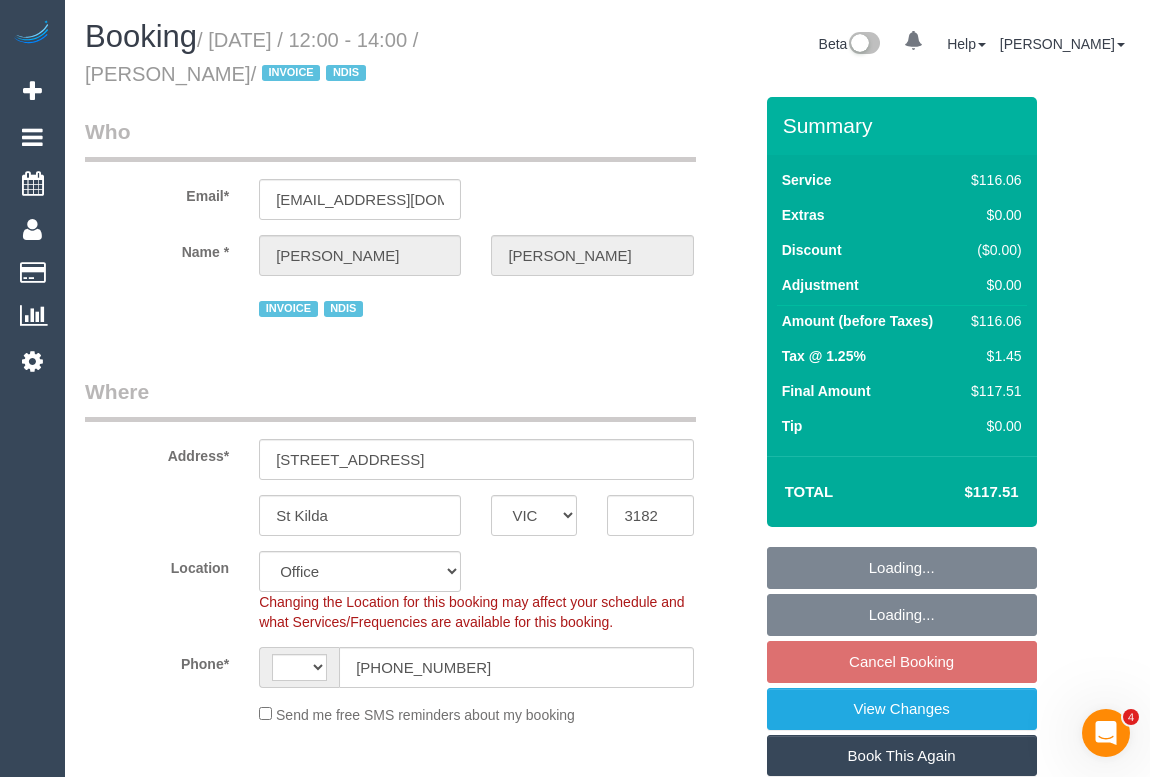 select on "number:28" 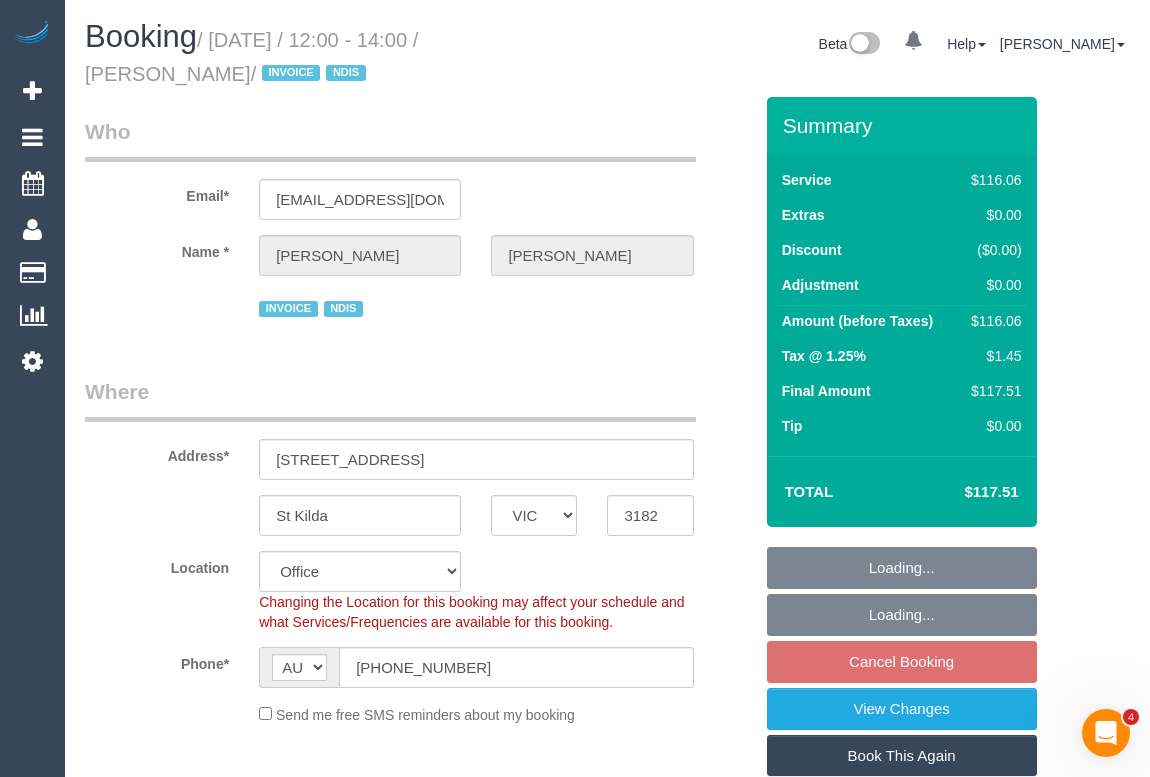 select on "object:737" 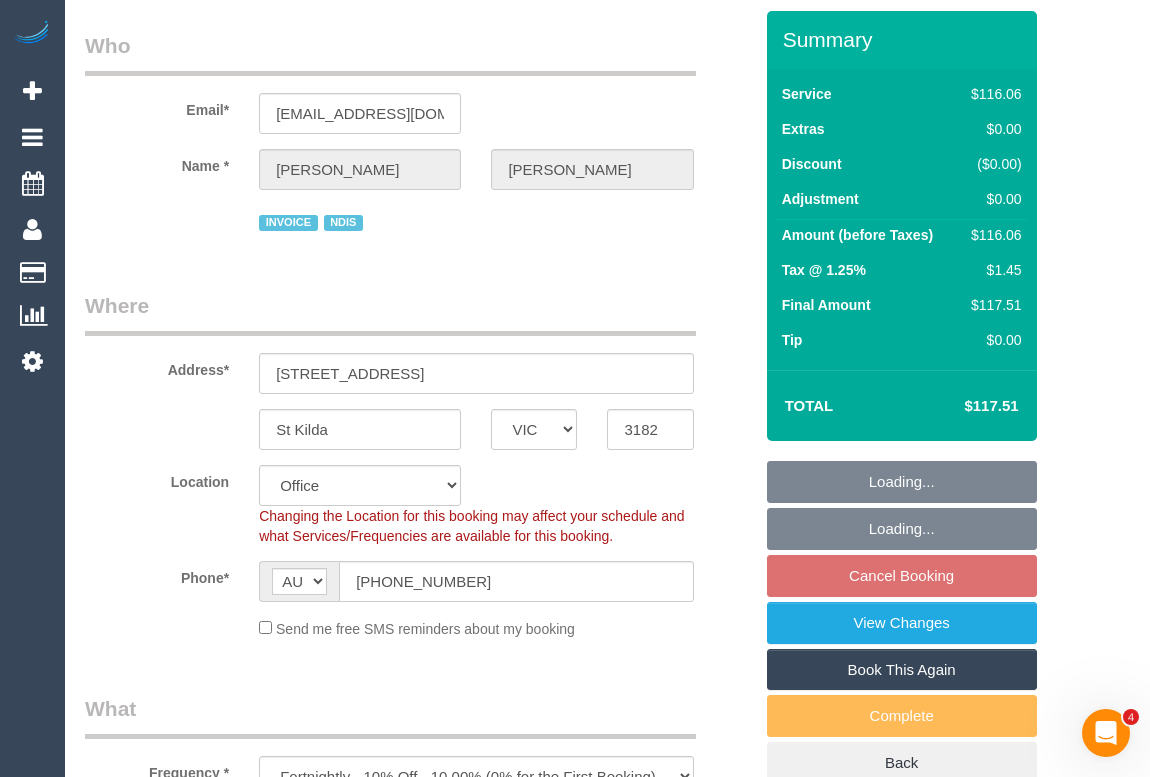 scroll, scrollTop: 0, scrollLeft: 0, axis: both 